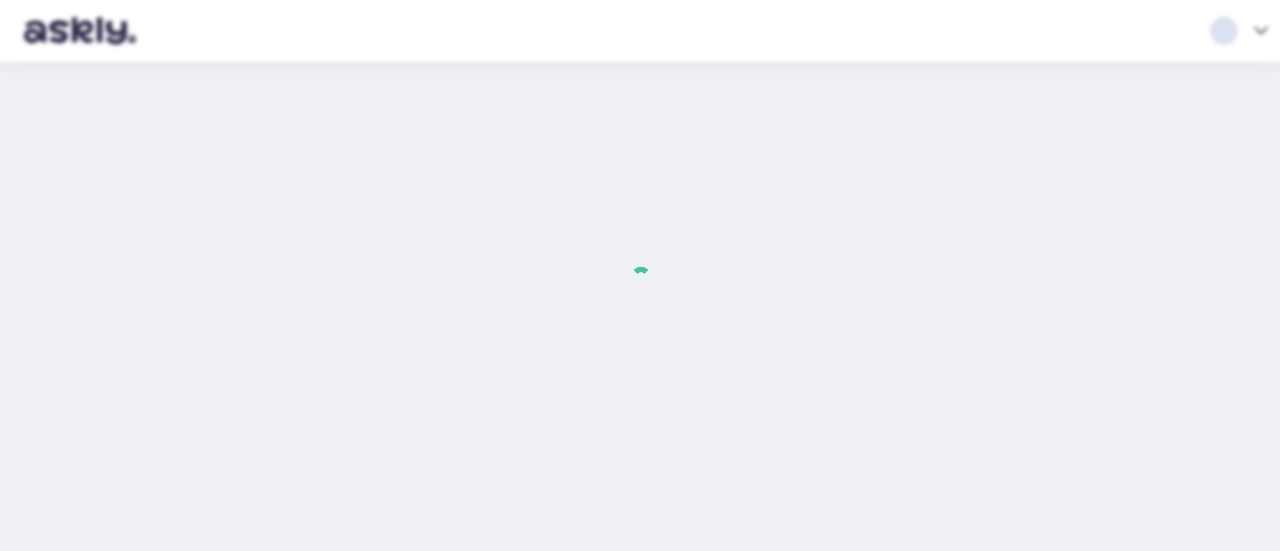 scroll, scrollTop: 0, scrollLeft: 0, axis: both 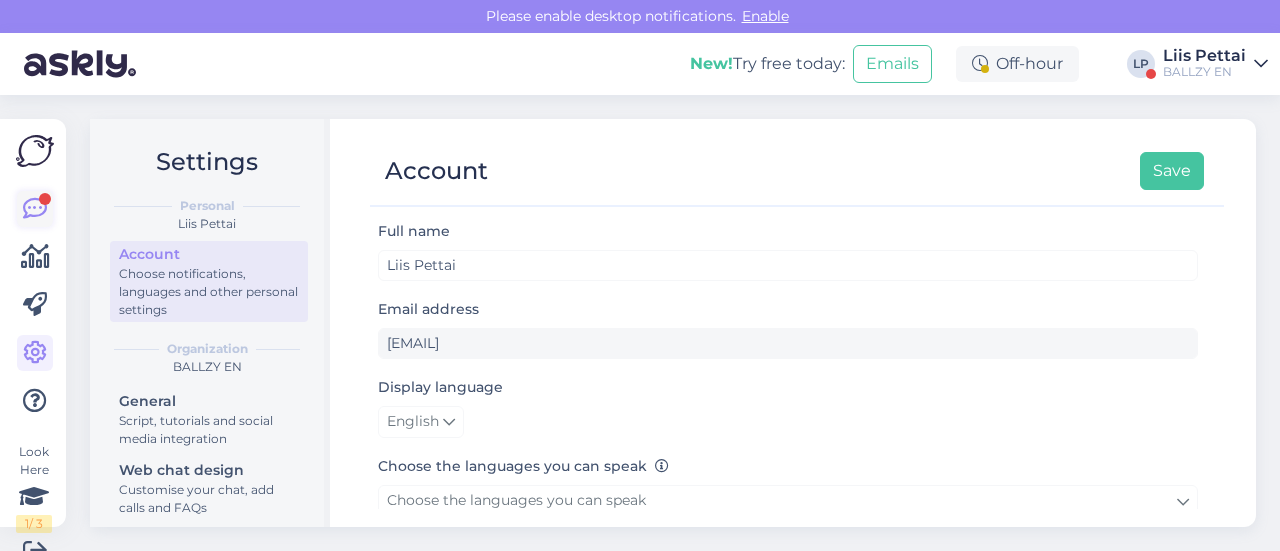 click at bounding box center (35, 209) 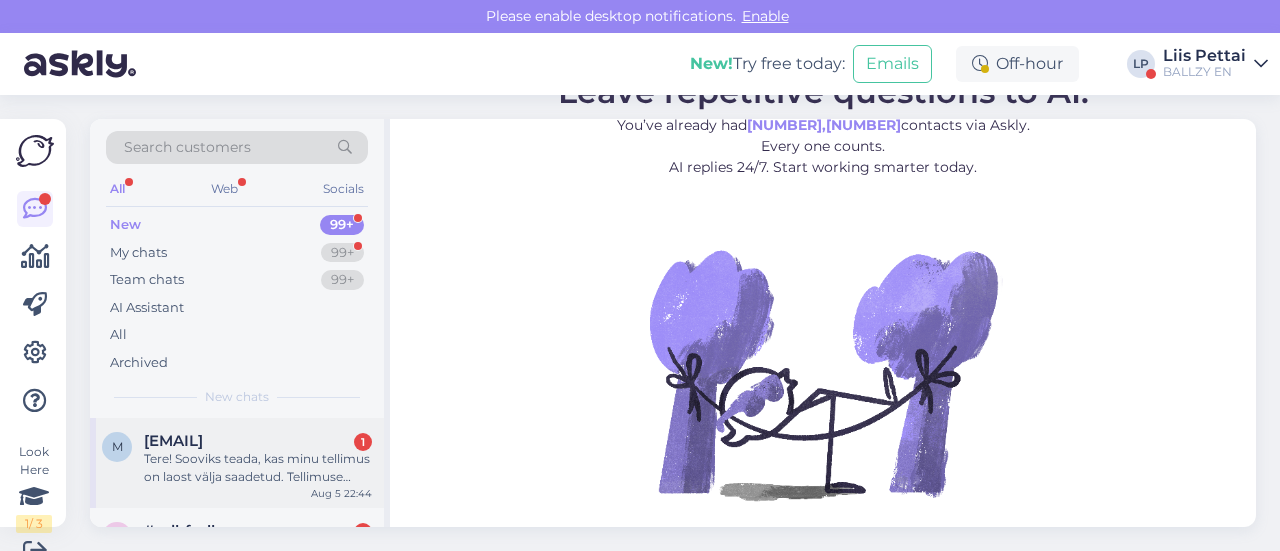 click on "Tere! Sooviks teada, kas minu tellimus on laost välja saadetud. Tellimuse number [ORDER_NUMBER]" at bounding box center [258, 468] 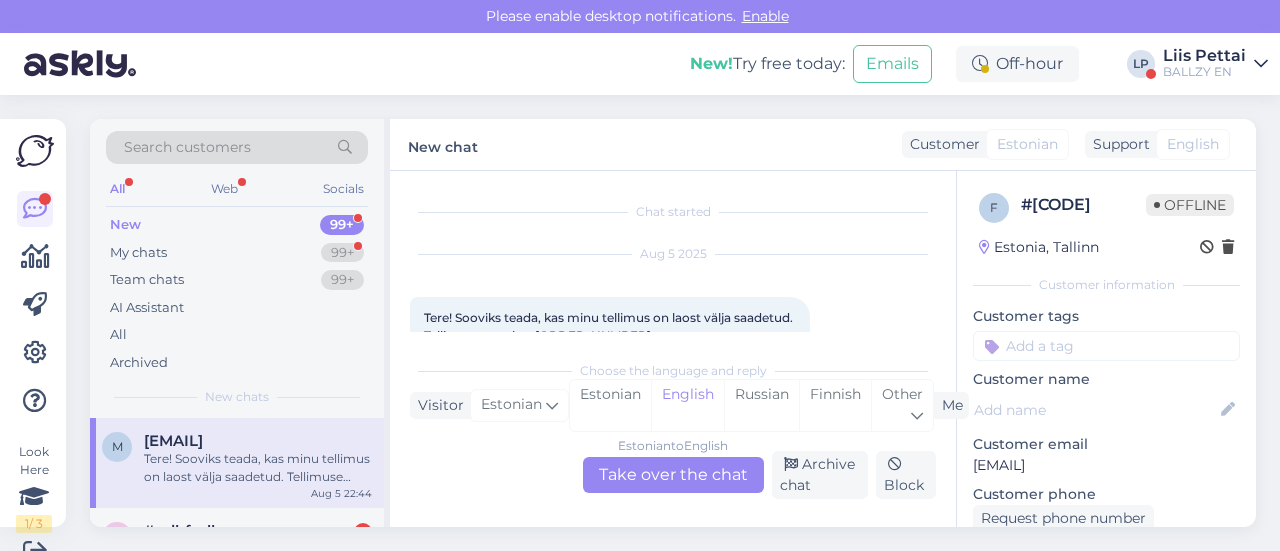 scroll, scrollTop: 30, scrollLeft: 0, axis: vertical 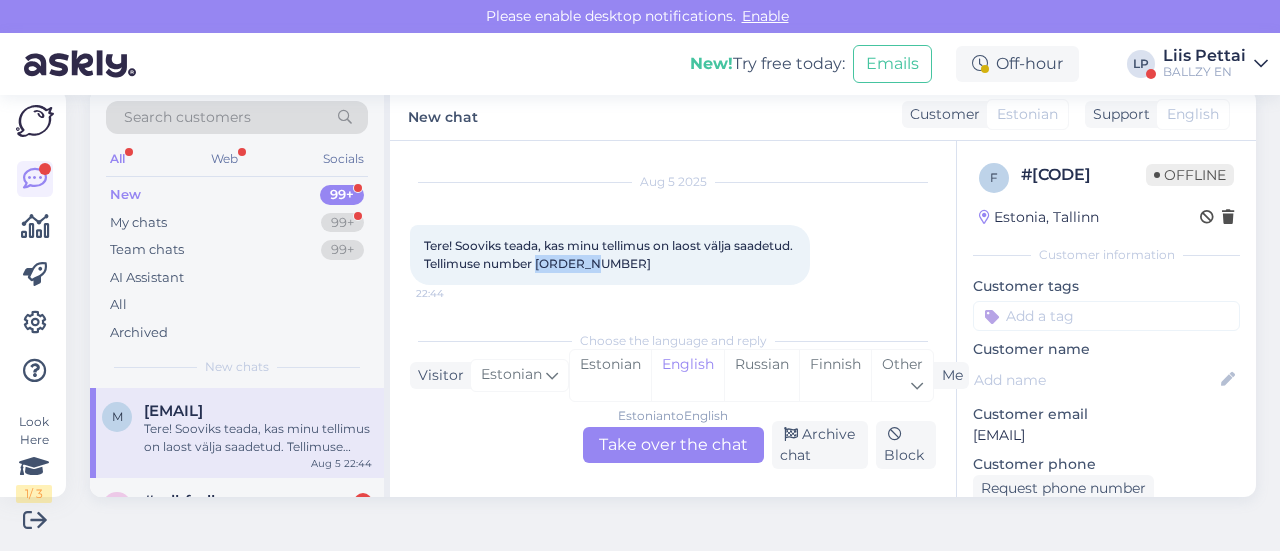 drag, startPoint x: 621, startPoint y: 264, endPoint x: 672, endPoint y: 267, distance: 51.088158 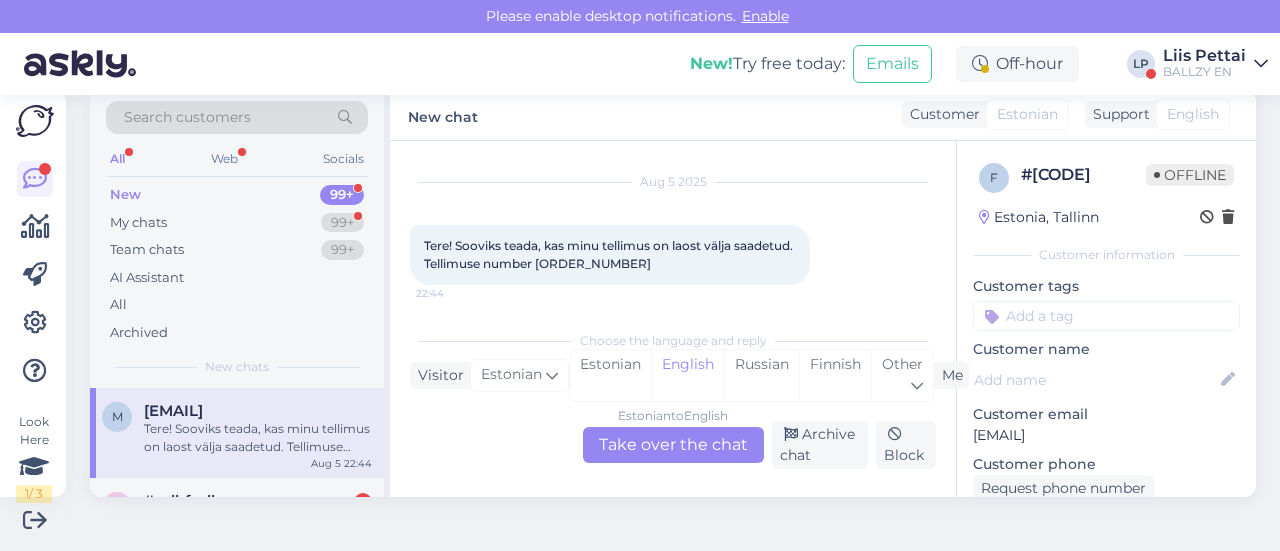 click on "Estonian  to  English Take over the chat" at bounding box center (673, 445) 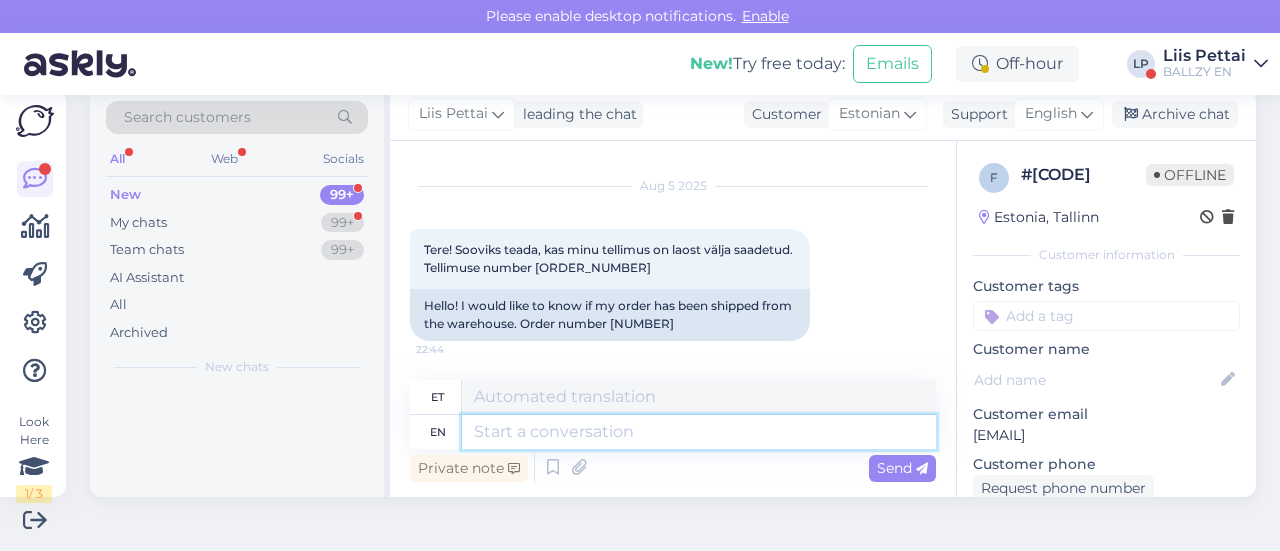 click at bounding box center [699, 432] 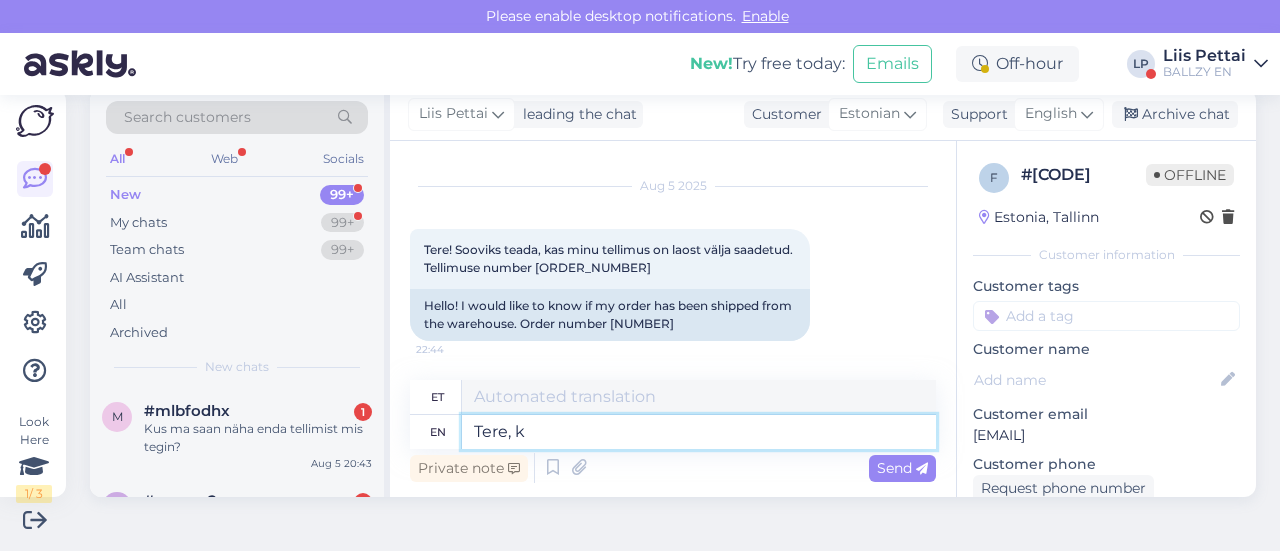 type on "Tere, ka" 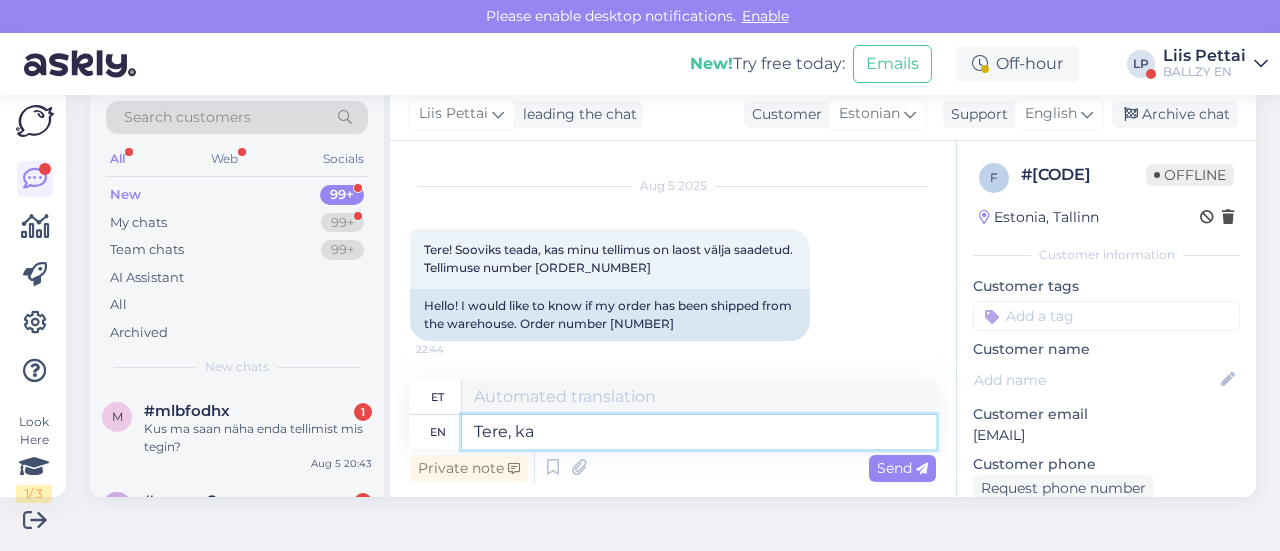 type on "Tere," 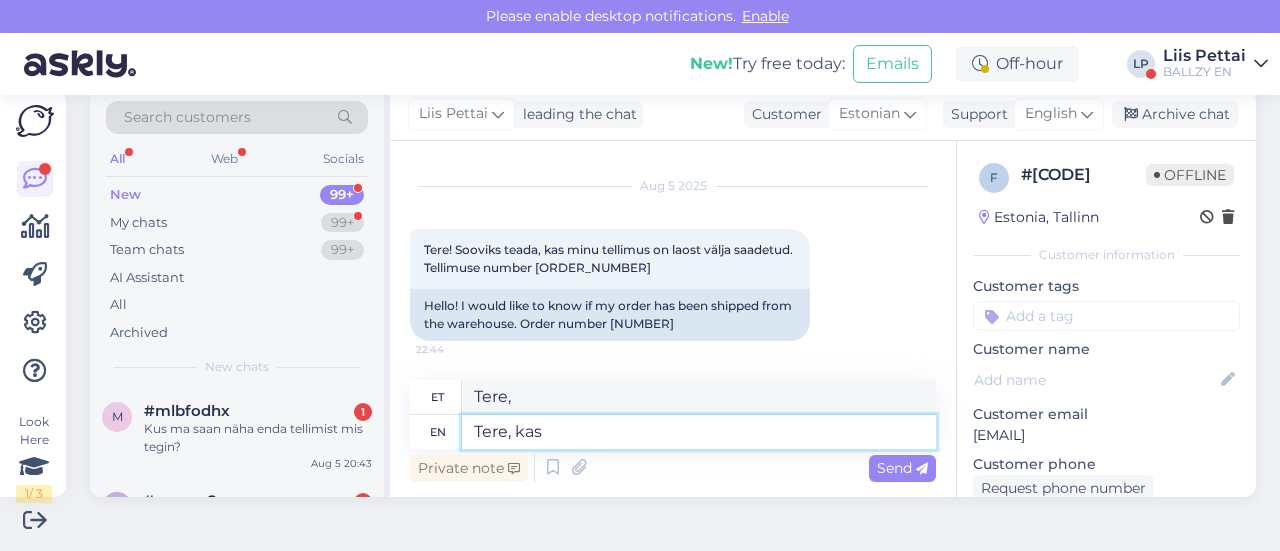 type on "Tere, kas" 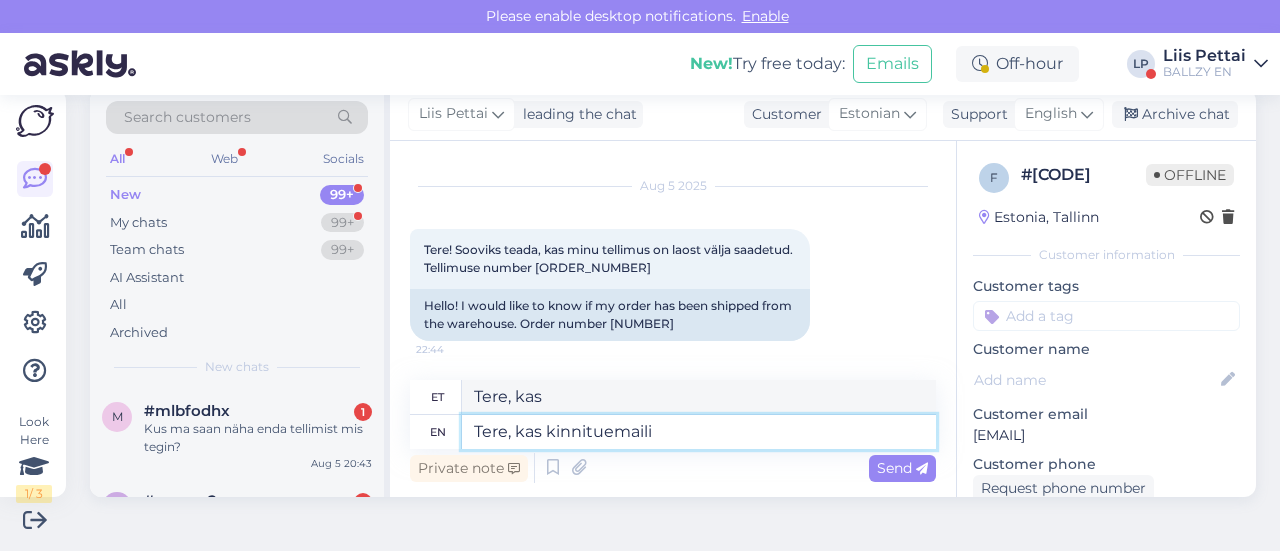 type on "Tere, kas kinnituemaili" 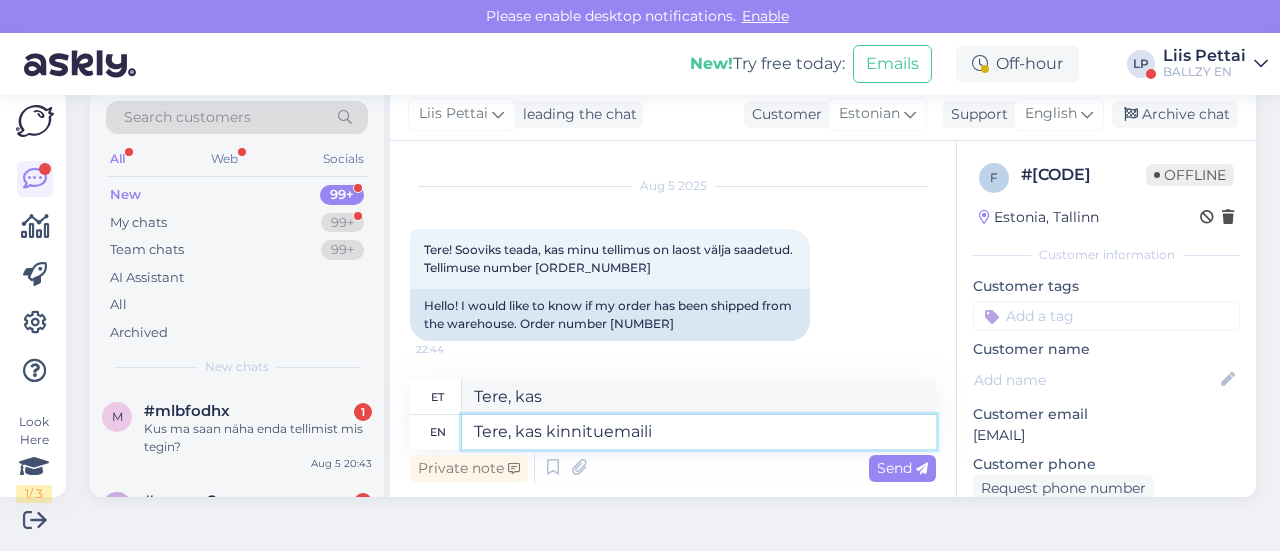 type on "Tere, kas kinnituemailid" 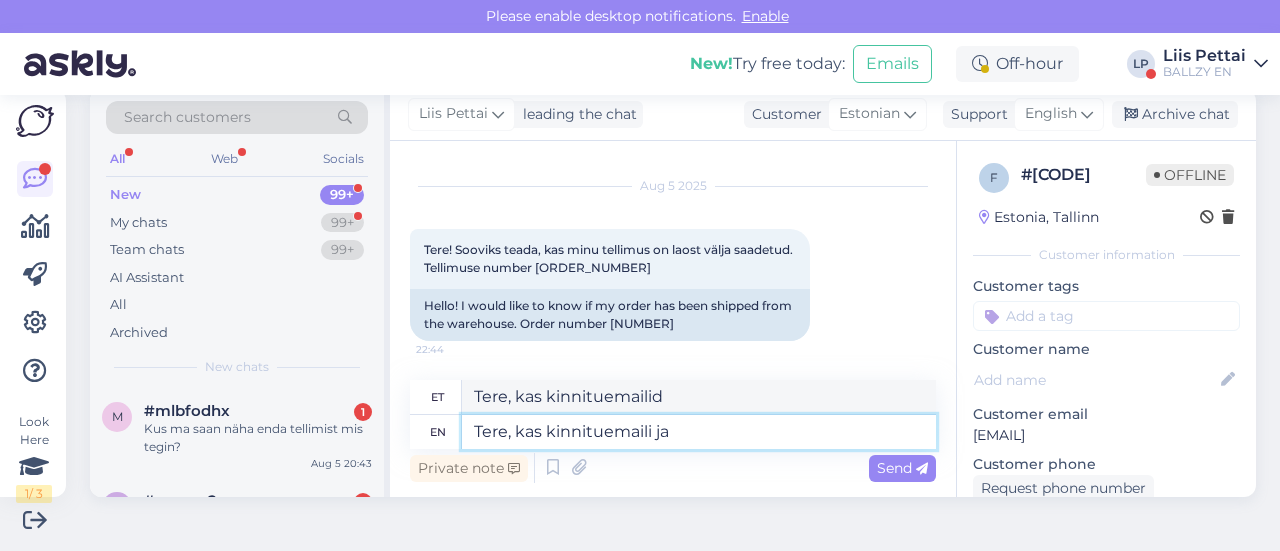 type on "Tere, kas kinnituemaili ja" 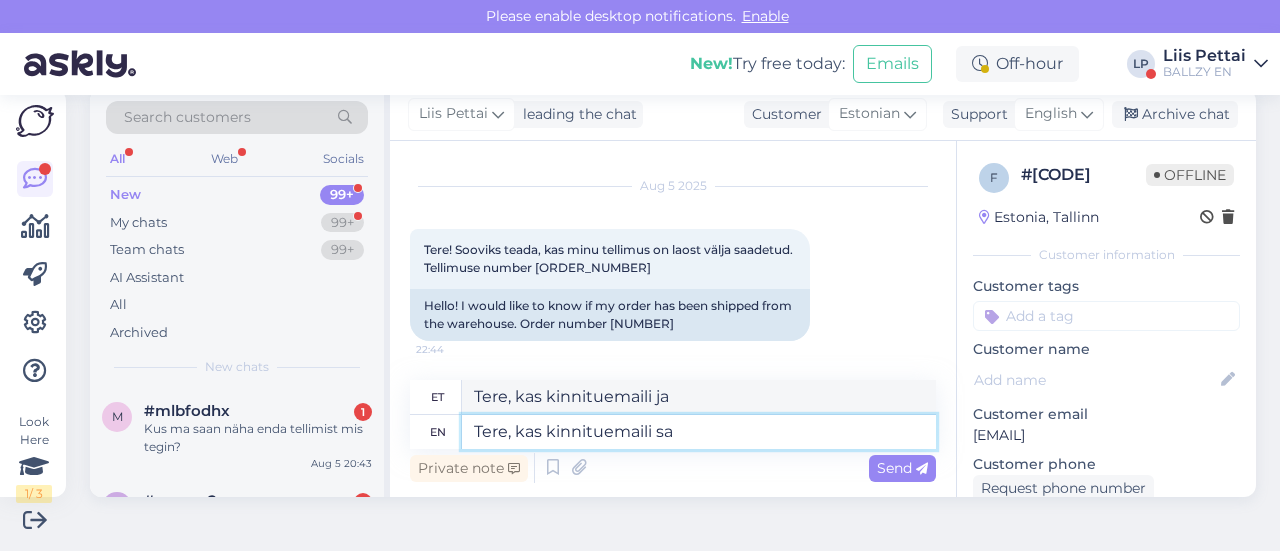 type on "Tere, kas kinnituemaili sai" 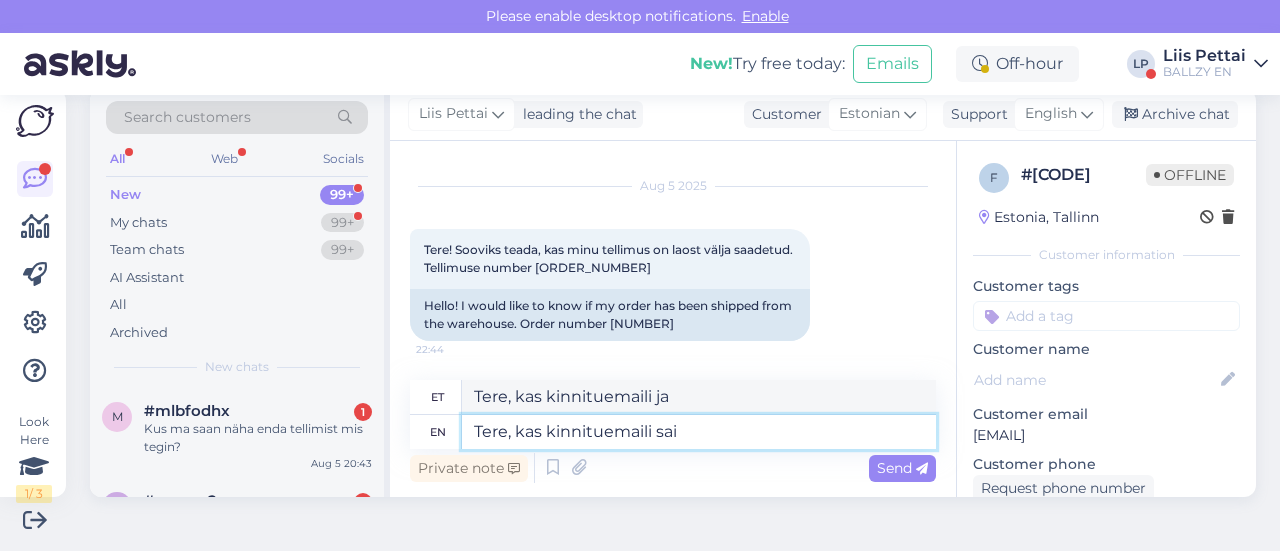 type on "Tere, kas kinnituemailid" 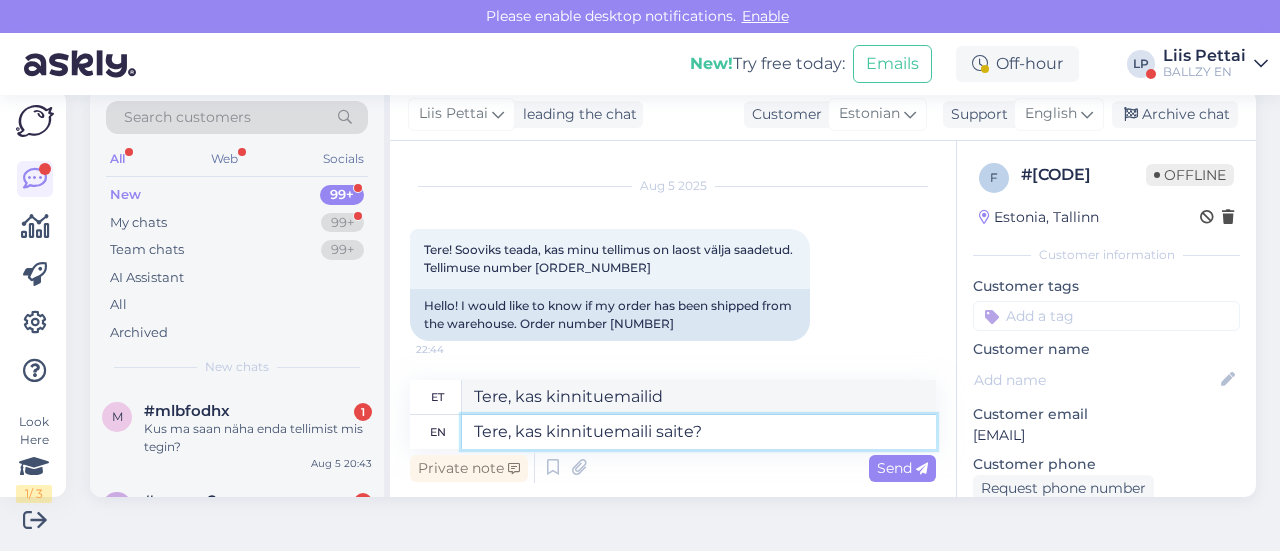 type on "Tere, kas kinnituemaili saite?" 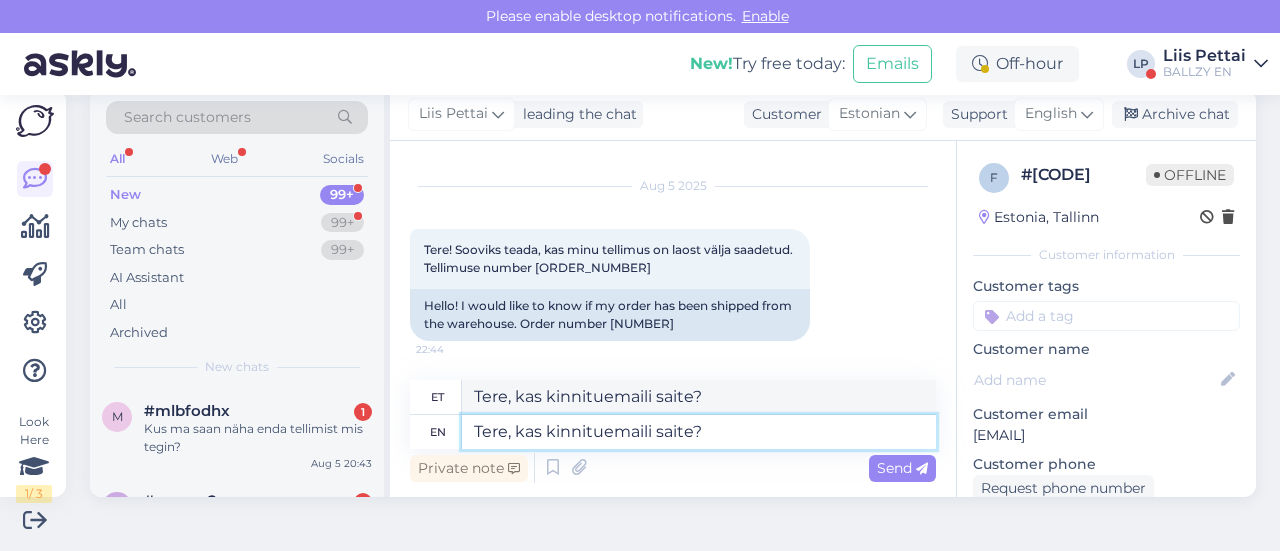 type 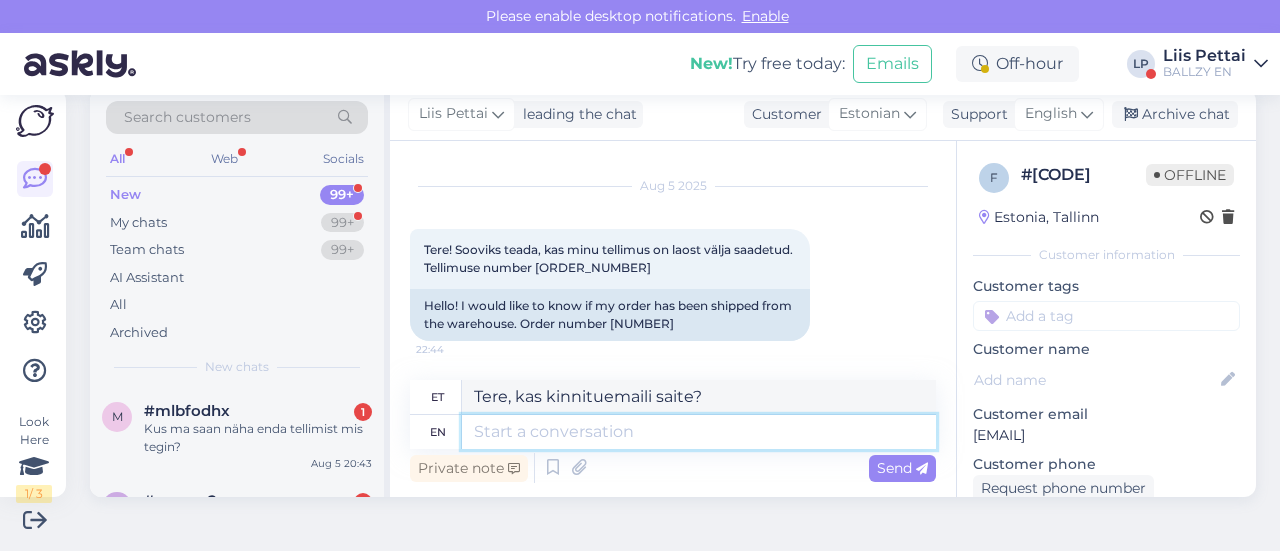 type 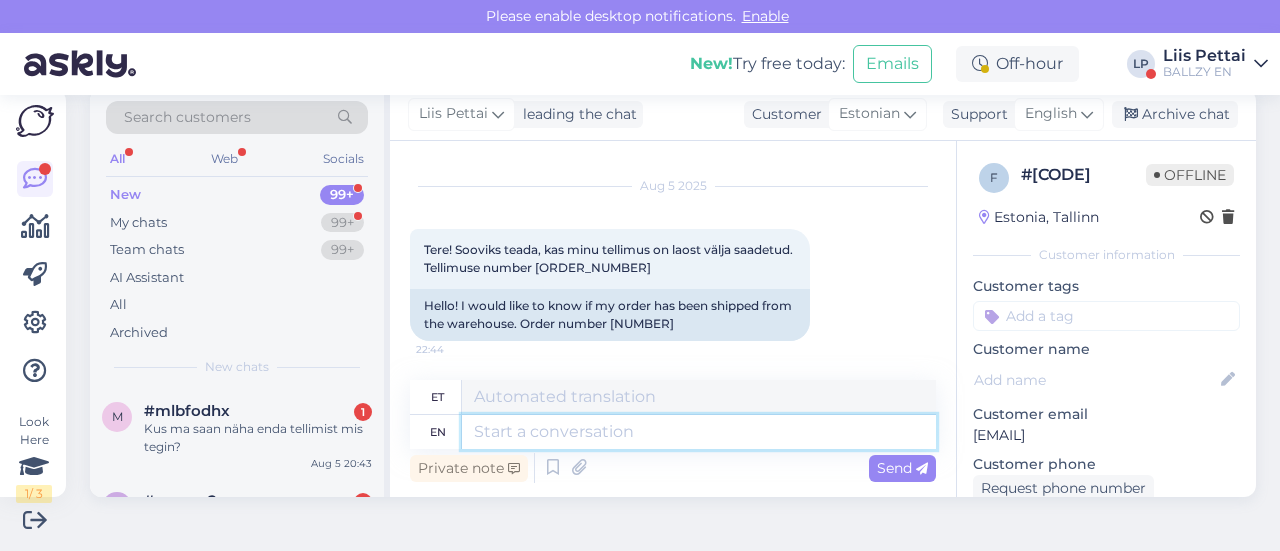 scroll, scrollTop: 200, scrollLeft: 0, axis: vertical 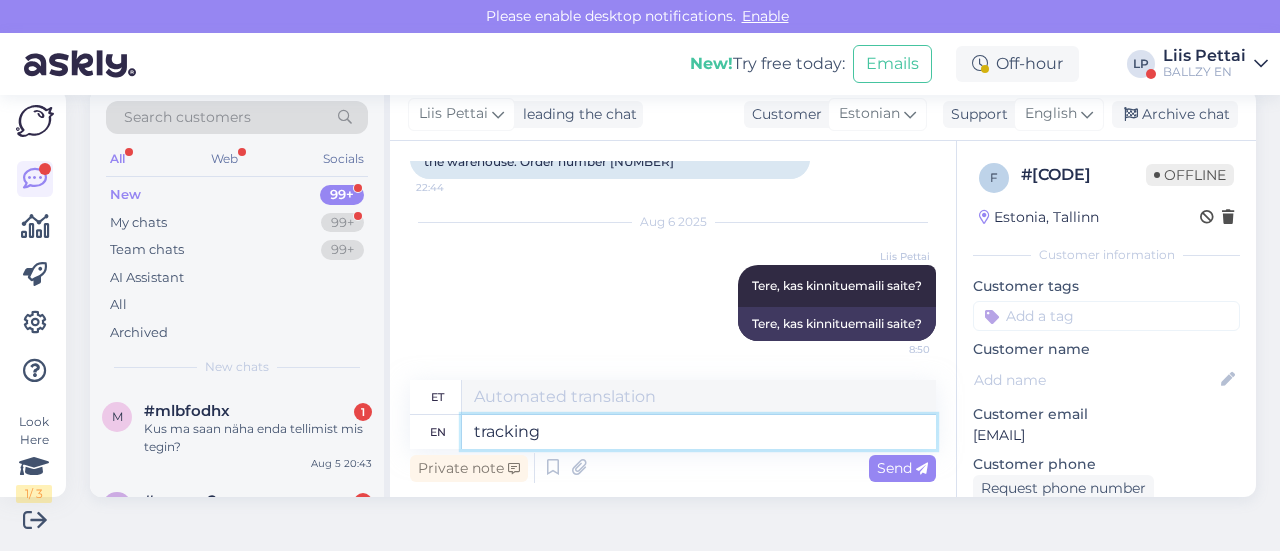 type on "tracking e" 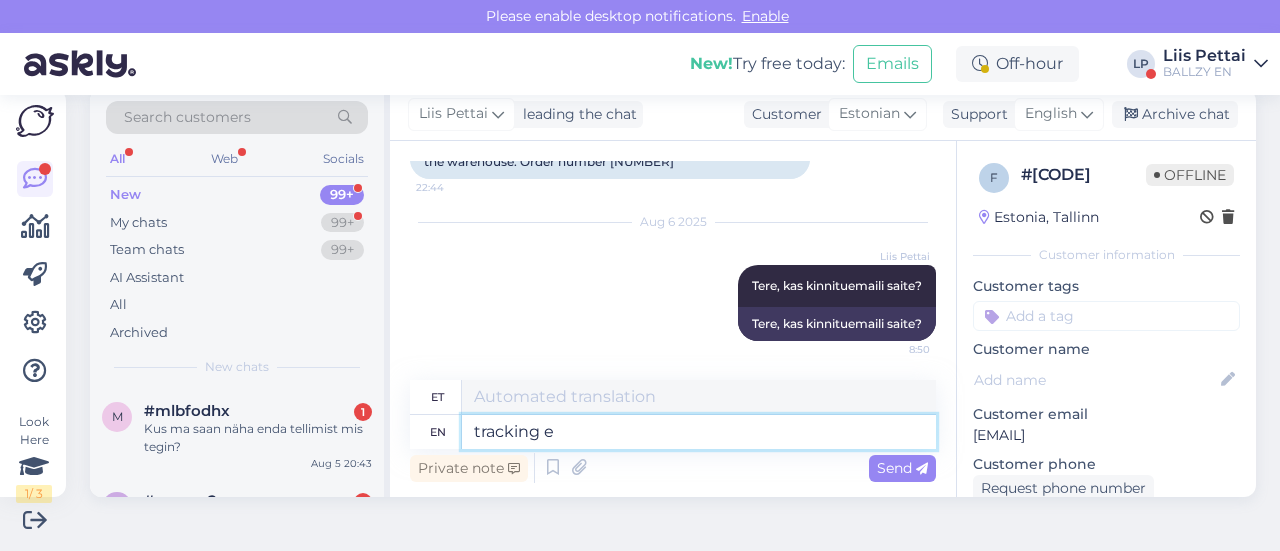 type on "jälgimine" 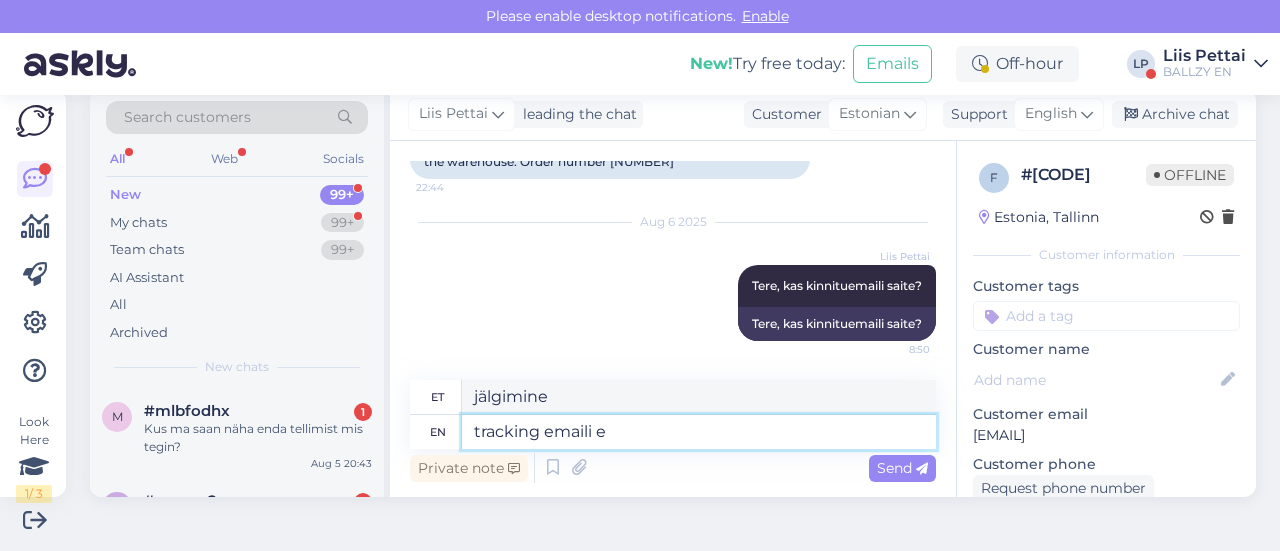 type on "tracking emaili ei" 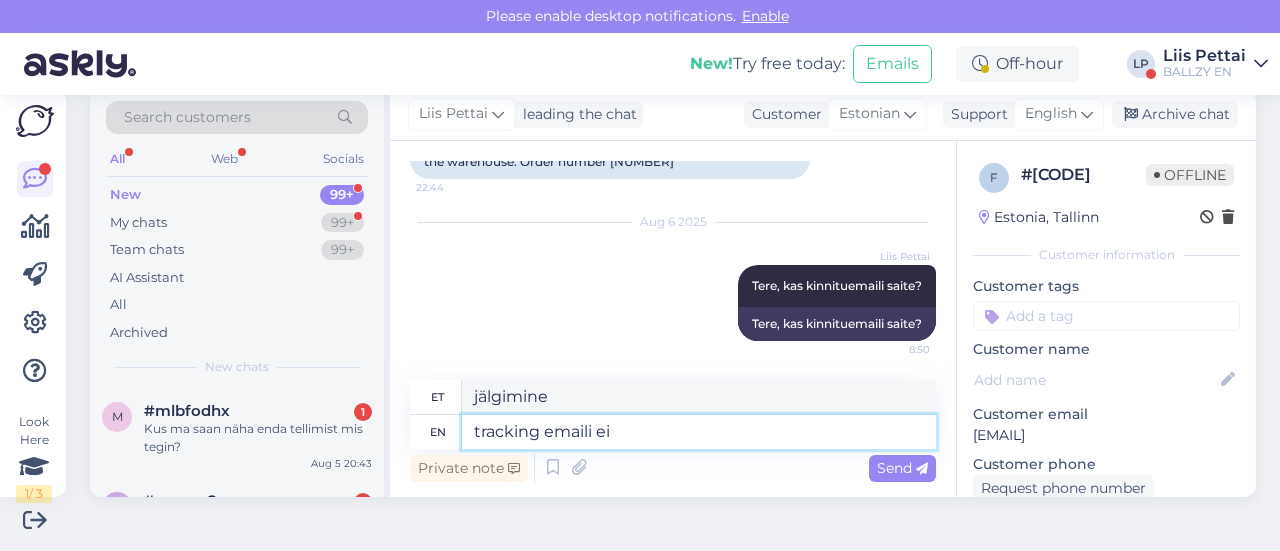 type on "jälgimise e-posti" 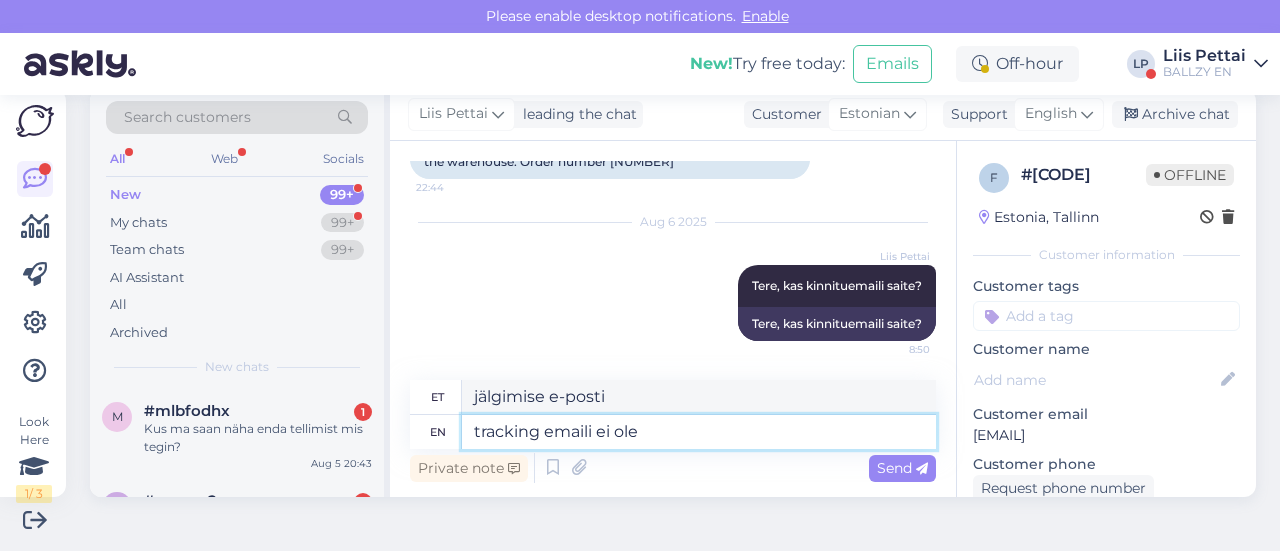 type on "tracking emaili ei ole" 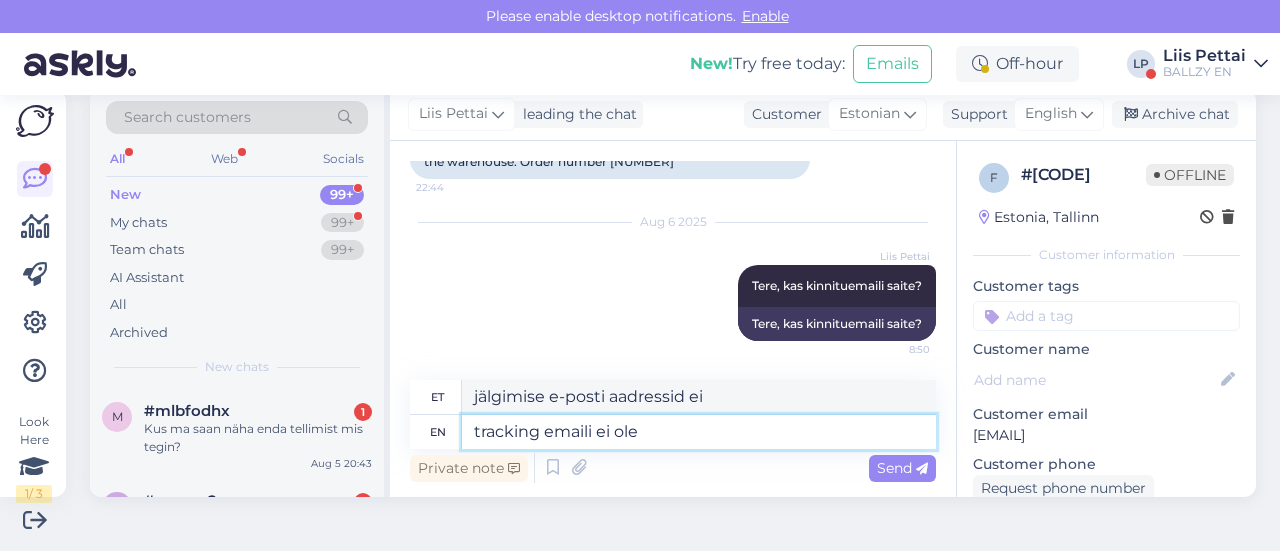 type on "tracking emaili ei ole t" 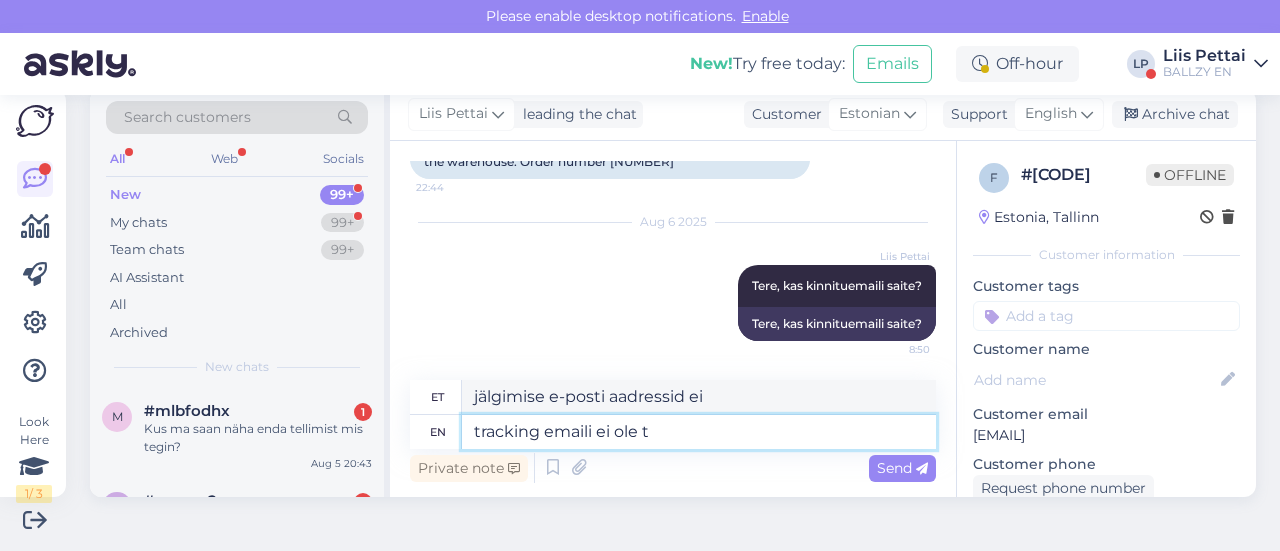 type on "jälgimise e-posti aadressid" 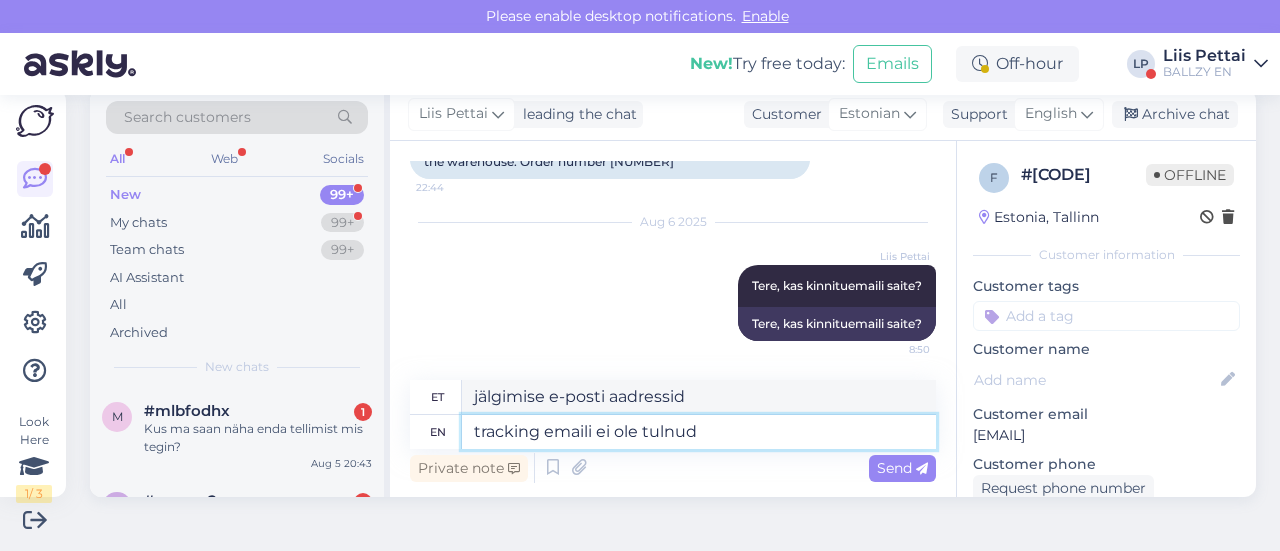 type on "tracking emaili ei ole tulnud?" 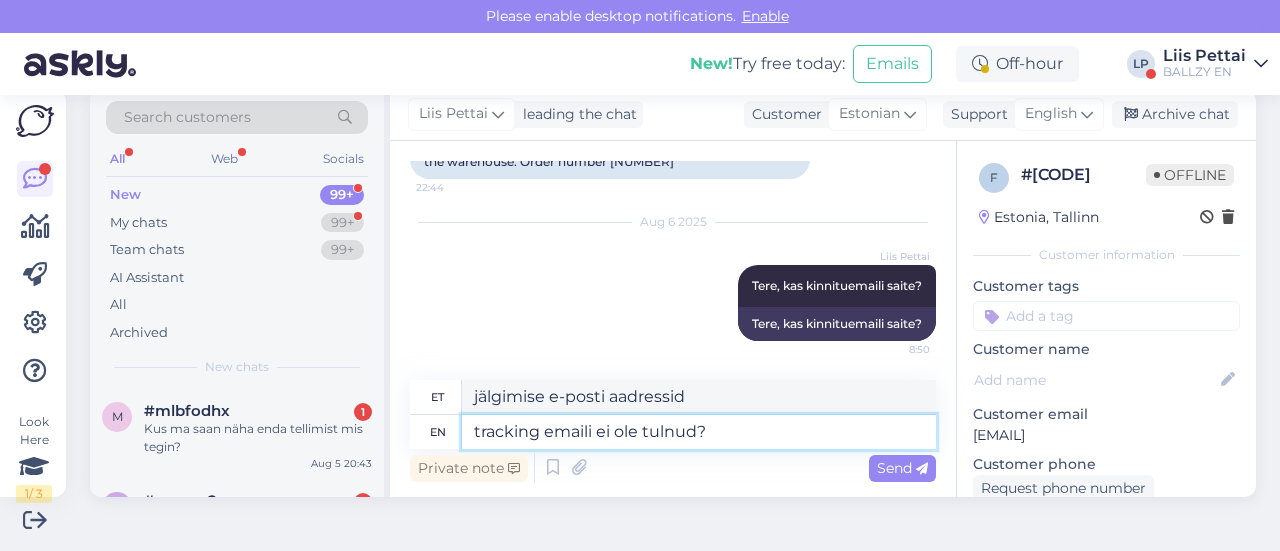 type on "tracking emaili ei ole tulnud?" 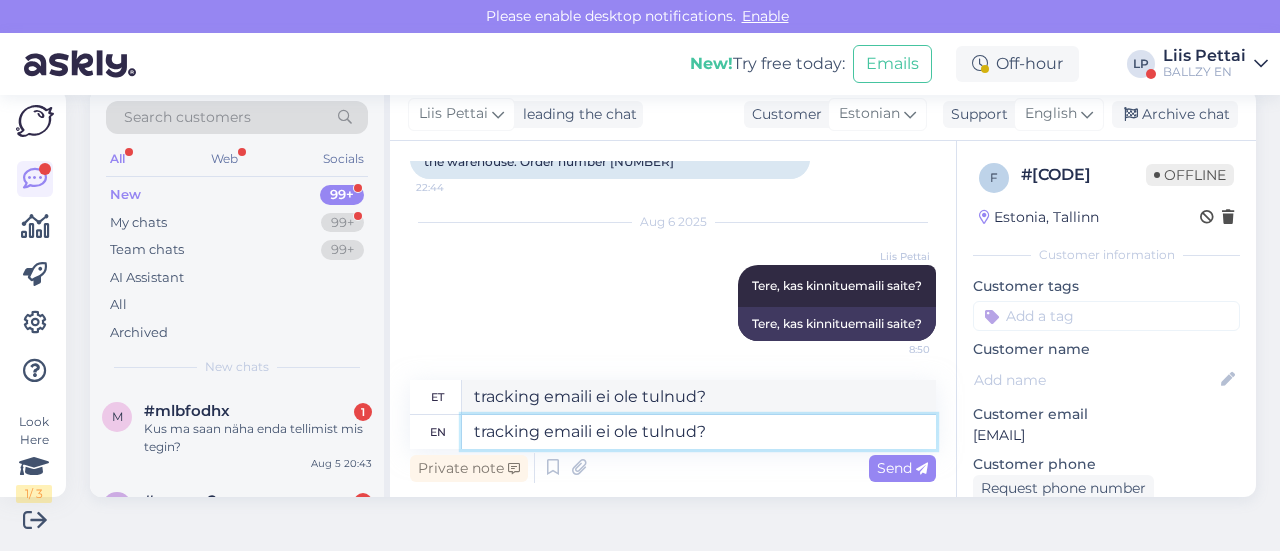 type 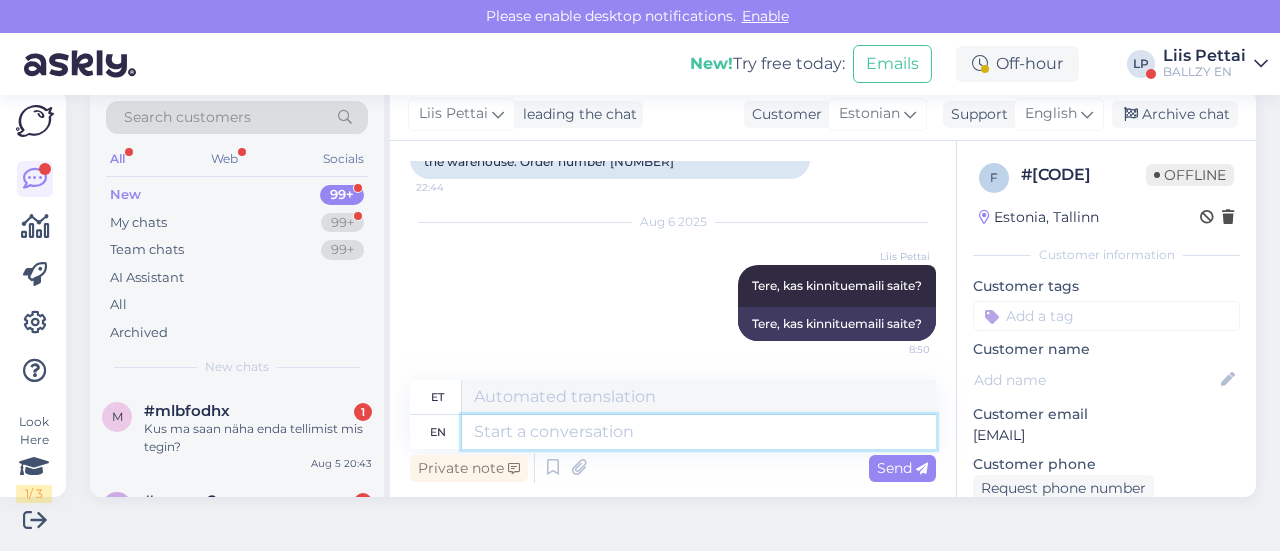scroll, scrollTop: 320, scrollLeft: 0, axis: vertical 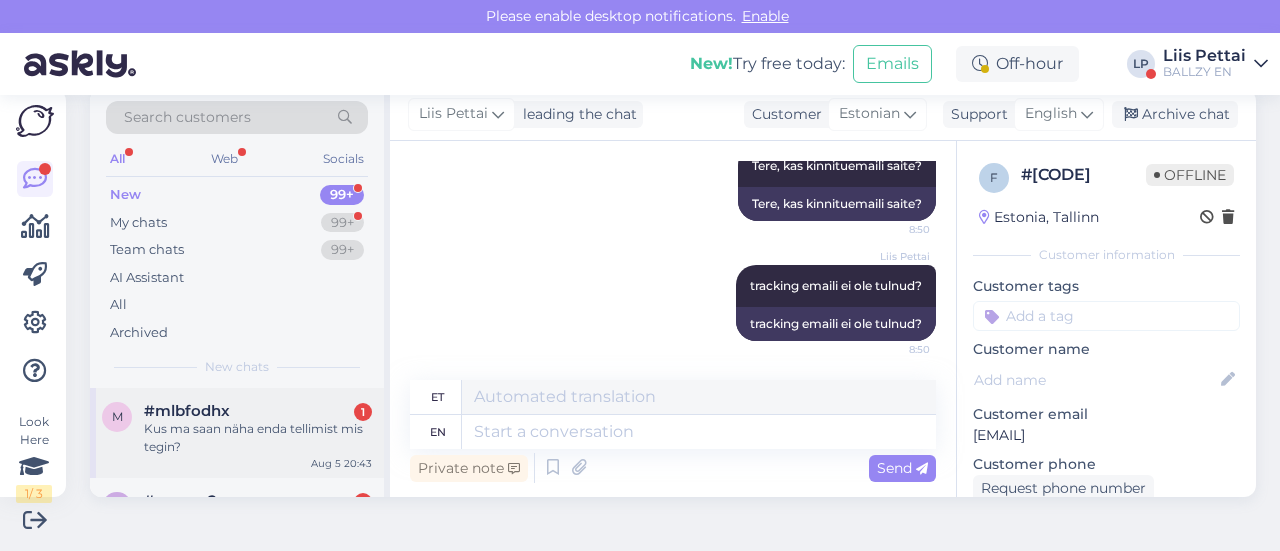 click on "Kus ma saan näha enda tellimist mis tegin?" at bounding box center [258, 438] 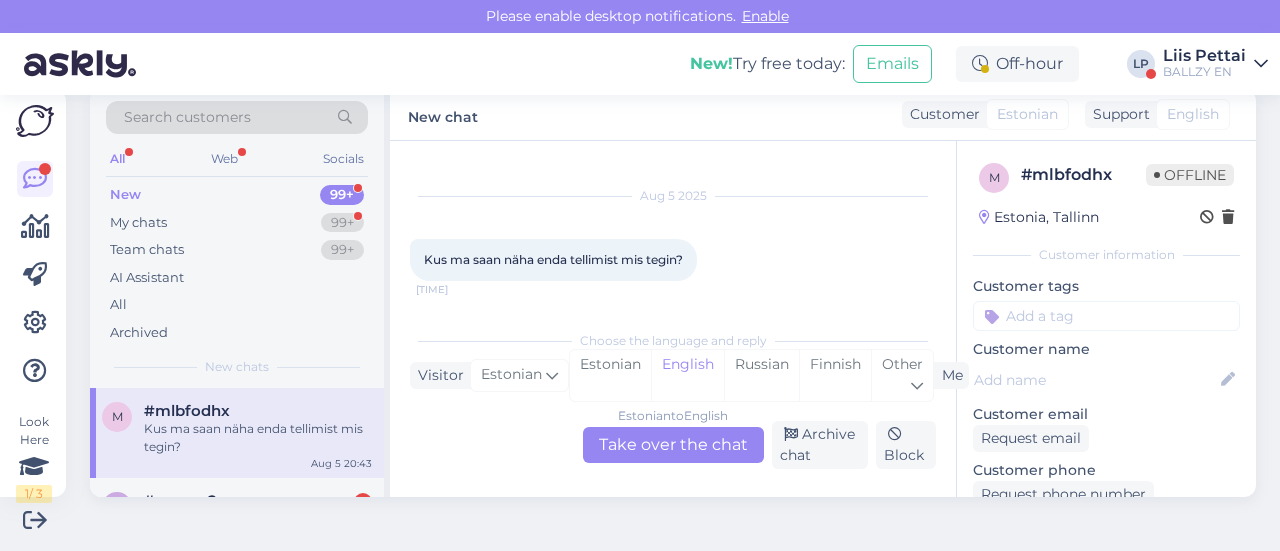 click on "Estonian  to  English Take over the chat" at bounding box center (673, 445) 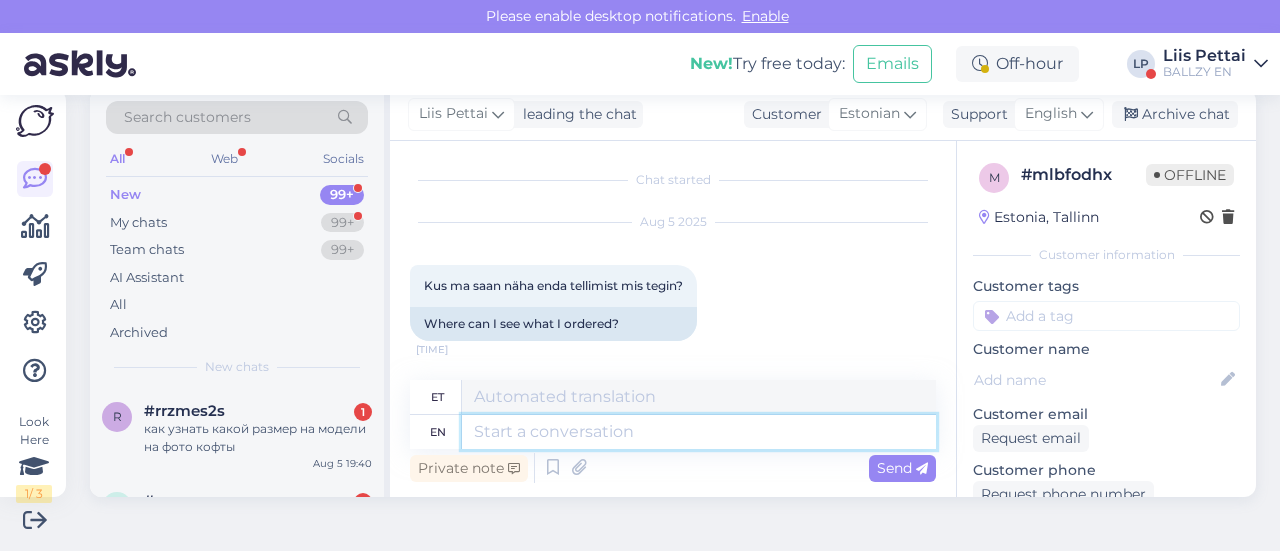 click at bounding box center (699, 432) 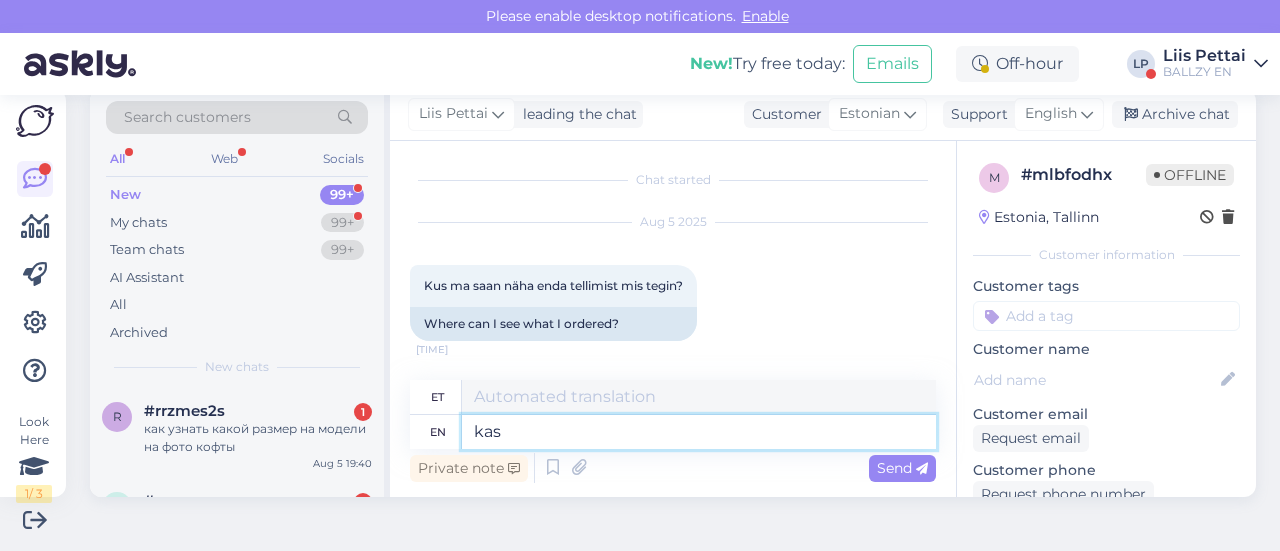 type on "kas" 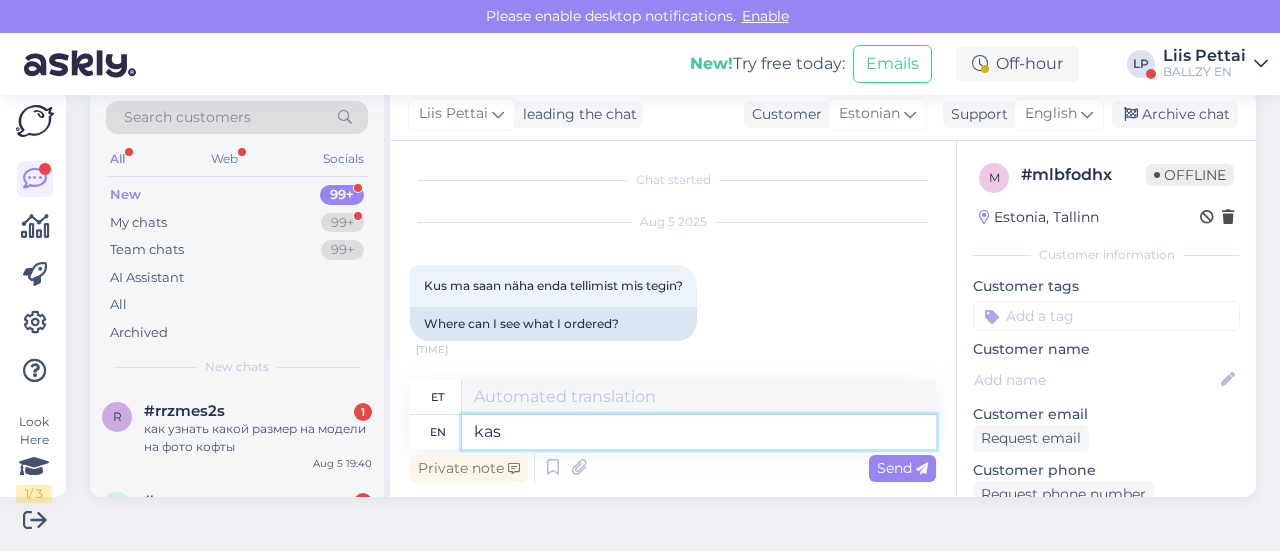 type on "kas" 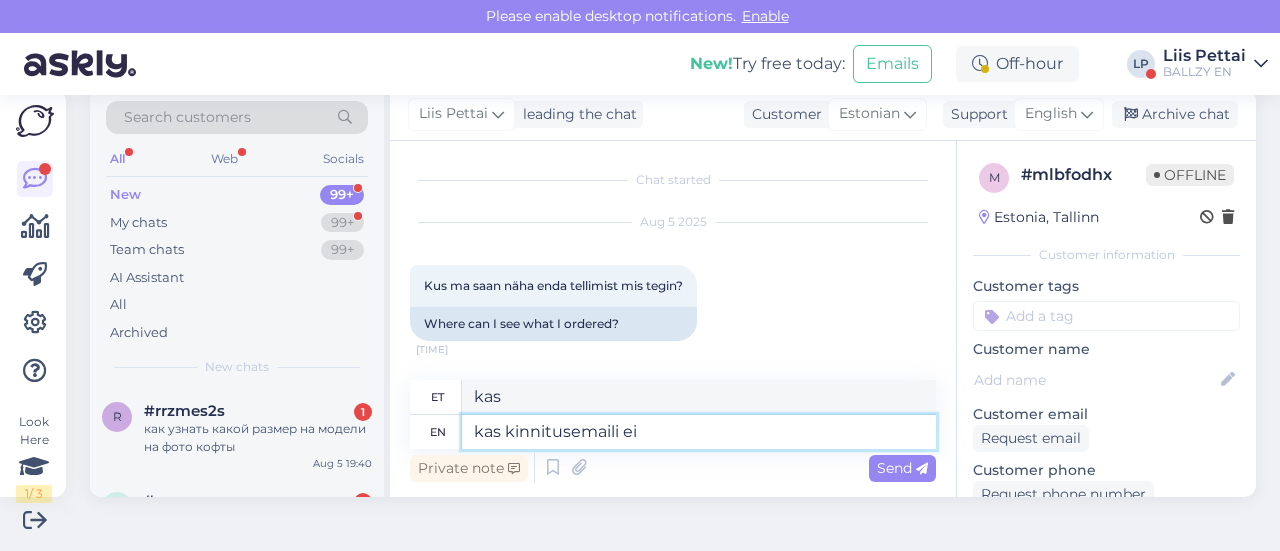 type on "kas kinnitusemaili ei" 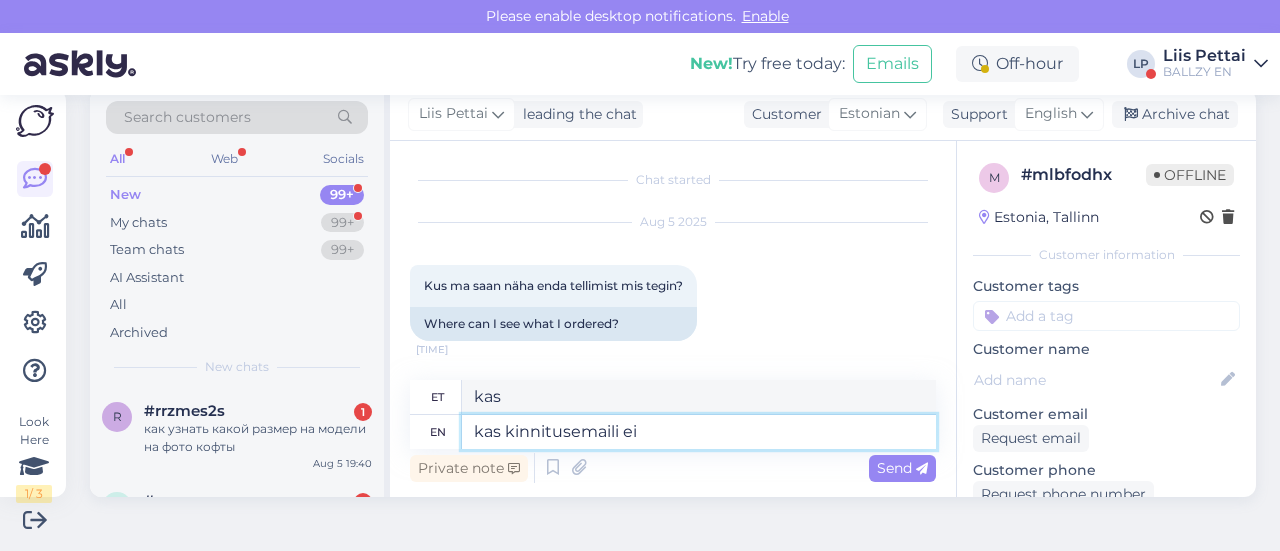 type on "kas kinnitusemaili" 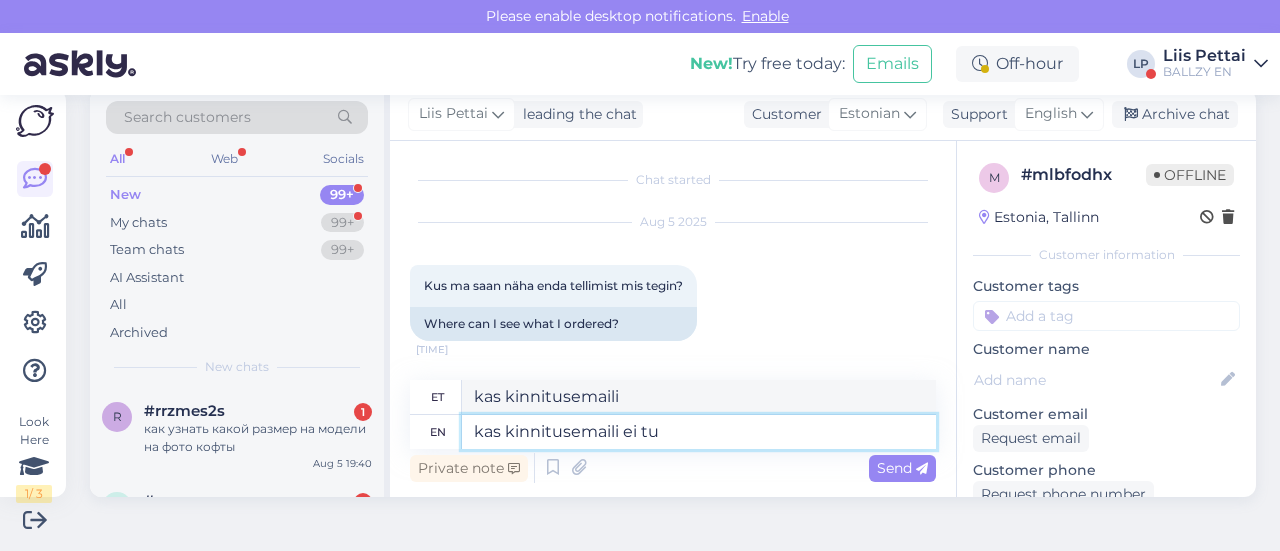 type on "kas kinnitusemaili ei tul" 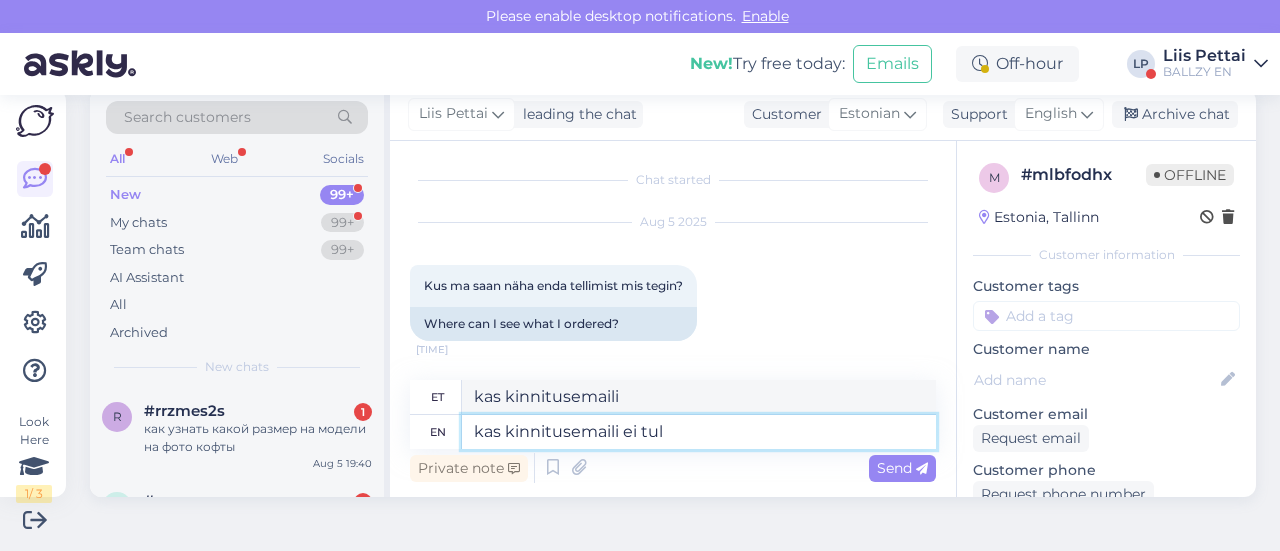 type on "kas kinnitusemaili ei" 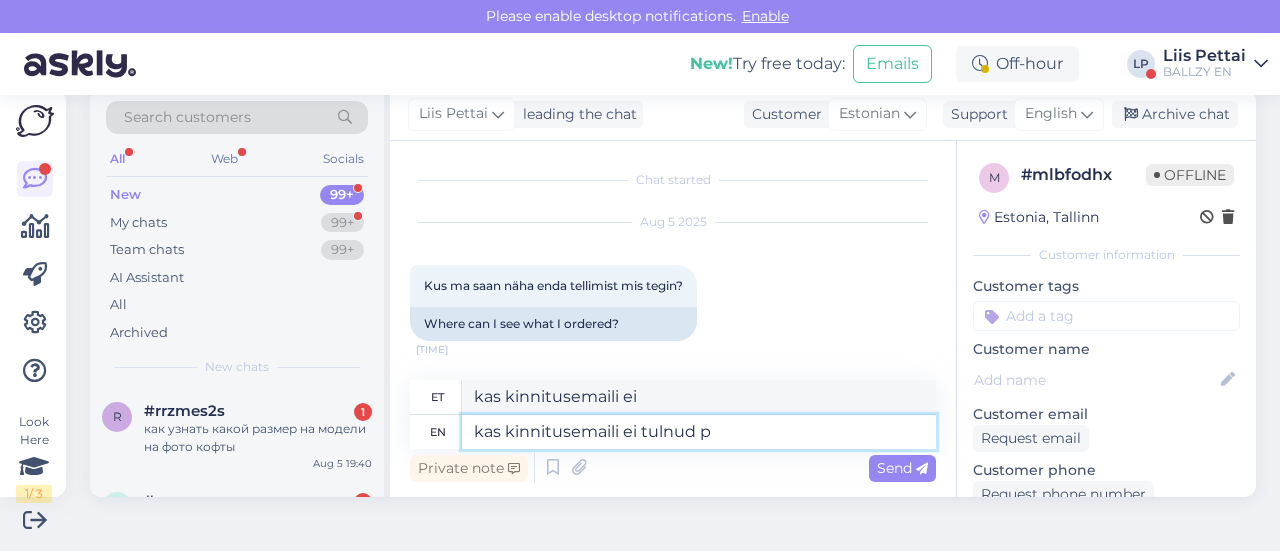 type on "kas kinnitusemaili ei tulnud pe" 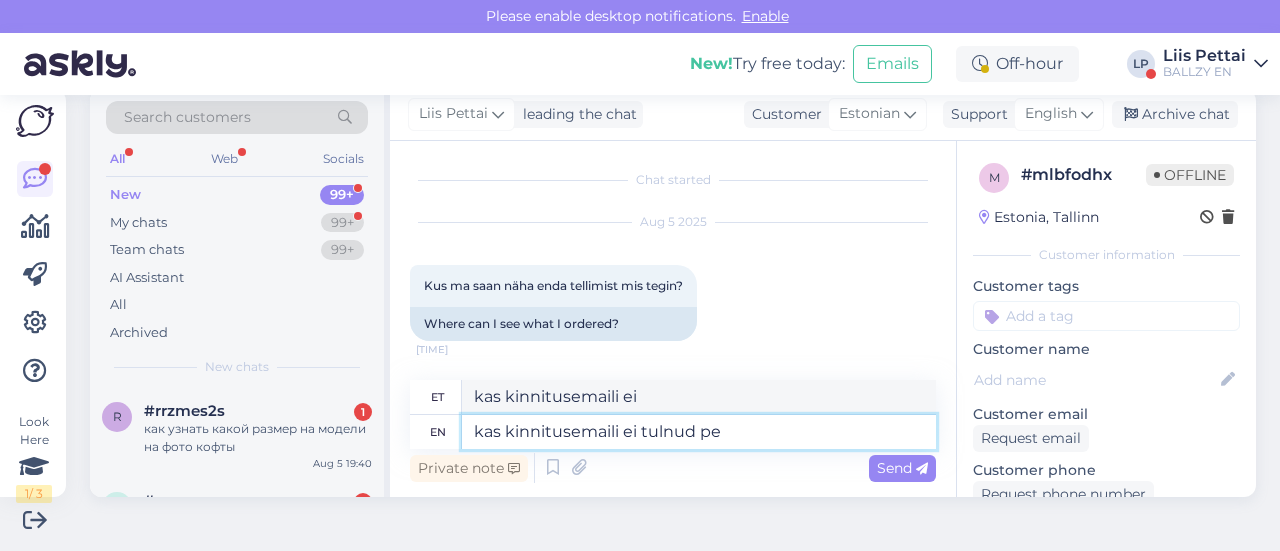 type on "kas kinnitusemaili ei tulnud" 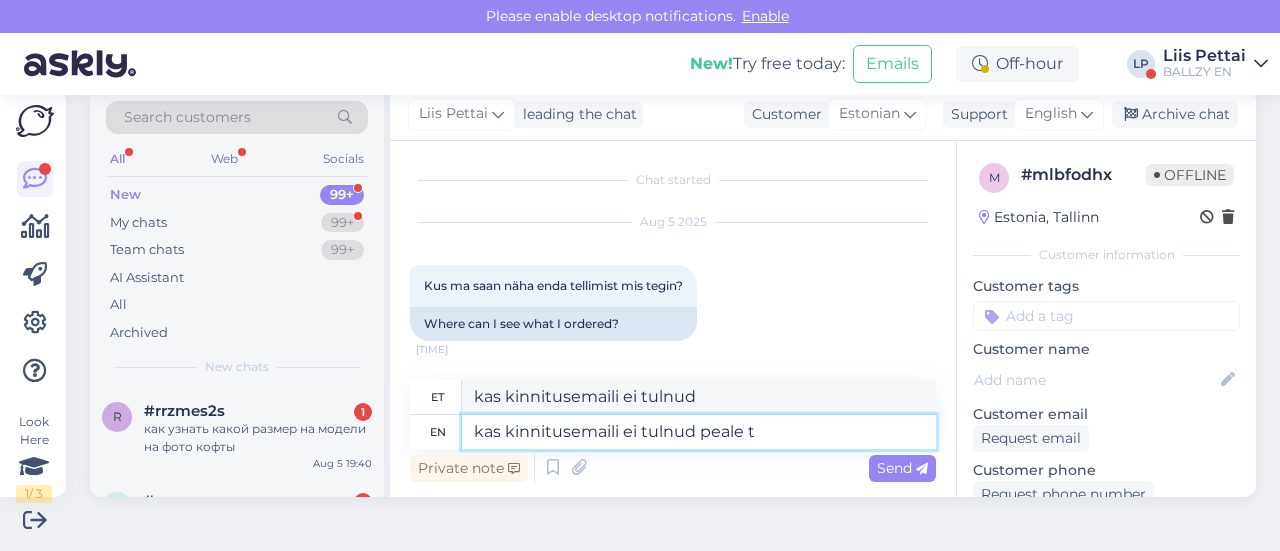 type on "kas kinnitusemaili ei tulnud peale te" 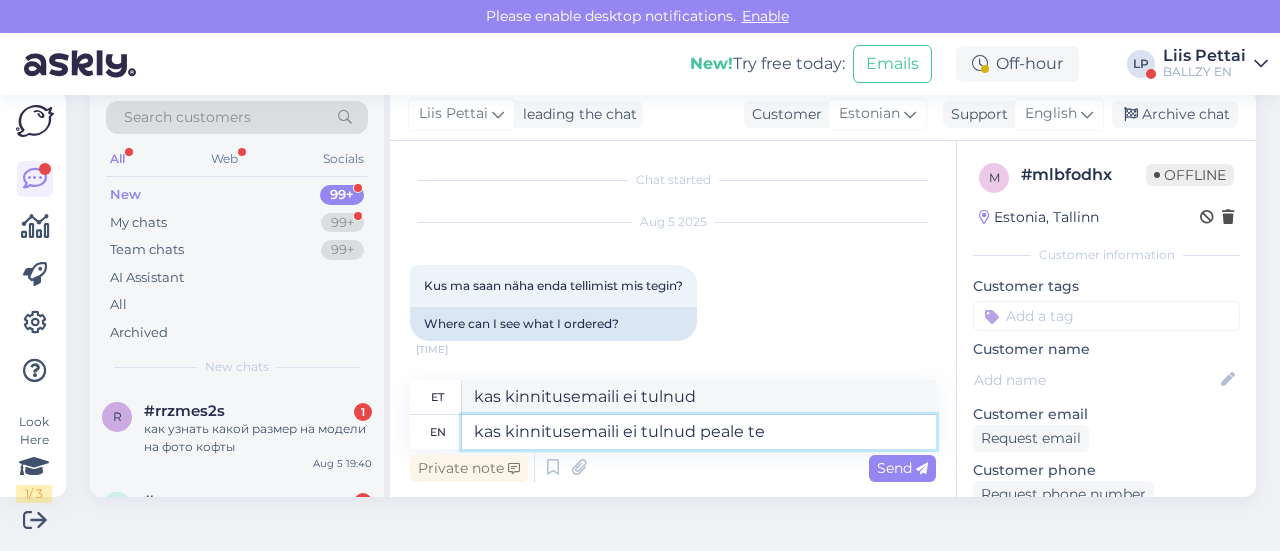 type on "kas kinnitusemaili ei tulnud peale" 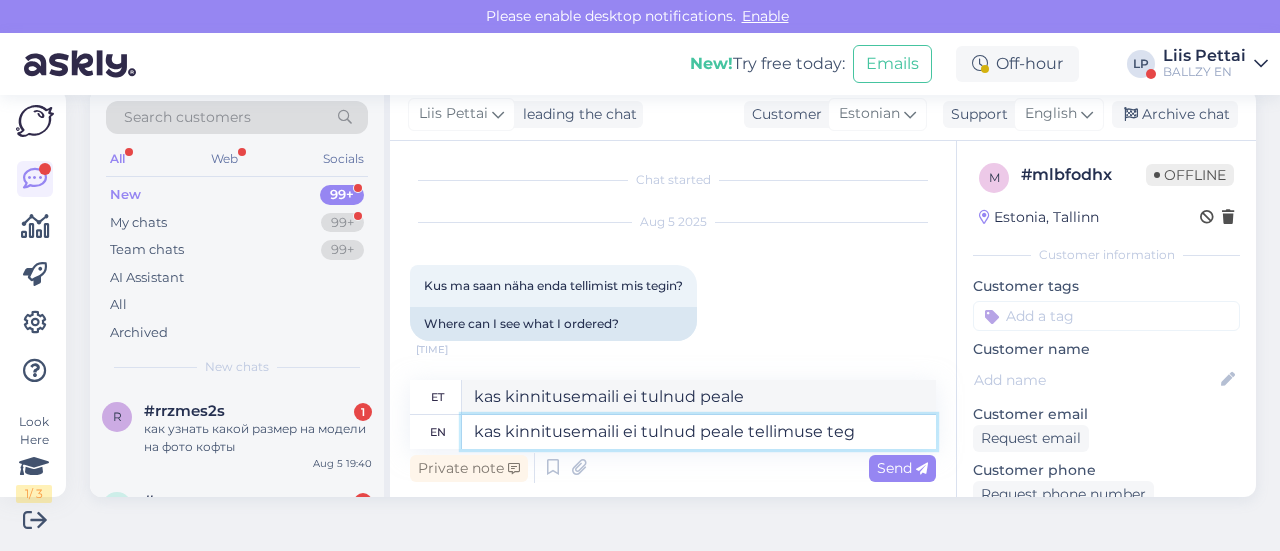 type on "kas kinnitusemaili ei tulnud peale tellimuse tege" 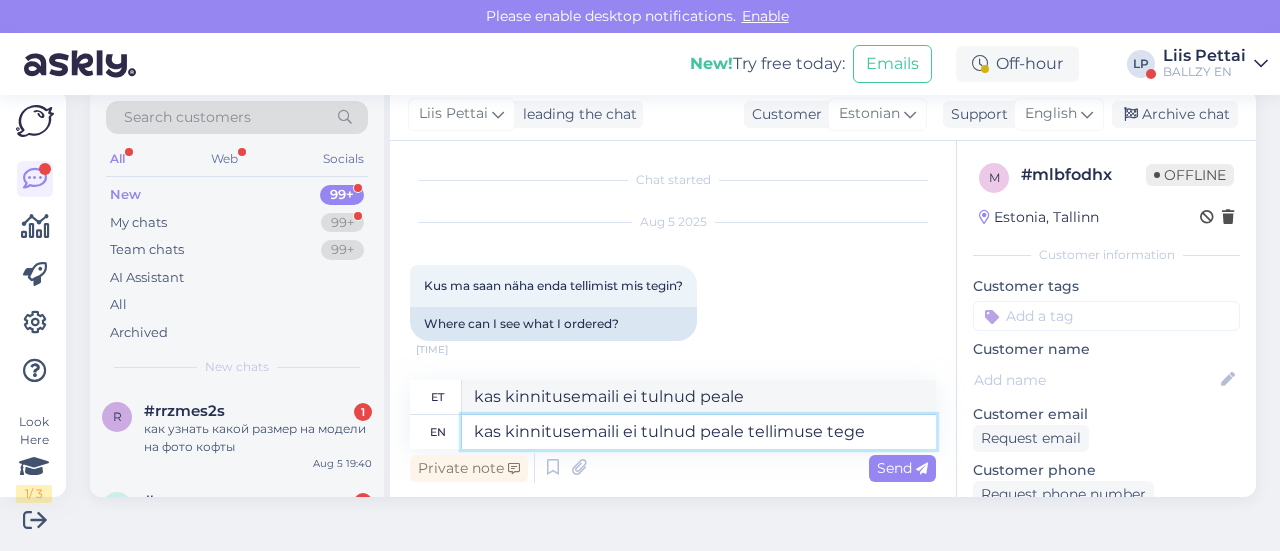 type on "kas kinnitusemaili ei tulnud peale tellimuse" 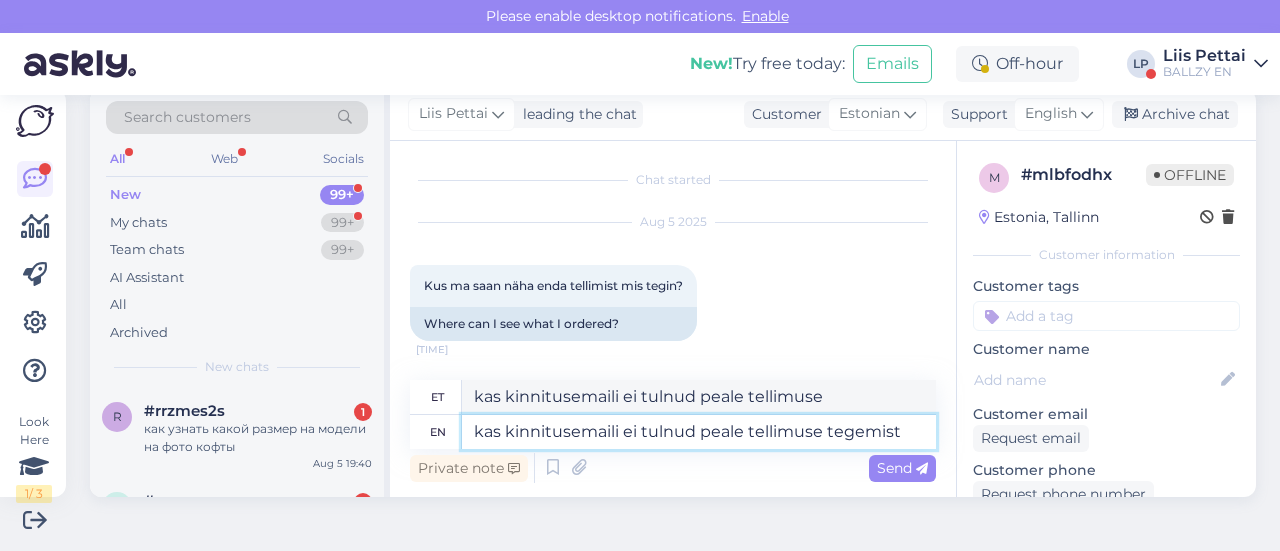 type on "kas kinnitusemaili ei tulnud peale tellimuse tegemist?" 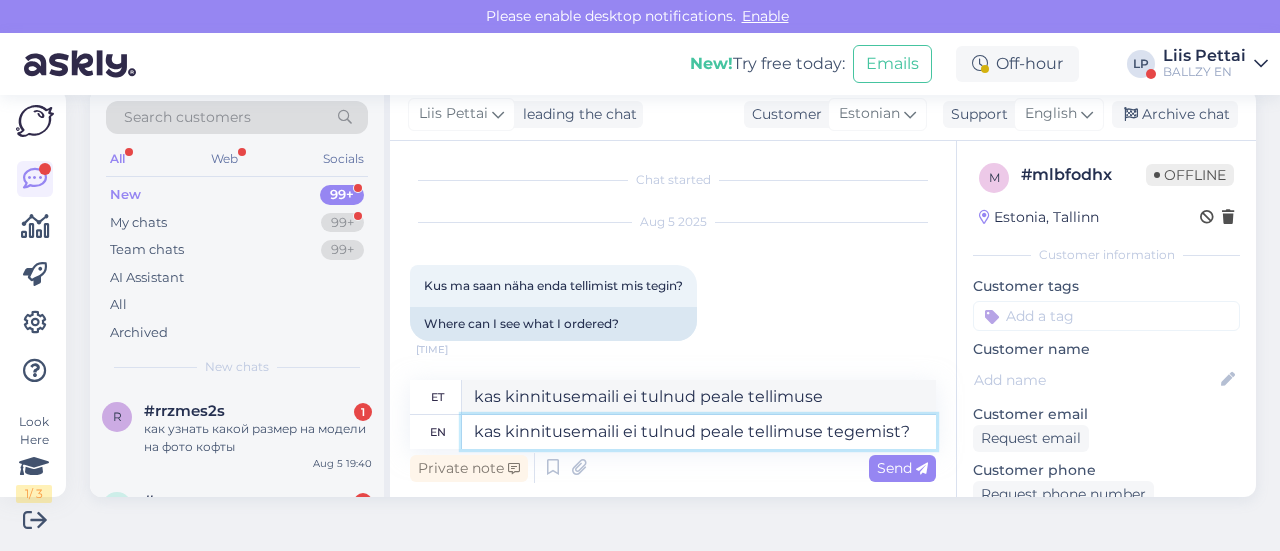 type on "kas kinnitusemaili ei tulnud peale tellimuse tegemist?" 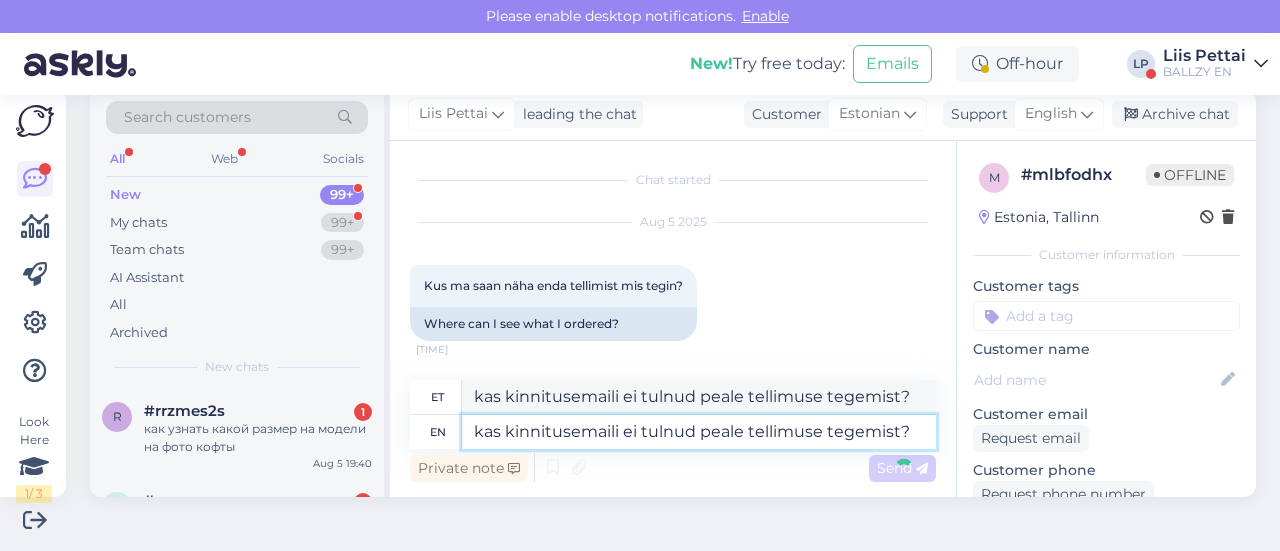 type 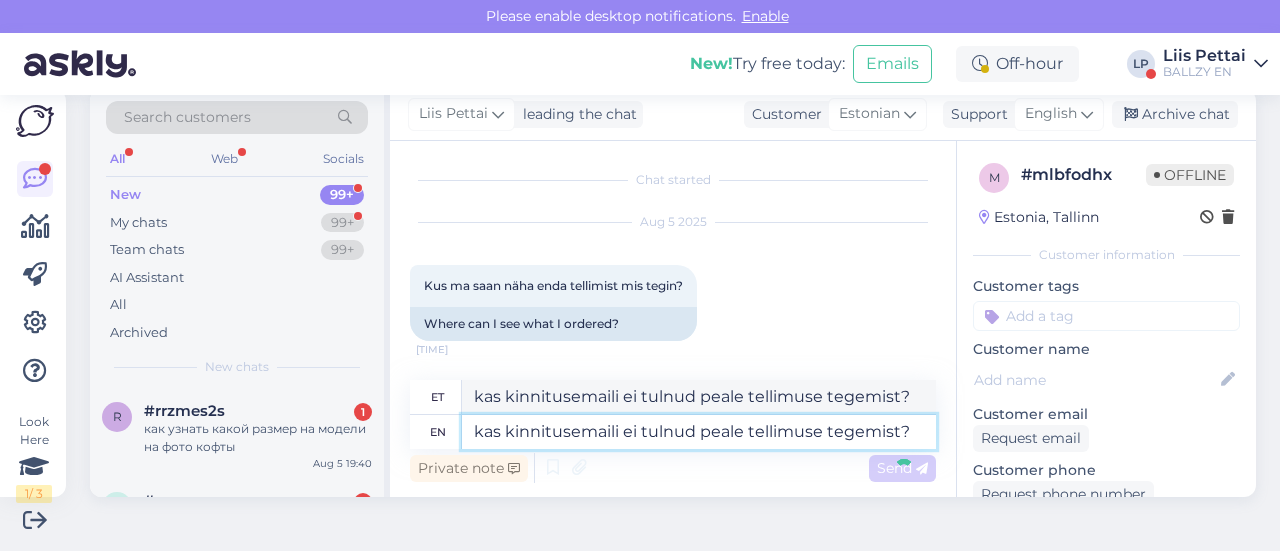 type 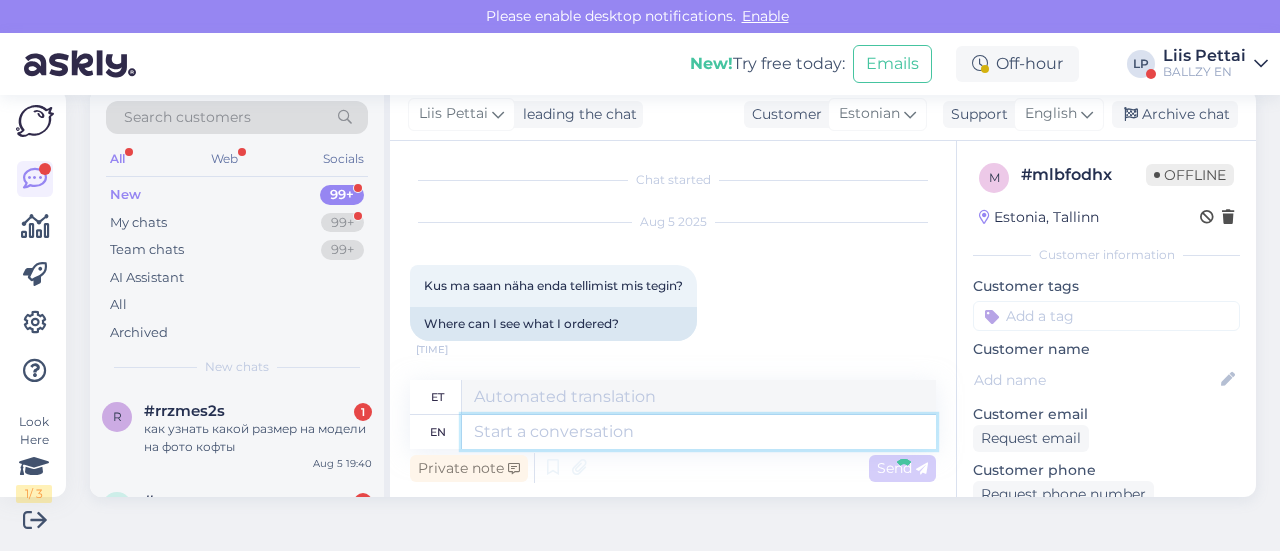 scroll, scrollTop: 164, scrollLeft: 0, axis: vertical 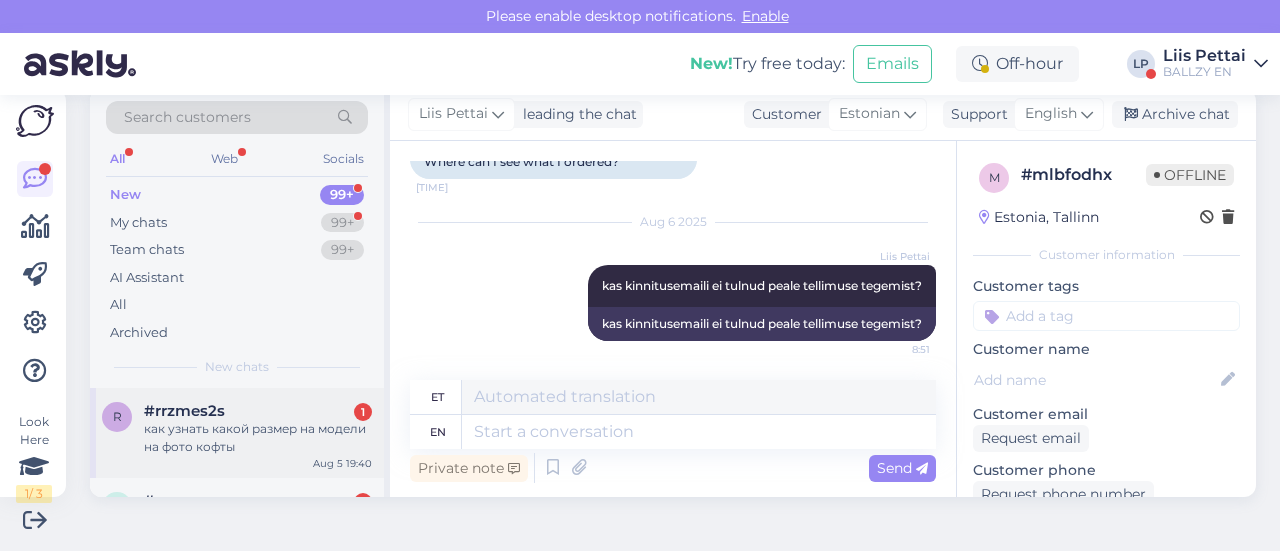 click on "как узнать какой размер на модели на фото кофты" at bounding box center (258, 438) 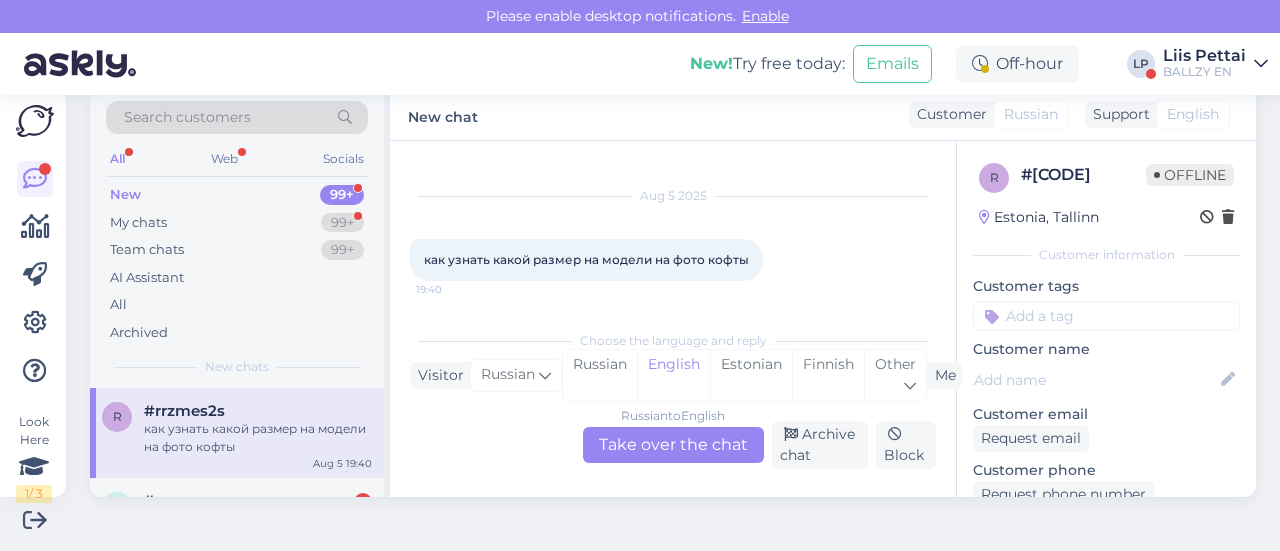 click on "Russian  to  English Take over the chat" at bounding box center (673, 445) 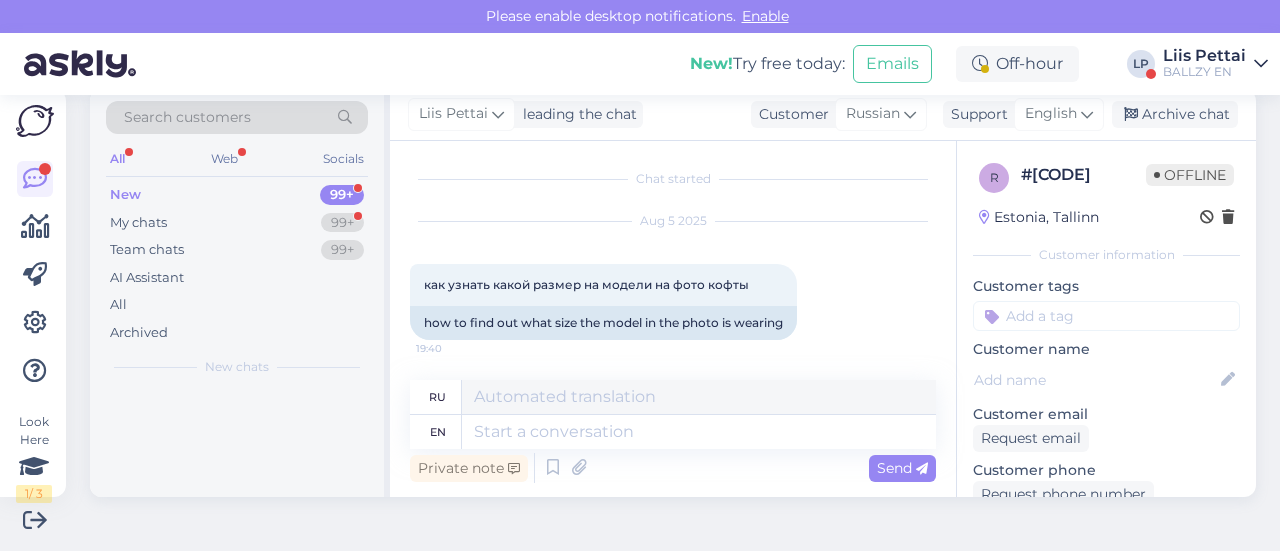 scroll, scrollTop: 2, scrollLeft: 0, axis: vertical 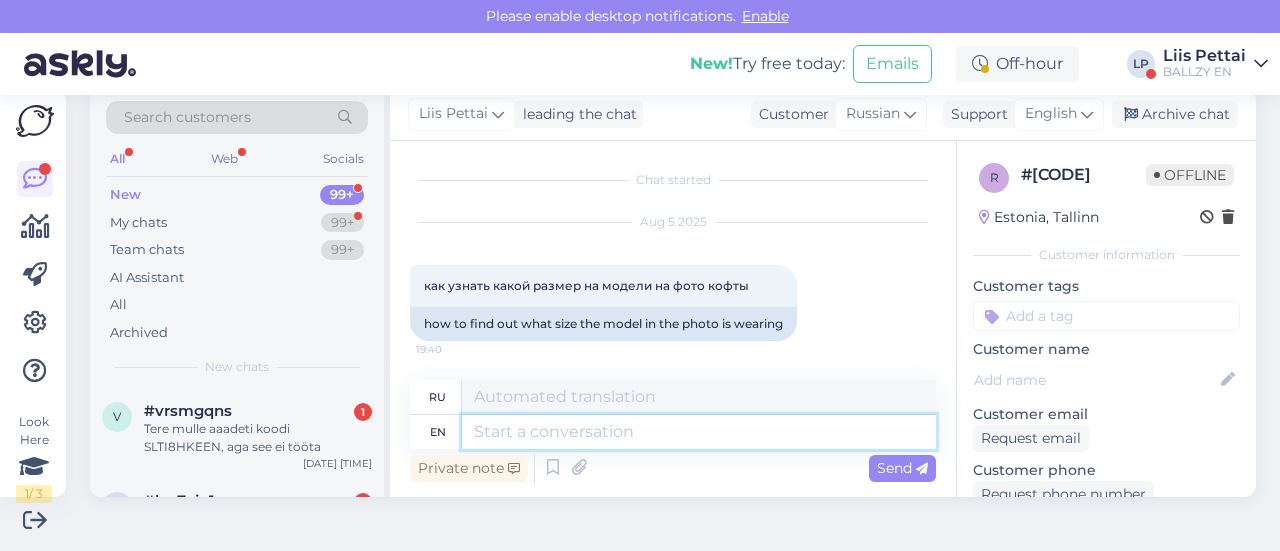 click at bounding box center (699, 432) 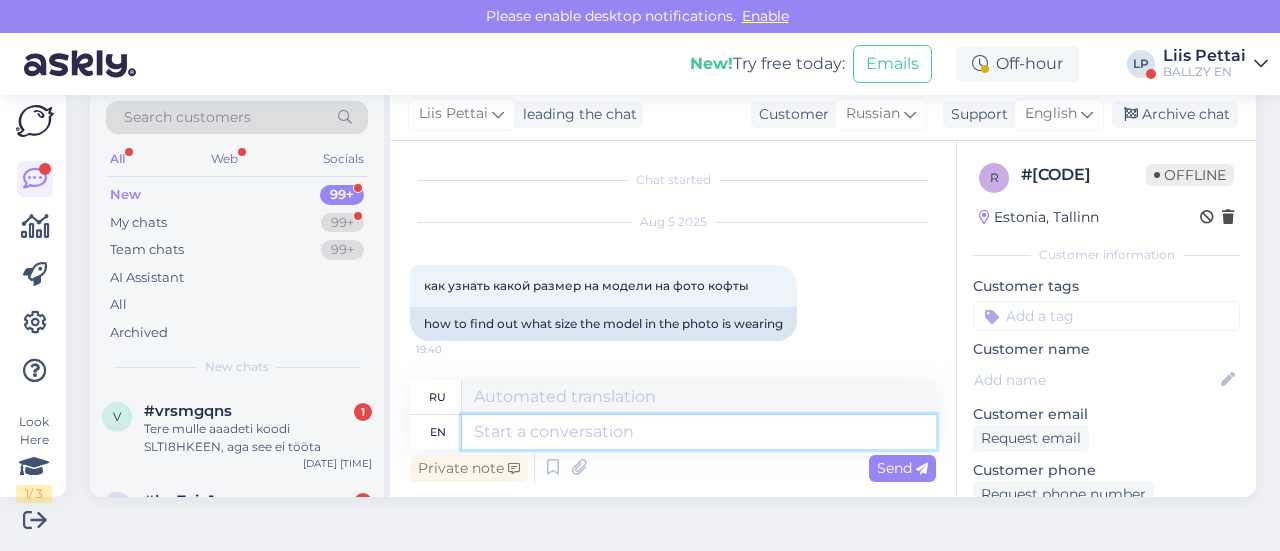 click at bounding box center [699, 432] 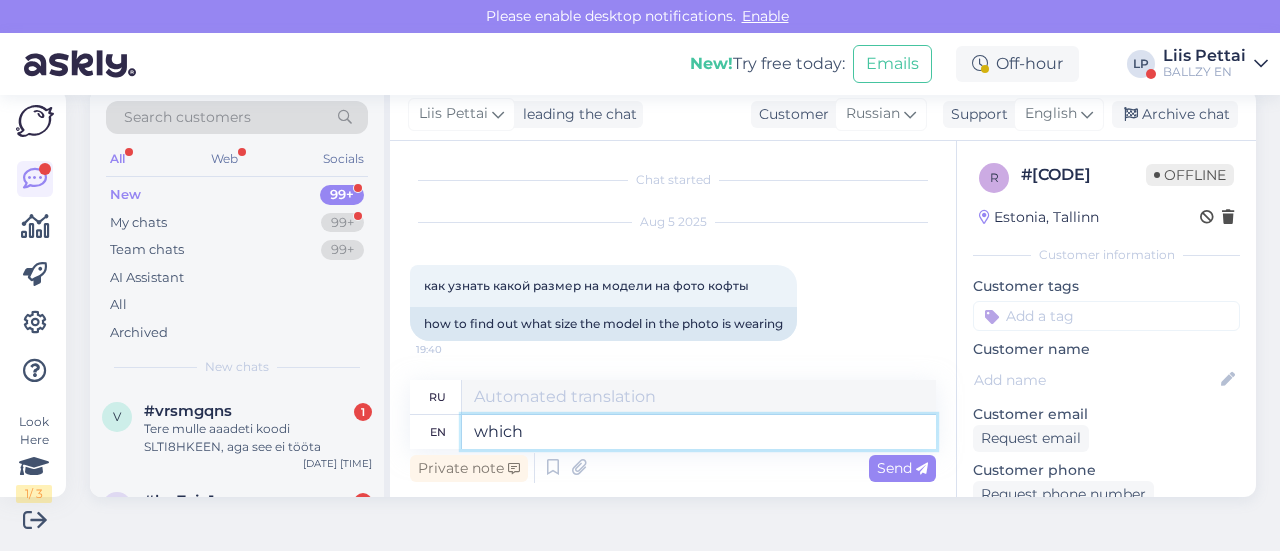 type on "which" 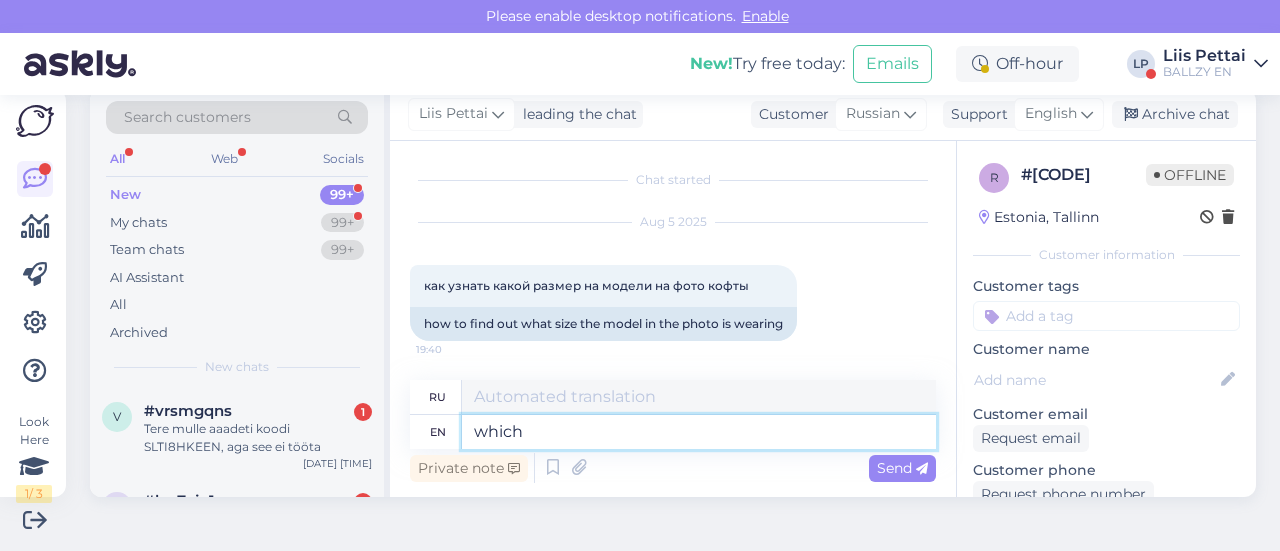 type on "который" 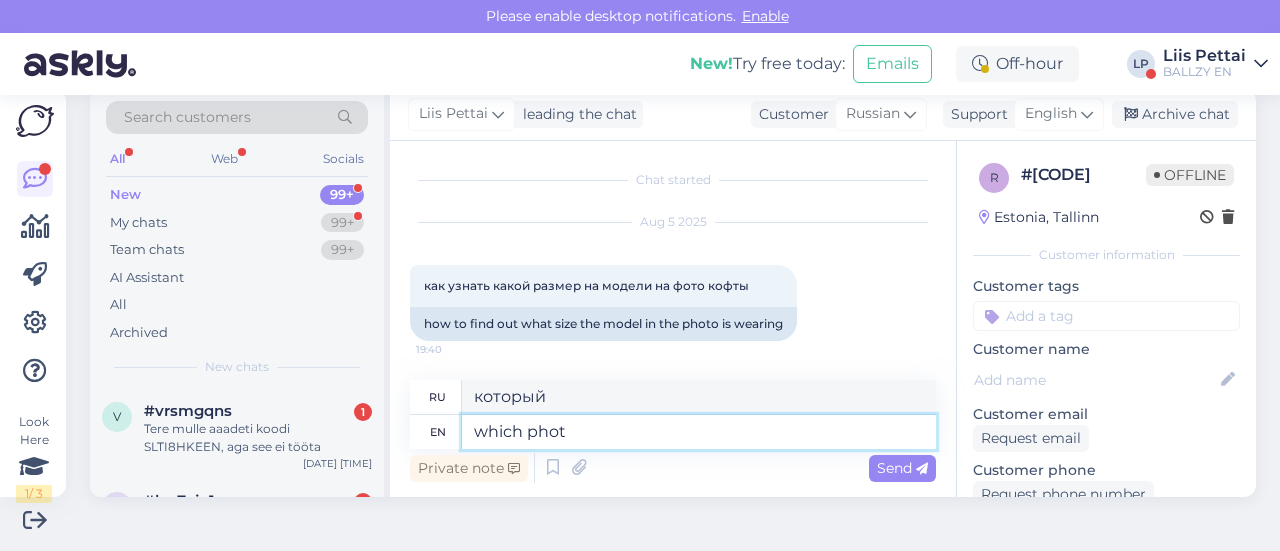 type on "which photo" 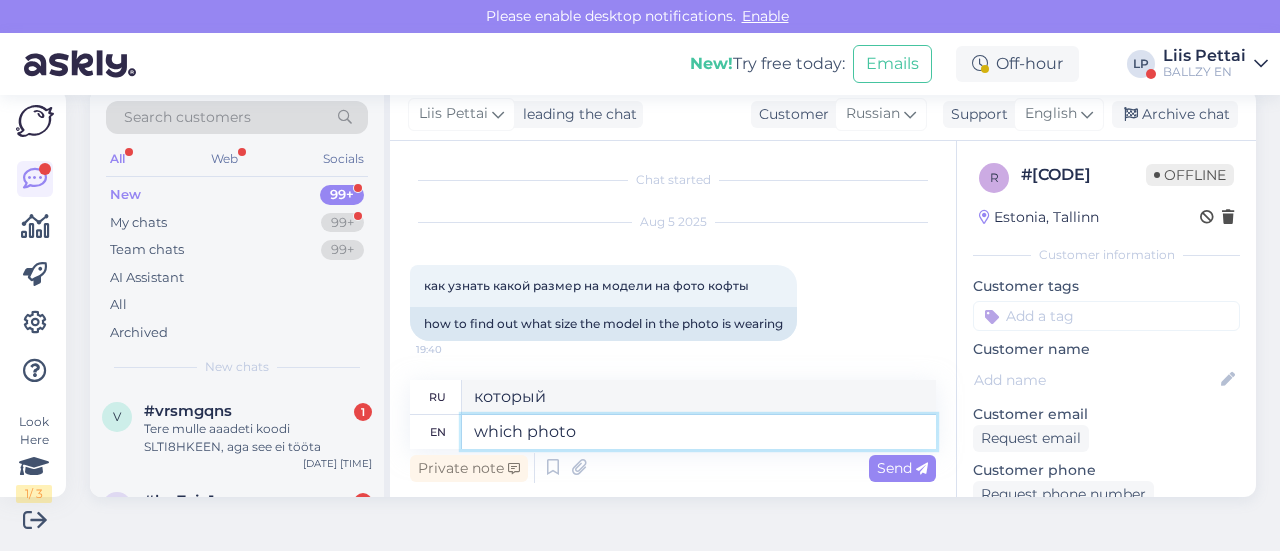 type on "какая фотография" 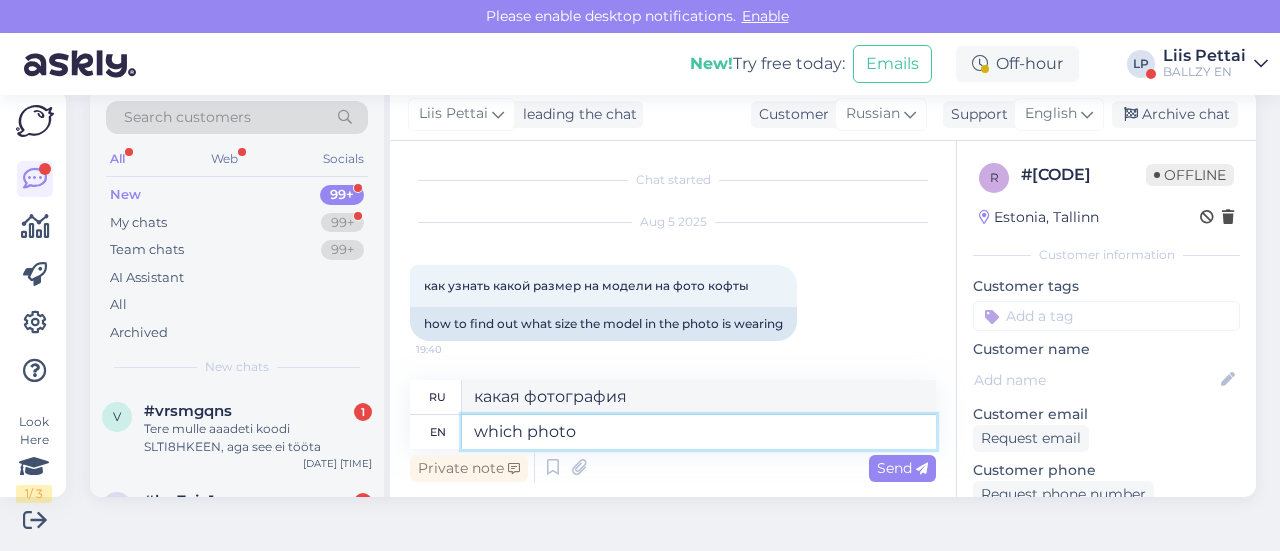 type 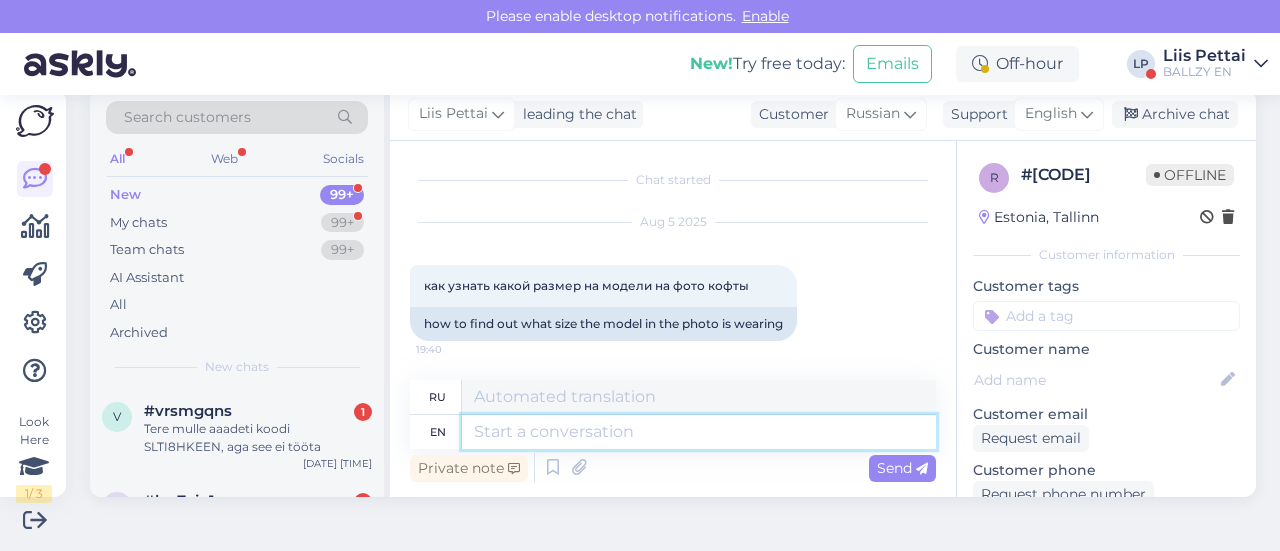 scroll, scrollTop: 164, scrollLeft: 0, axis: vertical 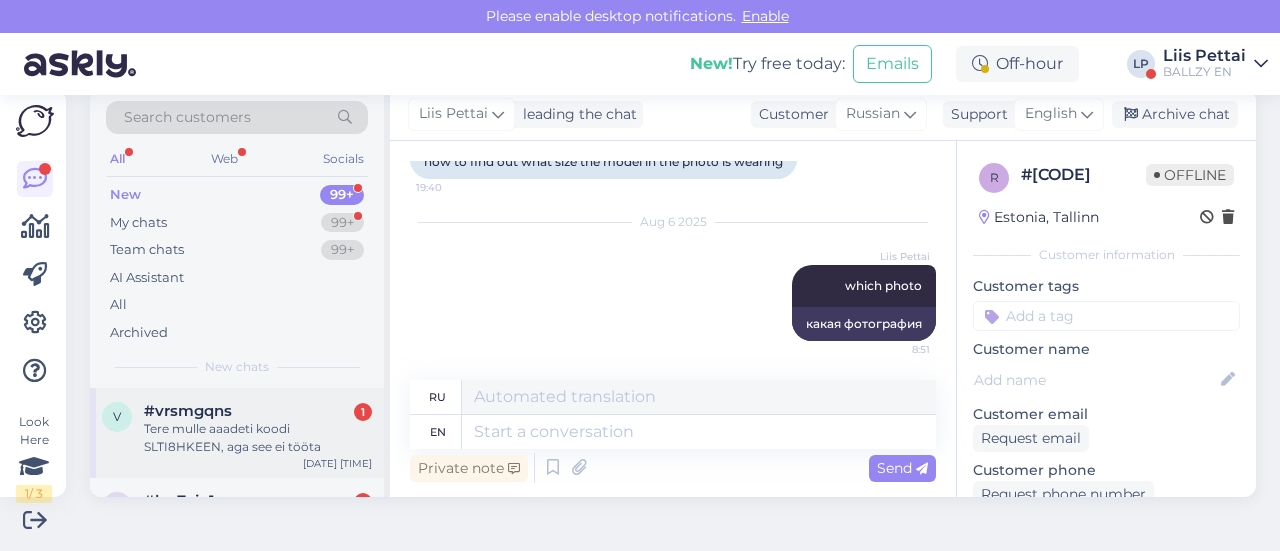 click on "Tere mulle aaadeti koodi SLTI8HKEEN, aga see ei tööta" at bounding box center [258, 438] 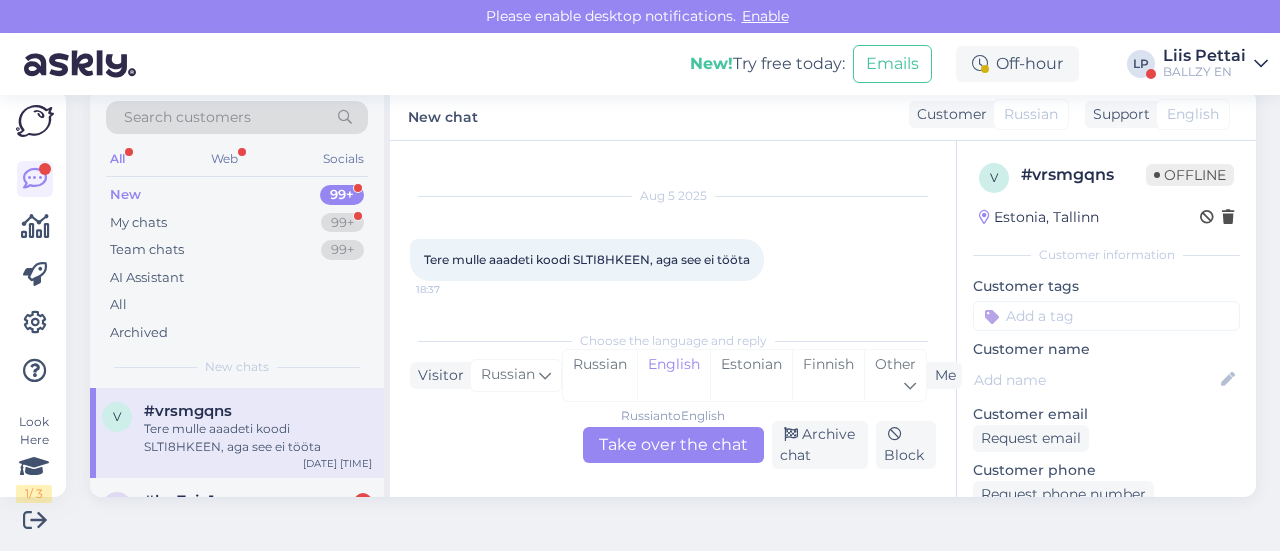 click on "Russian  to  English Take over the chat" at bounding box center [673, 445] 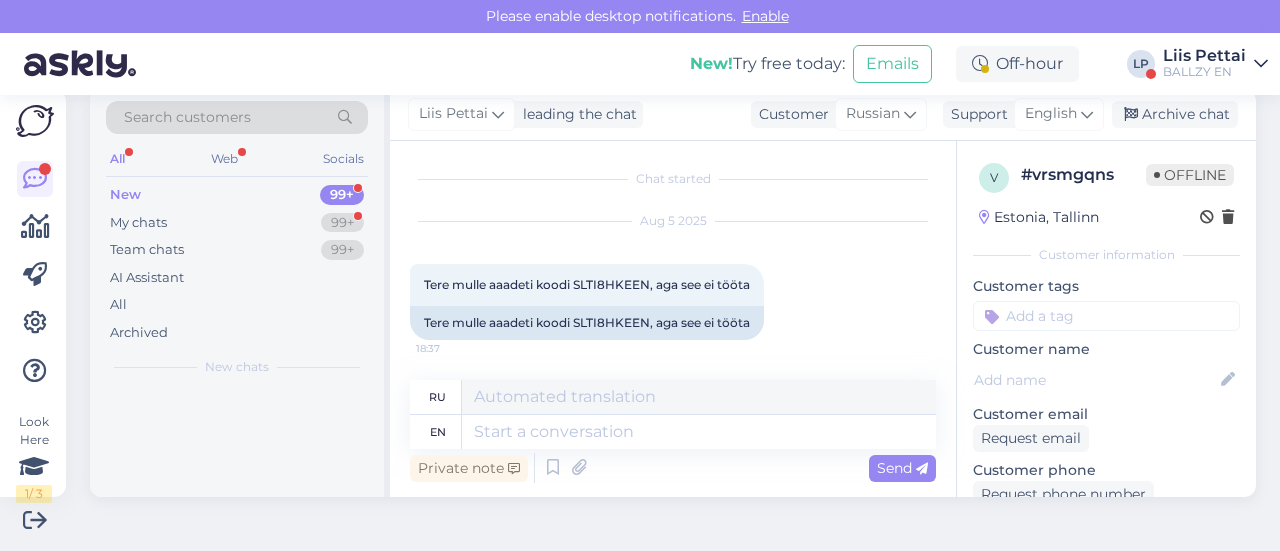 scroll, scrollTop: 2, scrollLeft: 0, axis: vertical 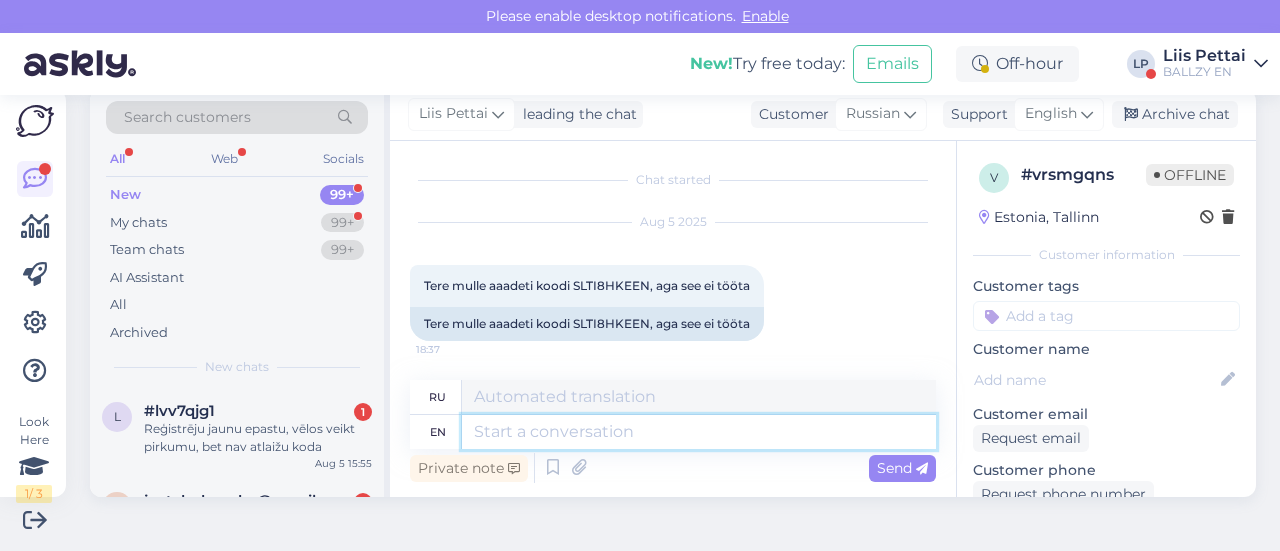 click at bounding box center (699, 432) 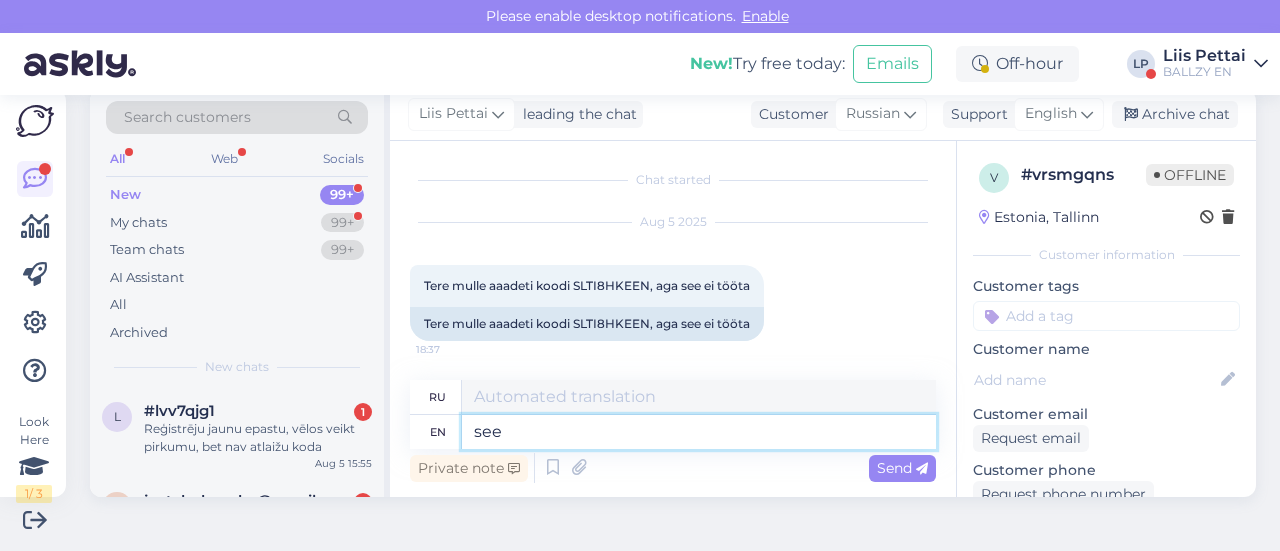 type on "see o" 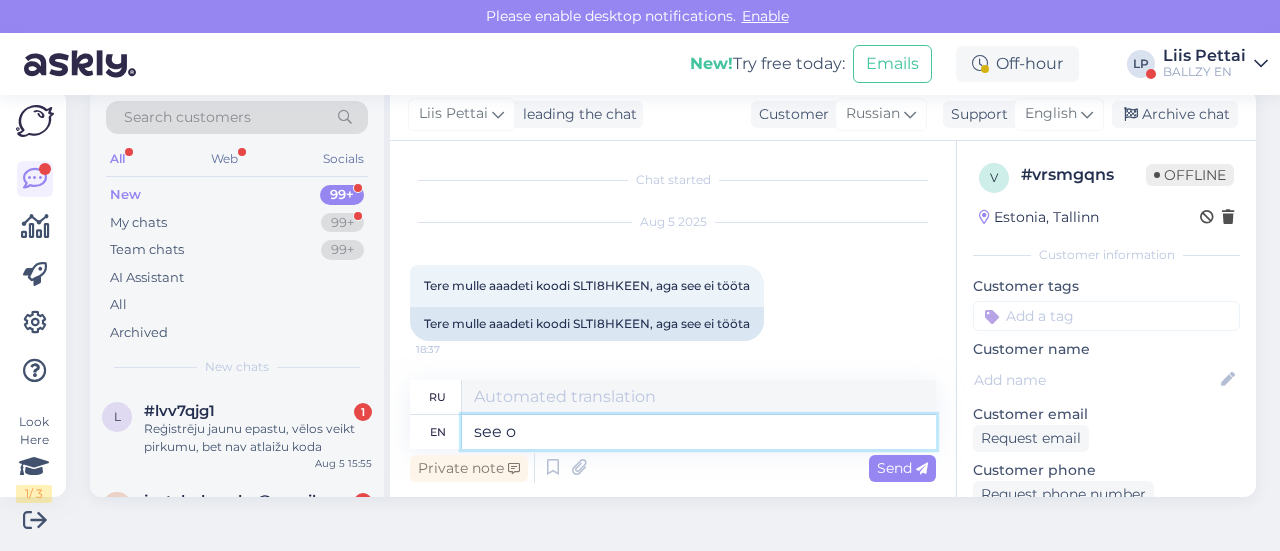 type on "видеть" 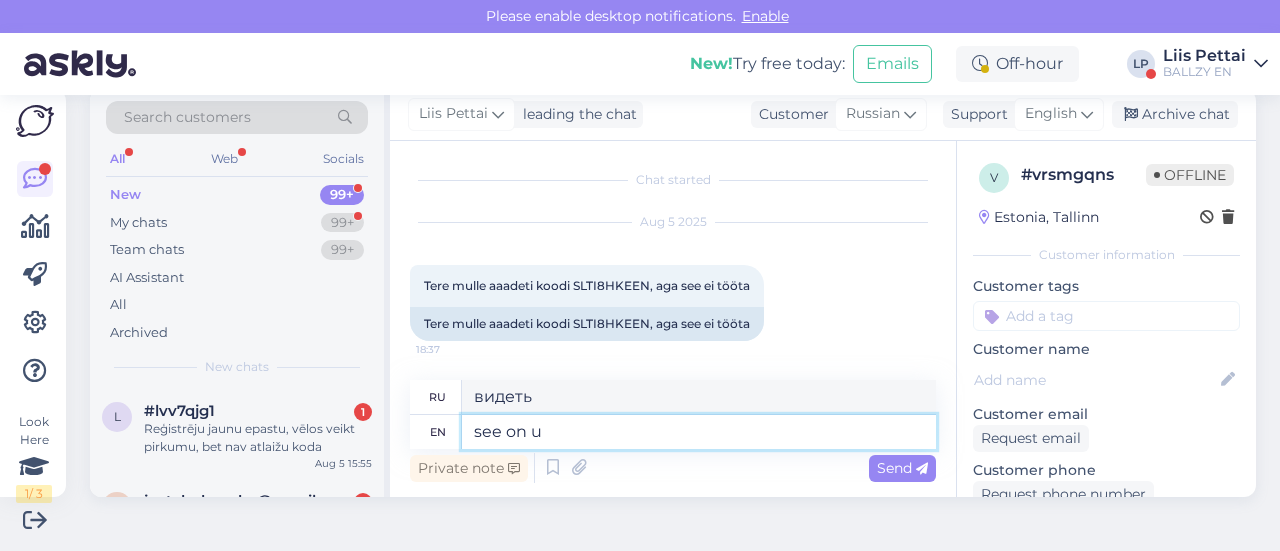 type on "see on uu" 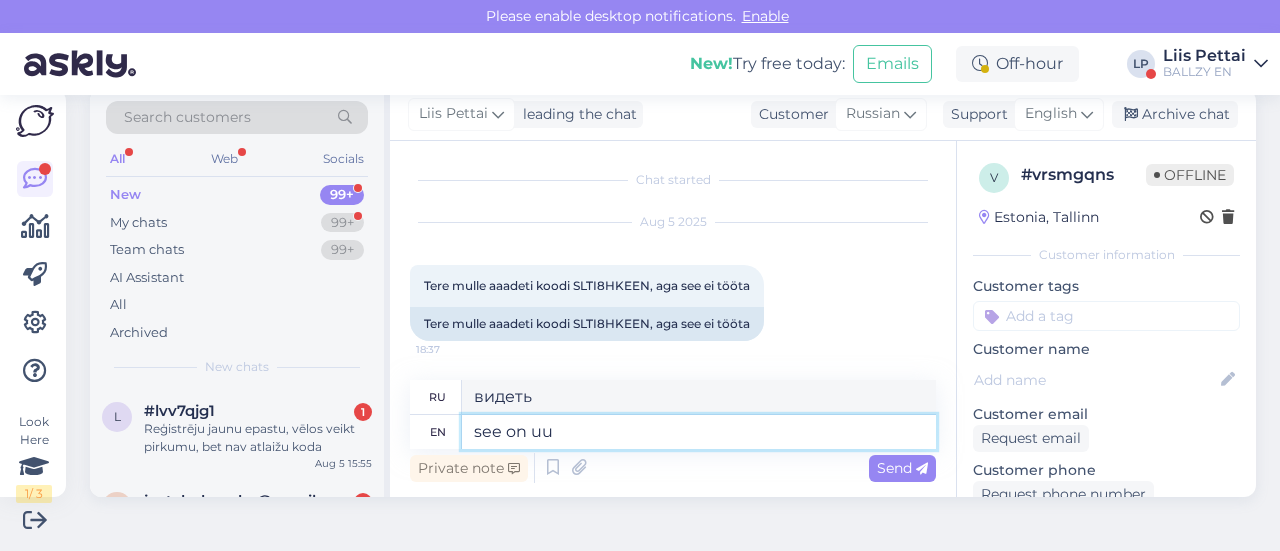 type on "см. на" 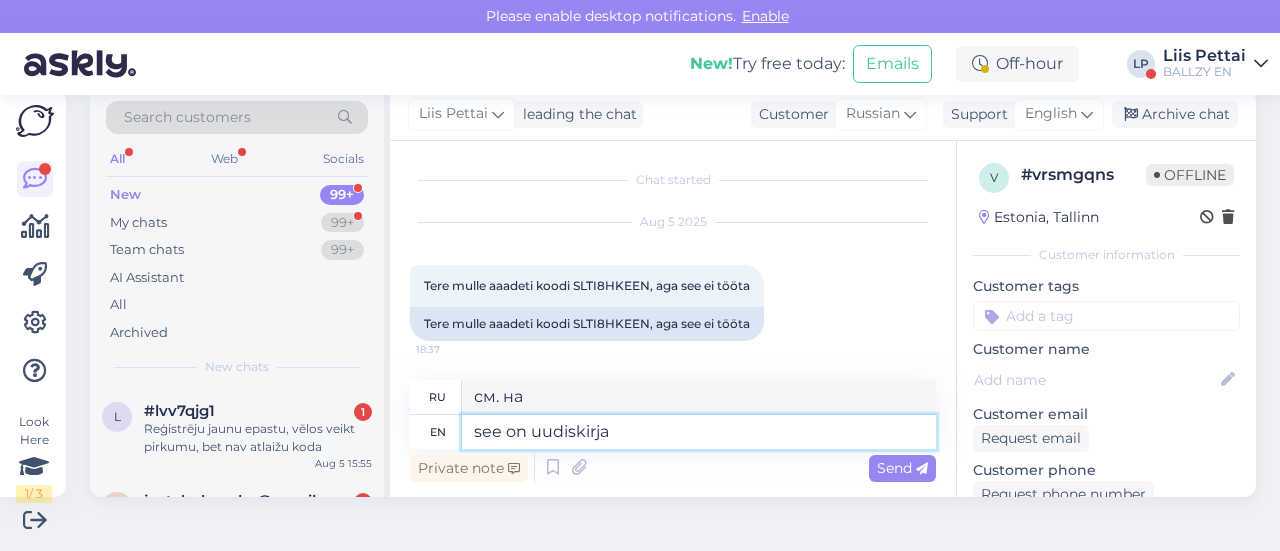 type on "see on uudiskirja" 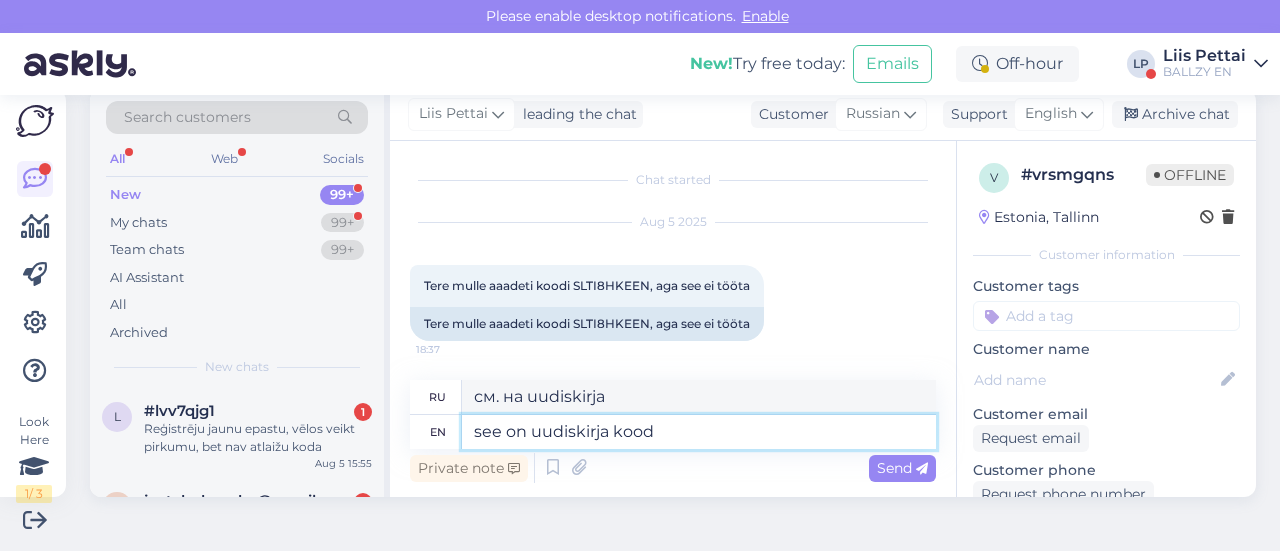 type on "see on uudiskirja kood?" 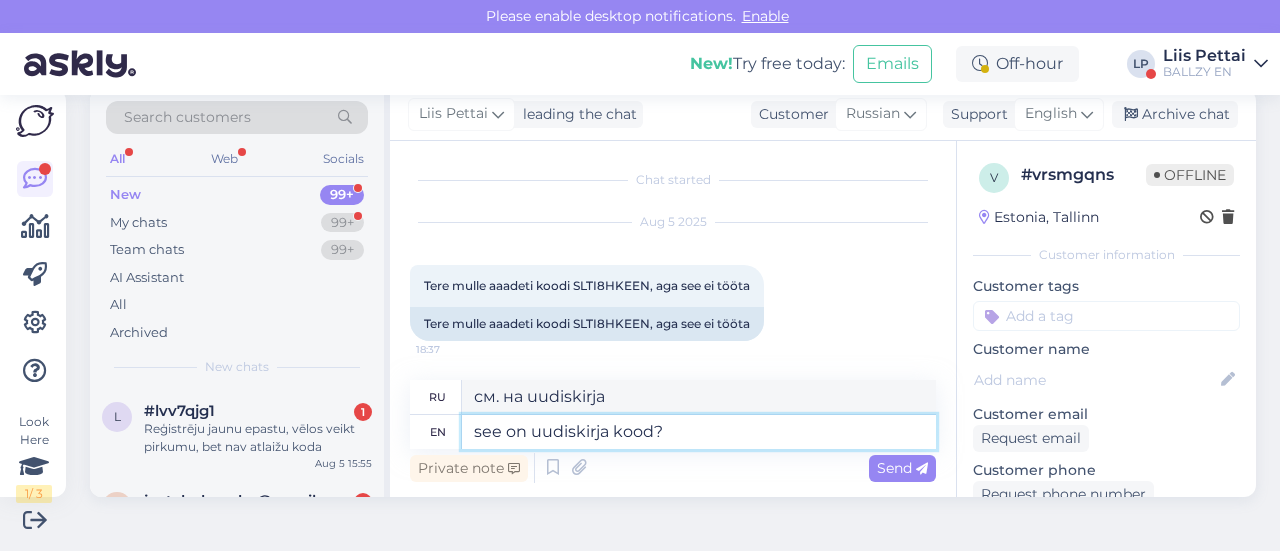 type on "see on uudiskirja kood?" 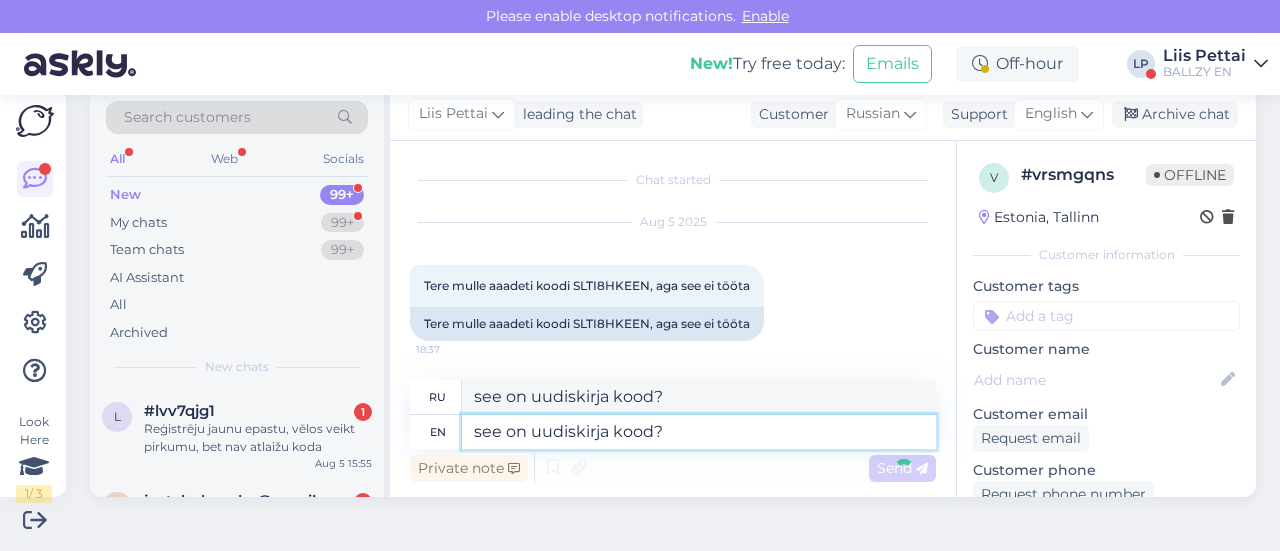 type 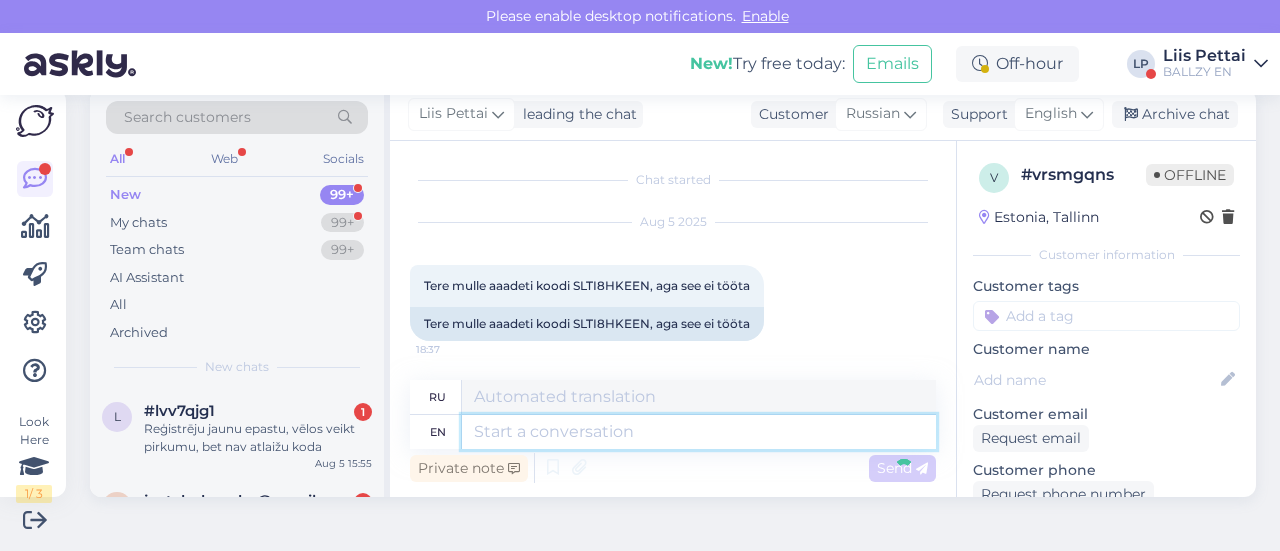 scroll, scrollTop: 164, scrollLeft: 0, axis: vertical 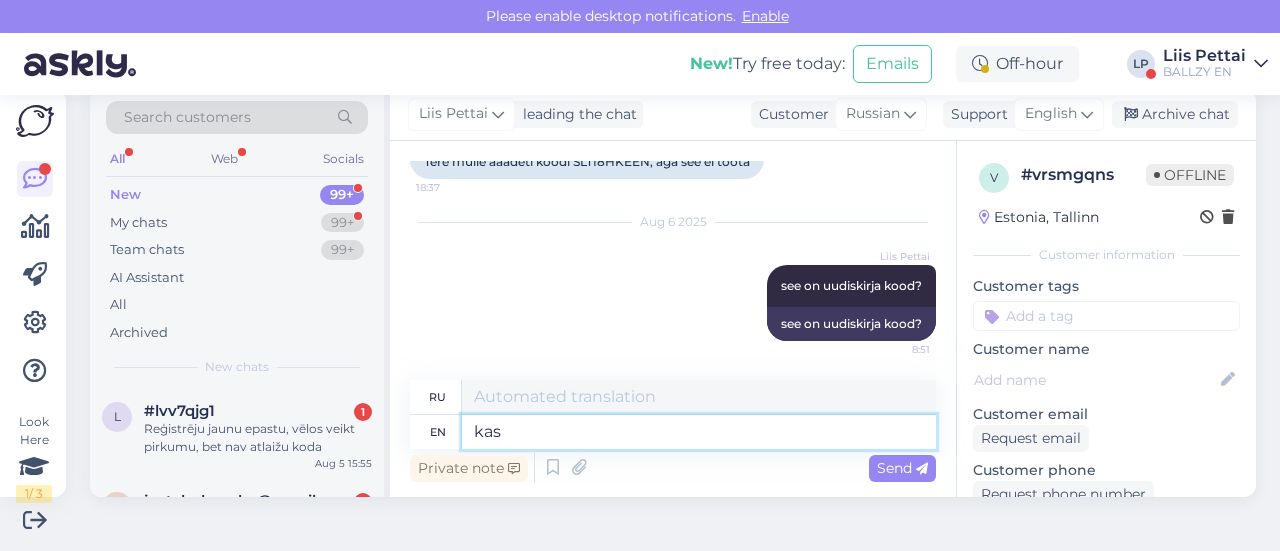 type on "kas" 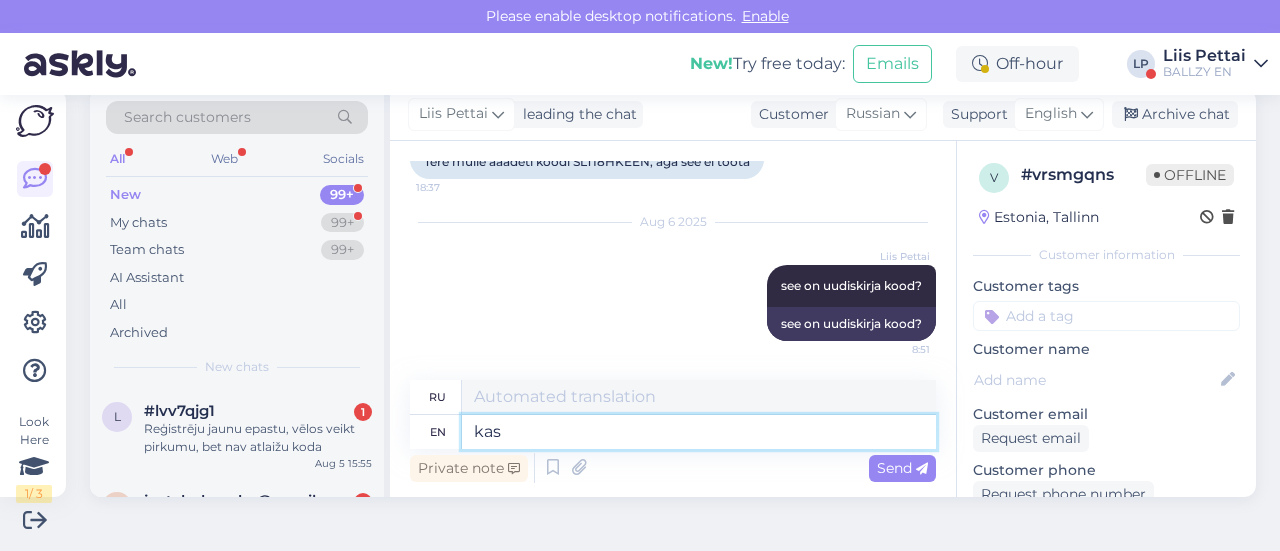 type on "кас" 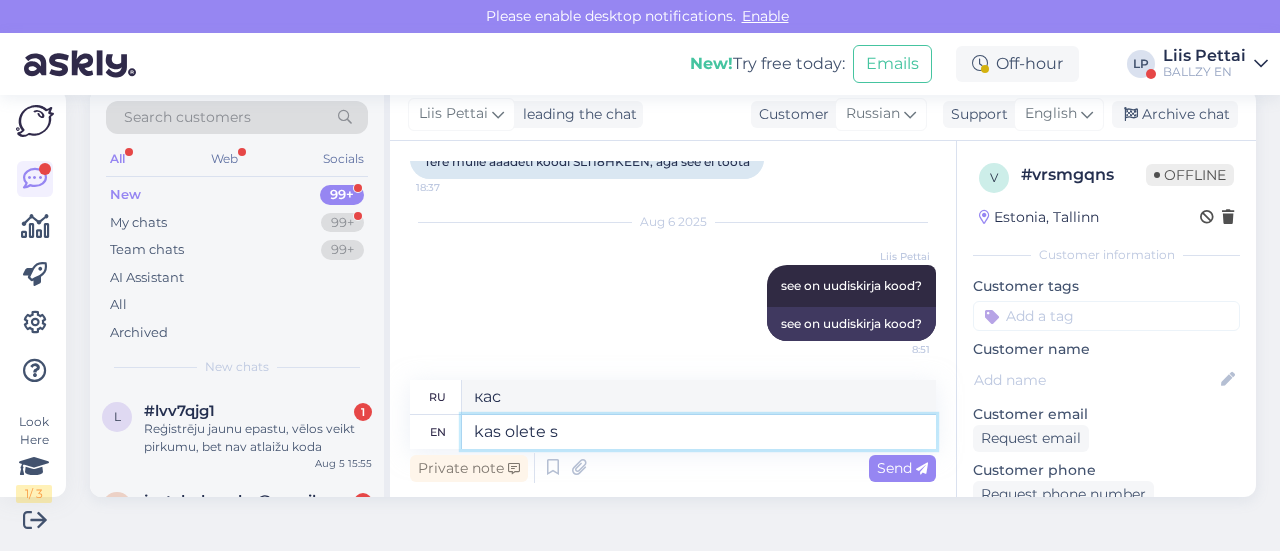 type on "kas olete si" 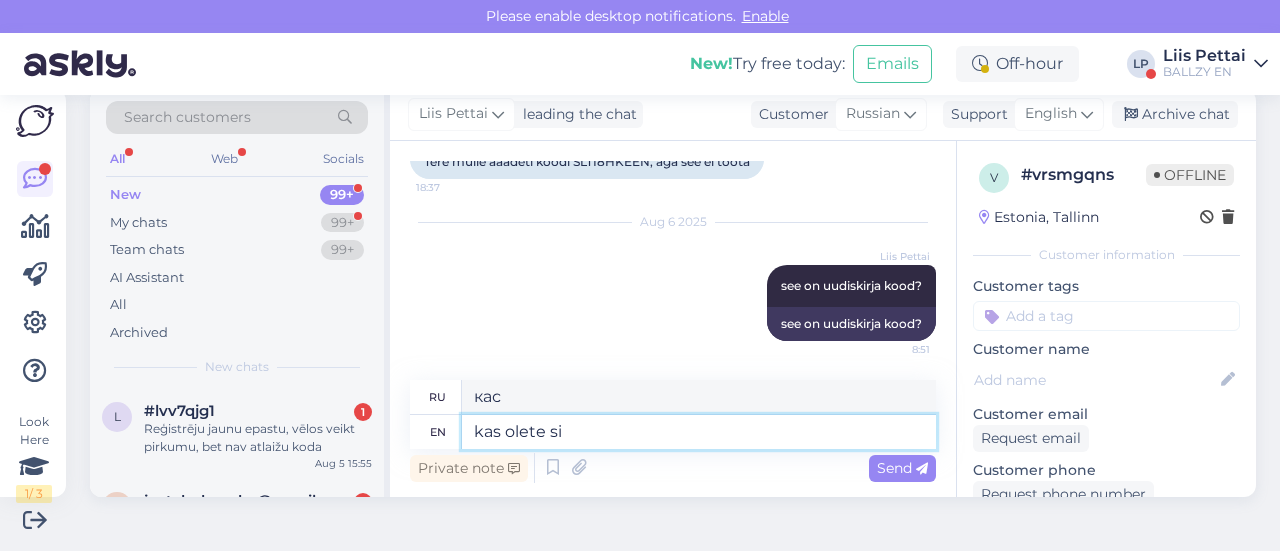 type on "kas olete" 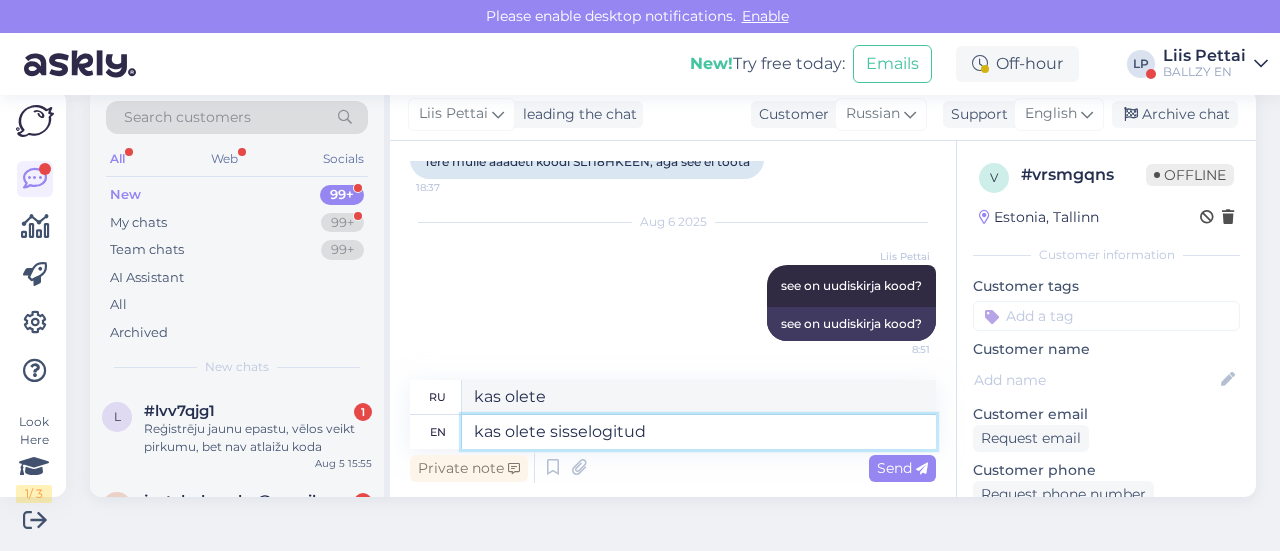 type on "kas olete sisselogitud j" 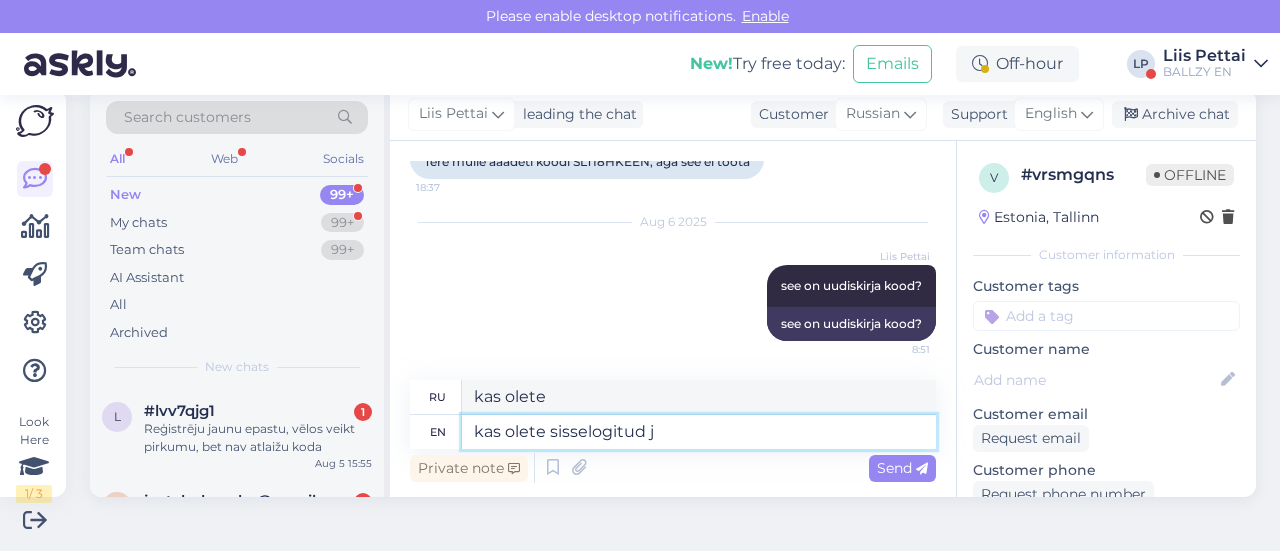 type on "kas olete sisselogitud" 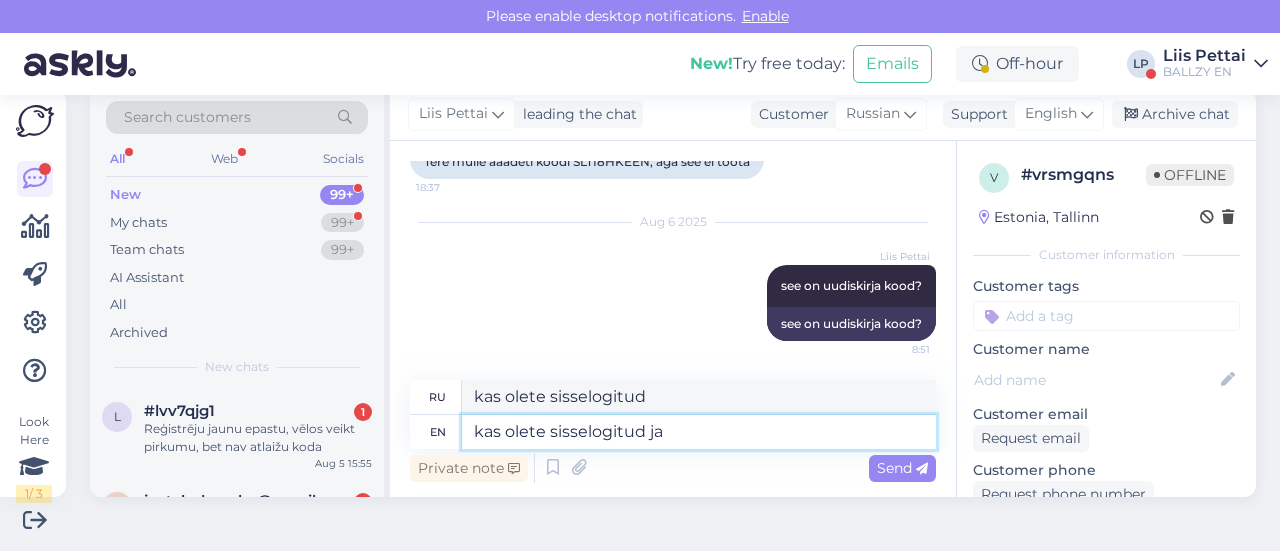 type on "kas olete sisselogitud ja t" 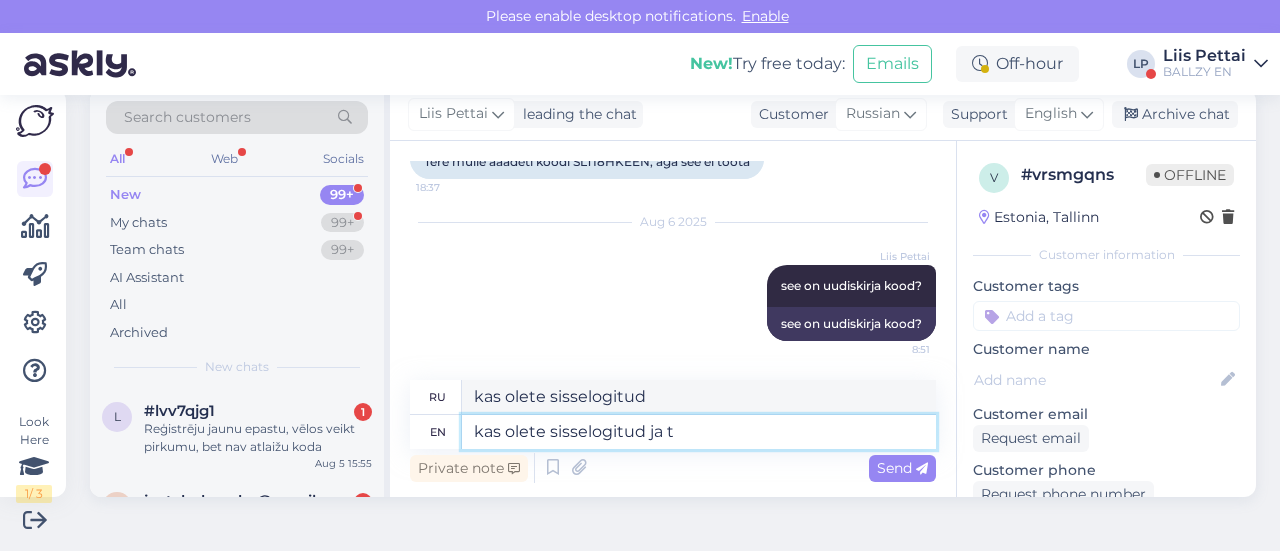 type on "kas olete sisselogitud ja" 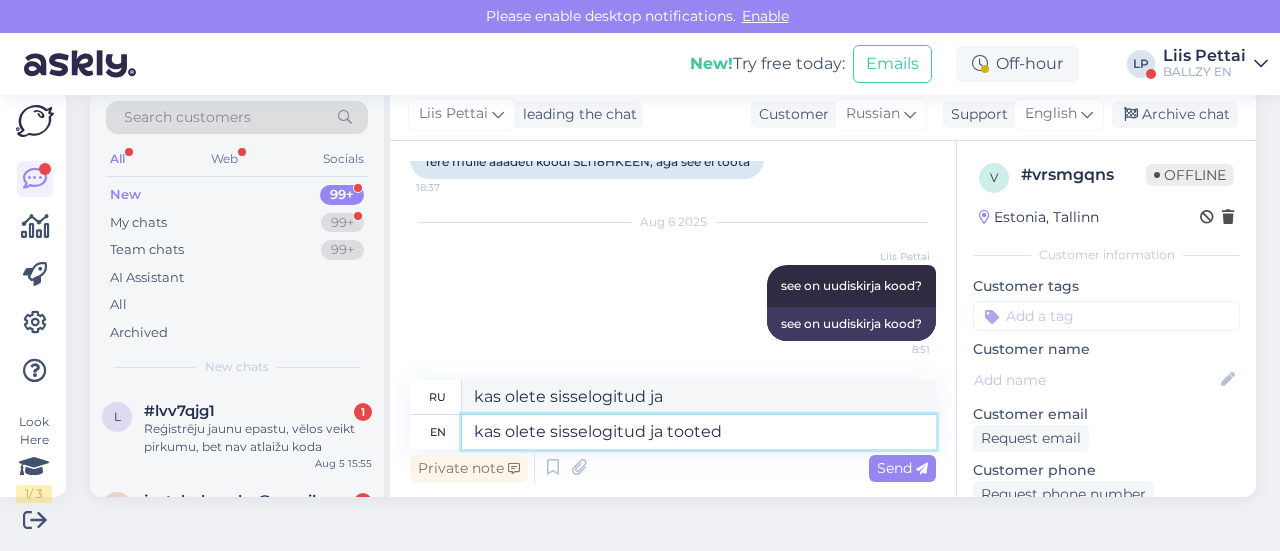 type on "kas olete sisselogitud ja tooted o" 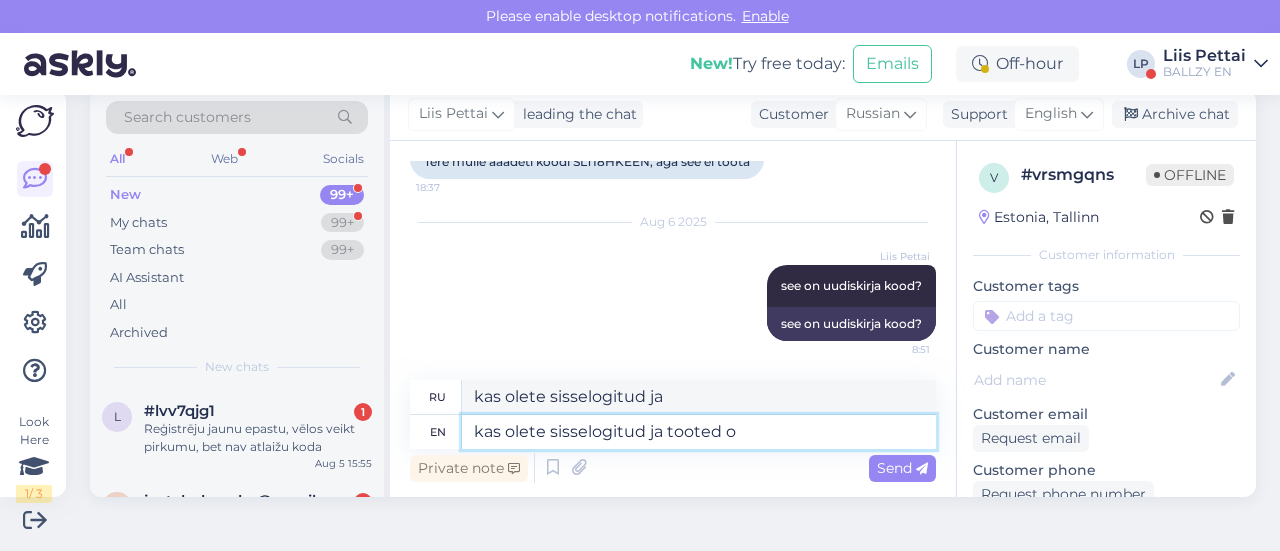 type on "когда ты уйдешь, я загудел" 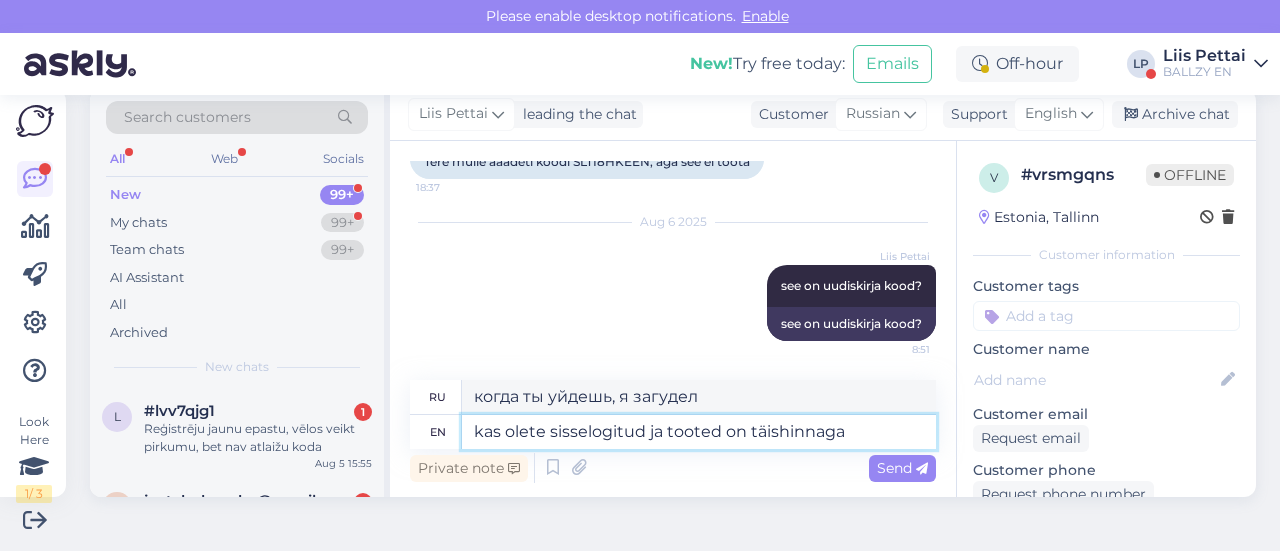 type on "kas olete sisselogitud ja tooted on täishinnaga?" 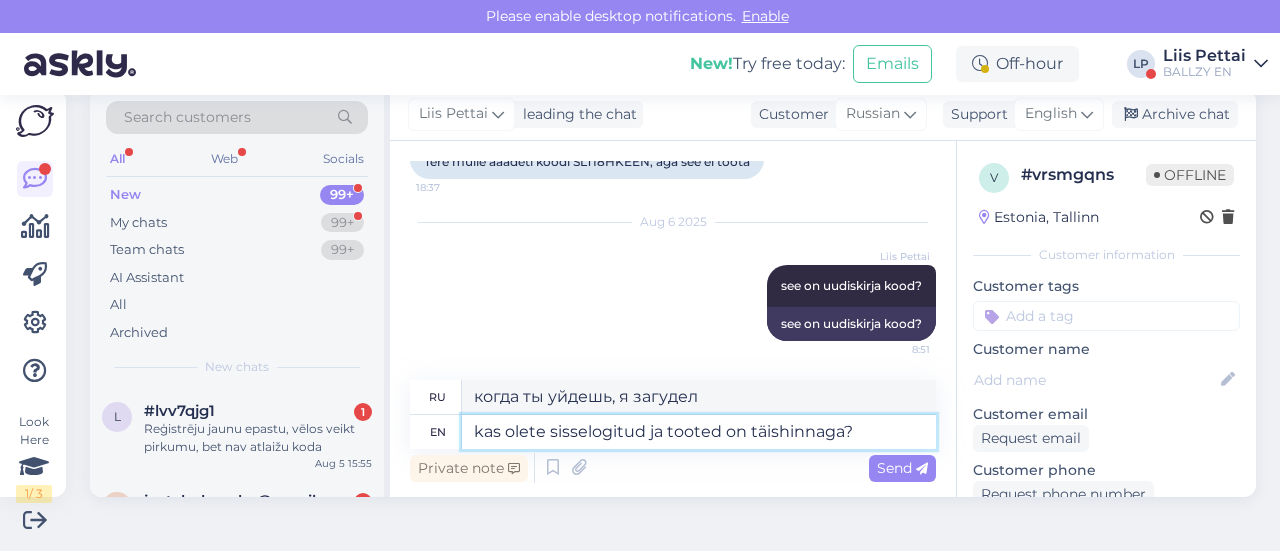type on "Как вы думаете, что вы думаете о тайсиннаге?" 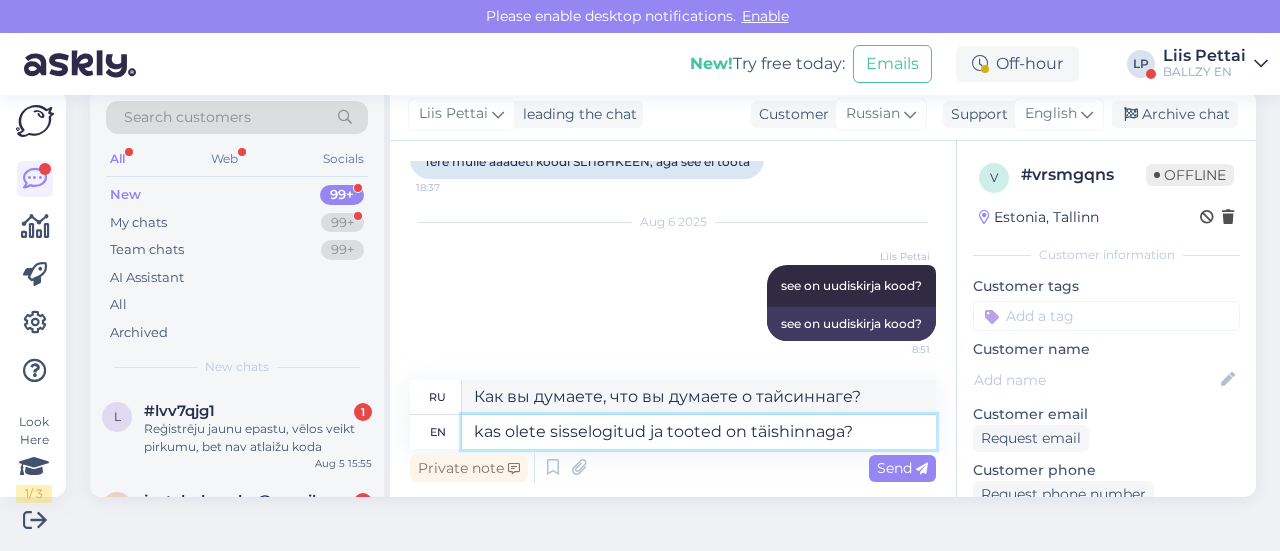type 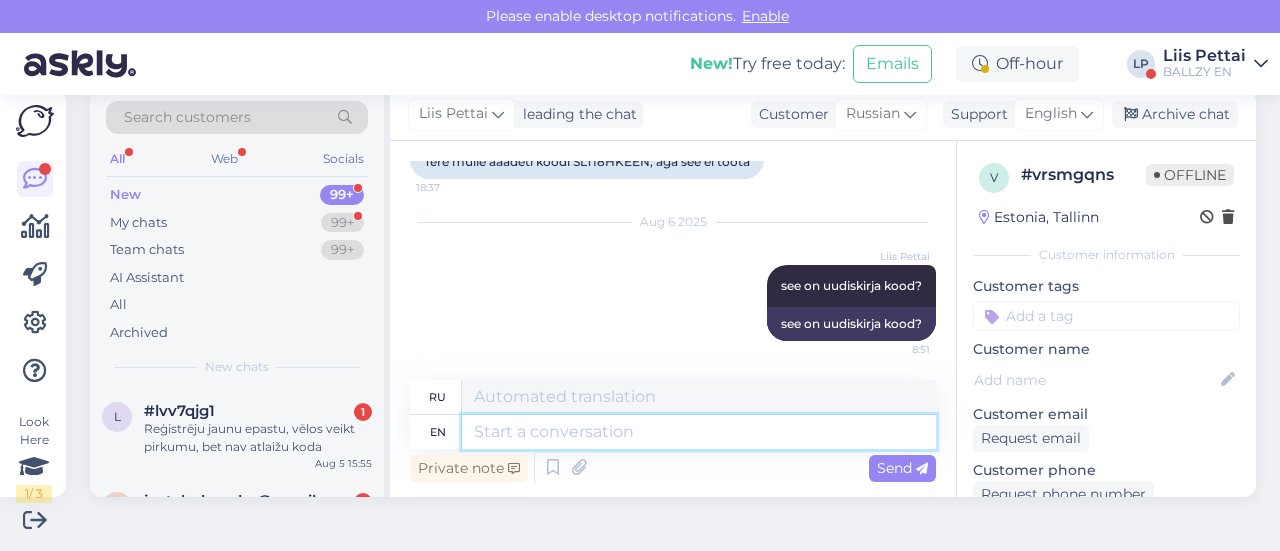 scroll, scrollTop: 284, scrollLeft: 0, axis: vertical 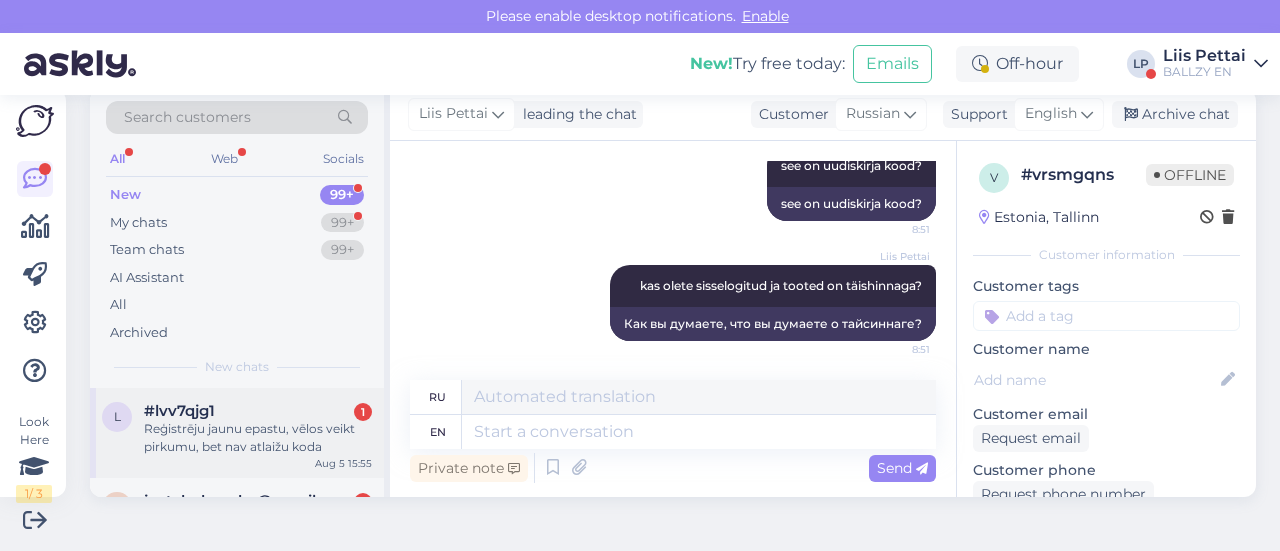 click on "l #[RANDOM_STRING] [NUMBER] Reģistrēju jaunu epastu, vēlos veikt pirkumu, bet nav atlaižu koda" at bounding box center (237, 429) 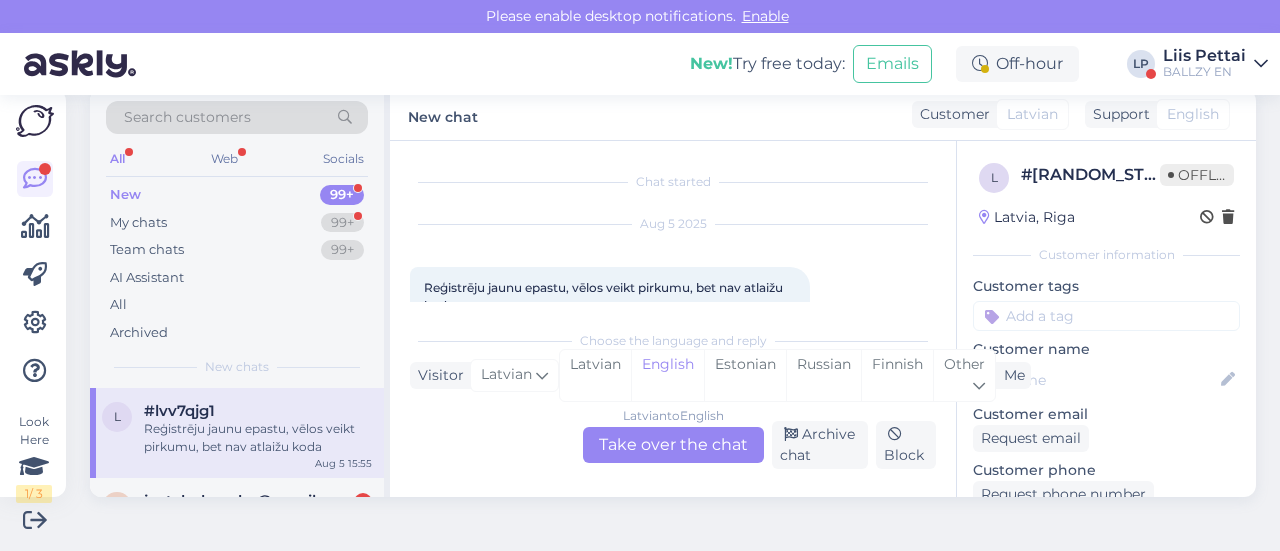 scroll, scrollTop: 42, scrollLeft: 0, axis: vertical 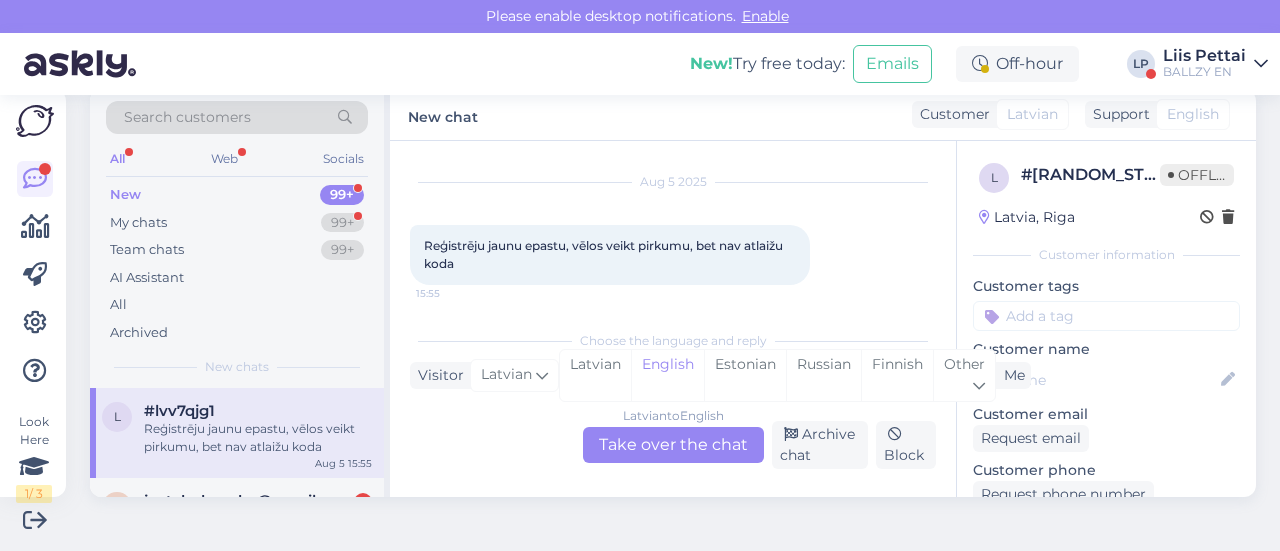 click on "Latvian  to  English Take over the chat" at bounding box center [673, 445] 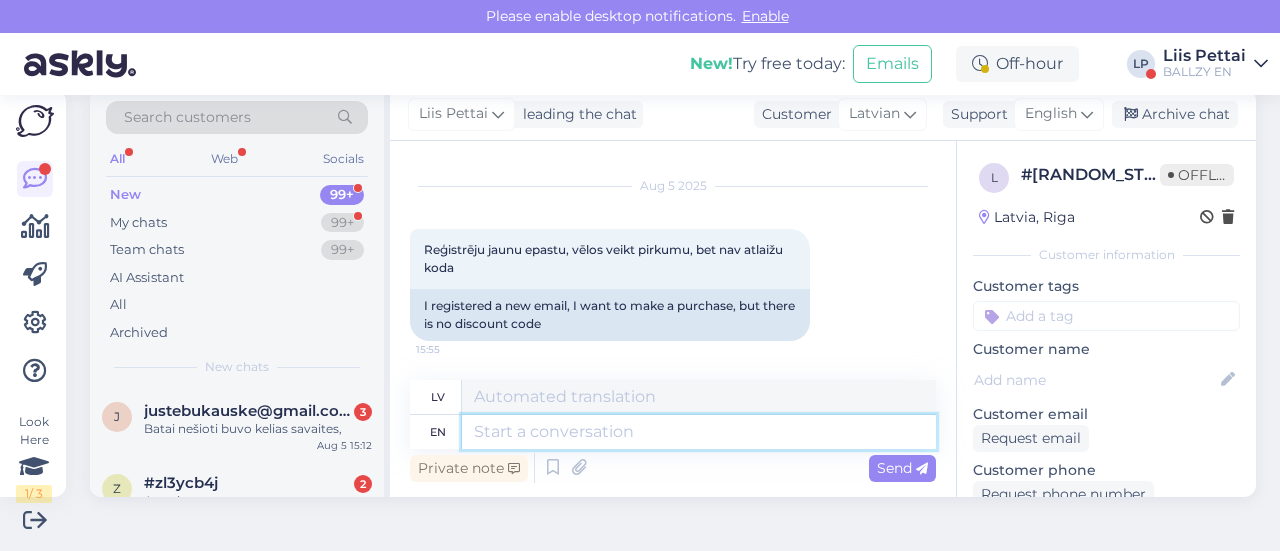 click at bounding box center [699, 432] 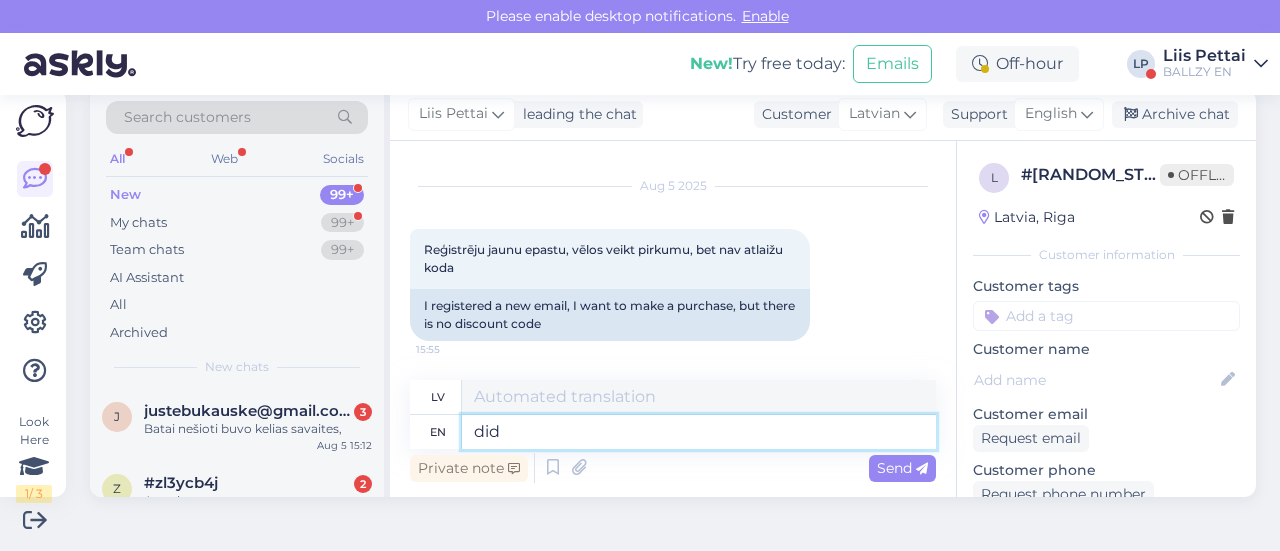 type on "did" 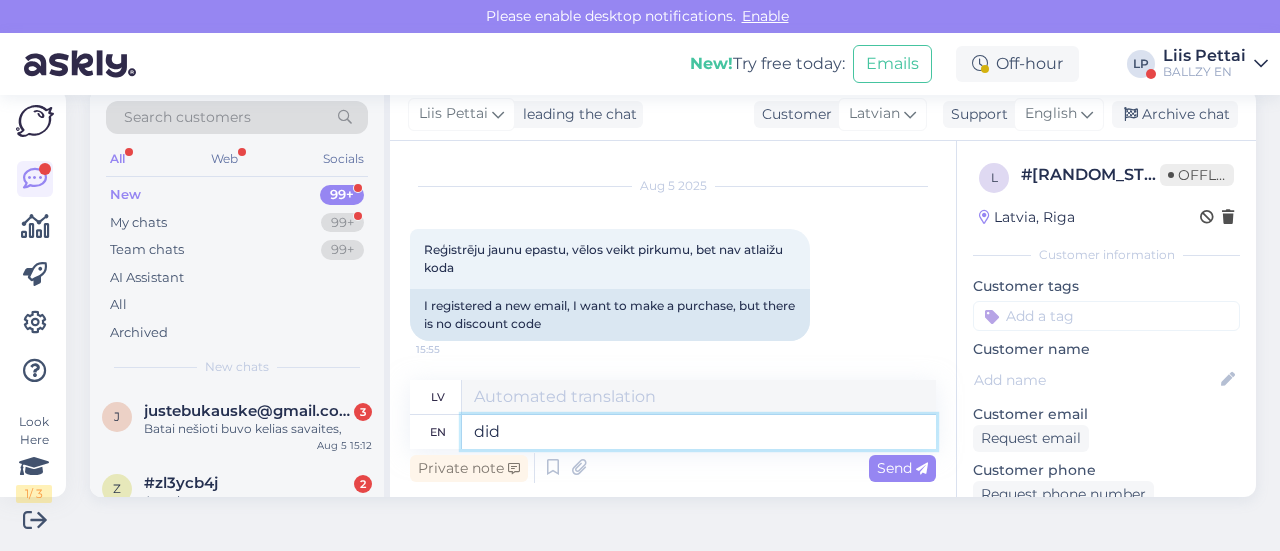 type on "izdarīja" 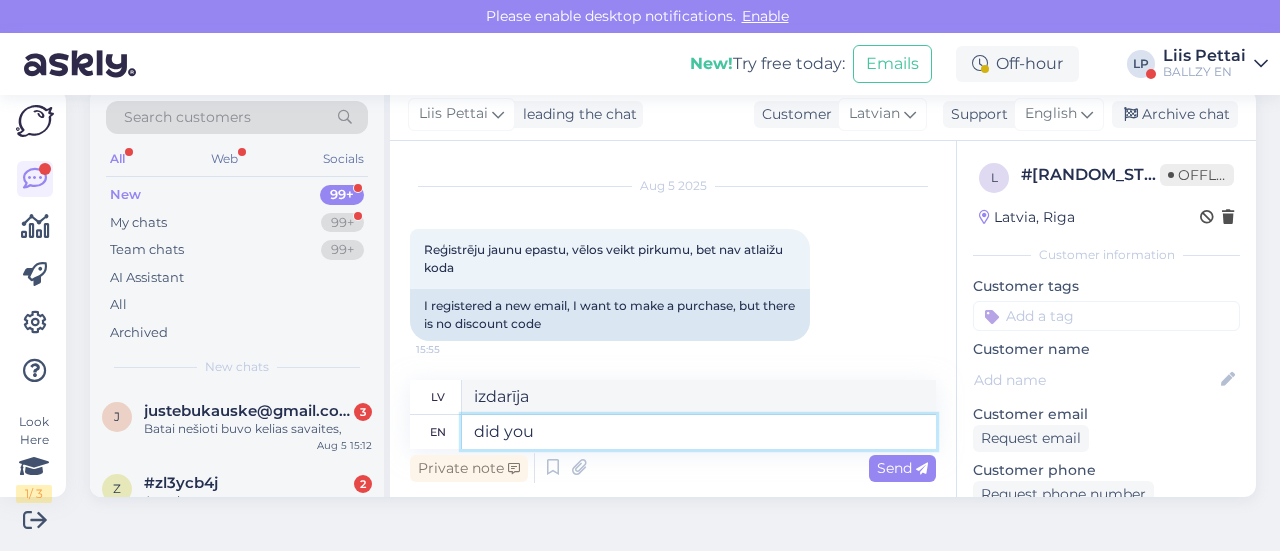 type on "did you s" 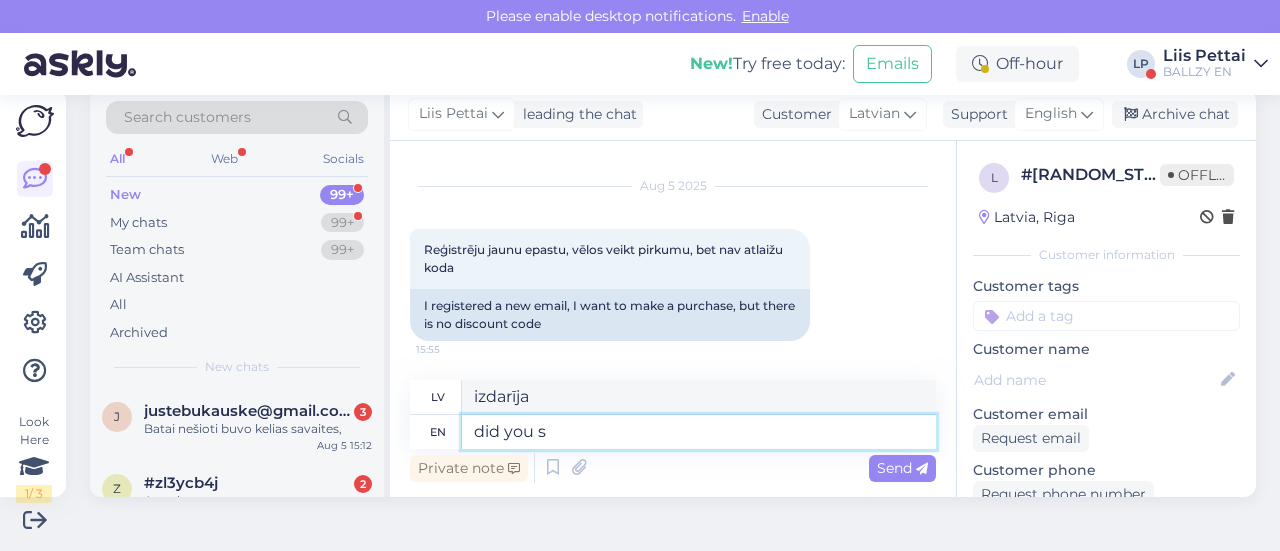 type on "vai tu" 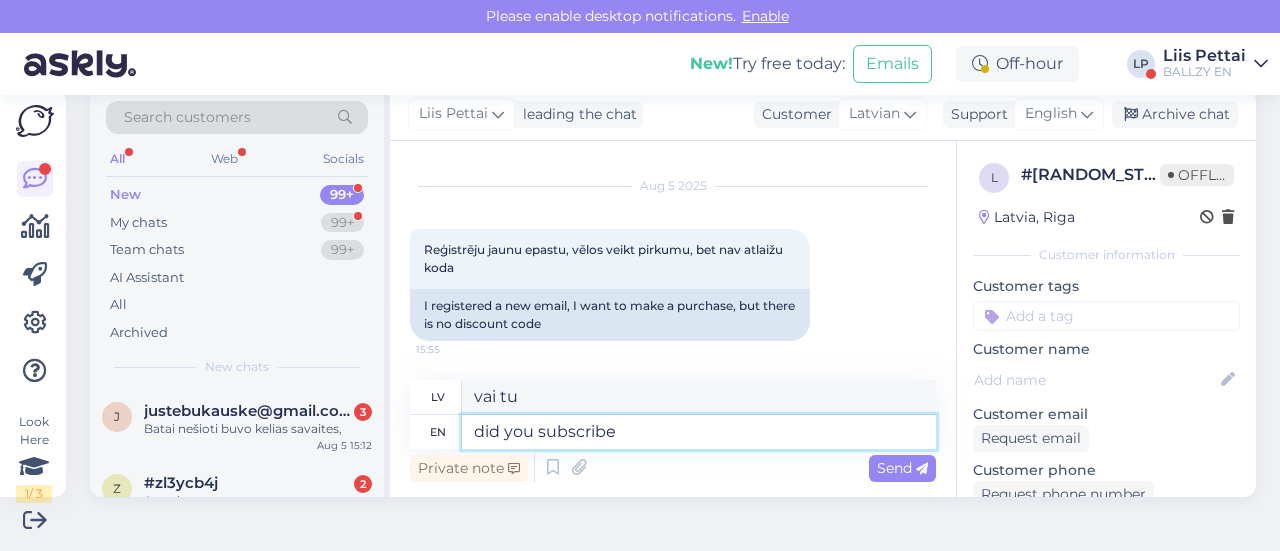 type on "did you subscribe t" 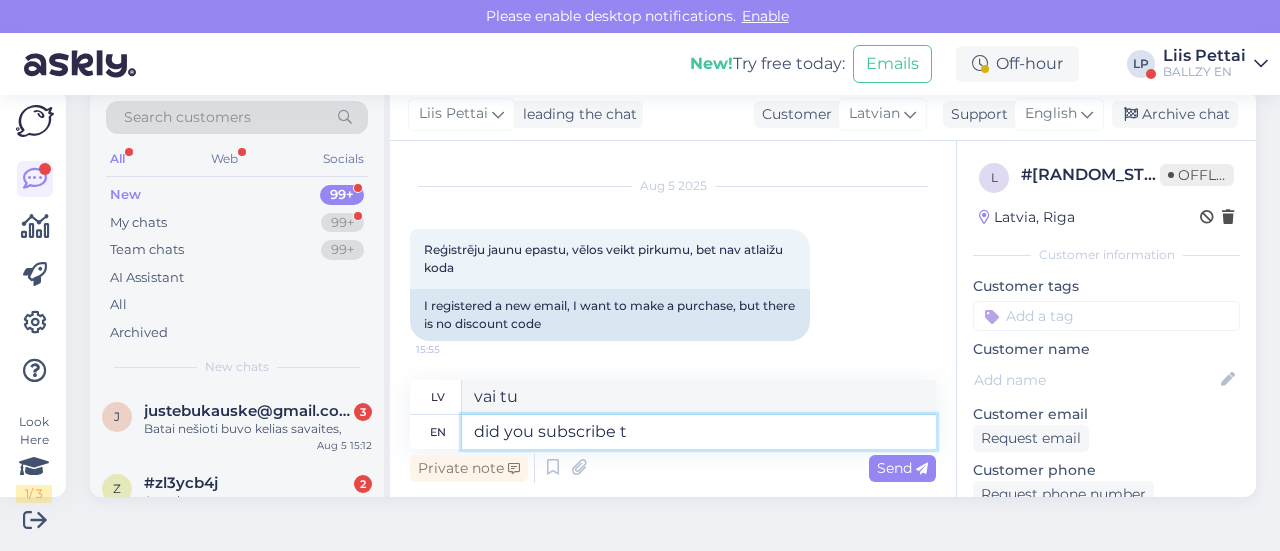 type on "vai tu abonēji?" 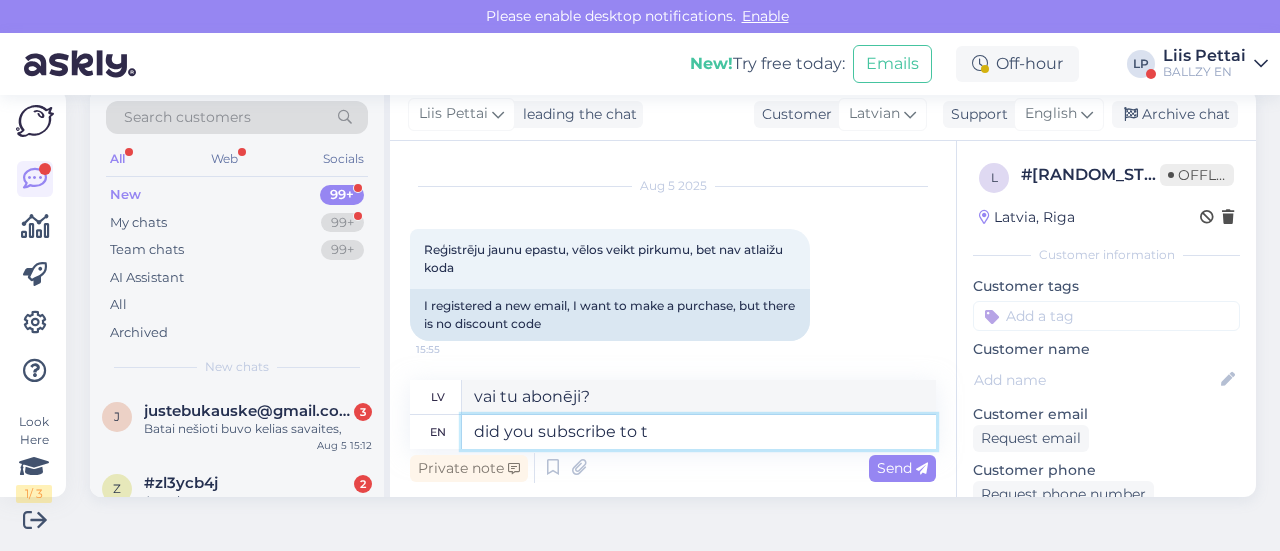 type on "did you subscribe to th" 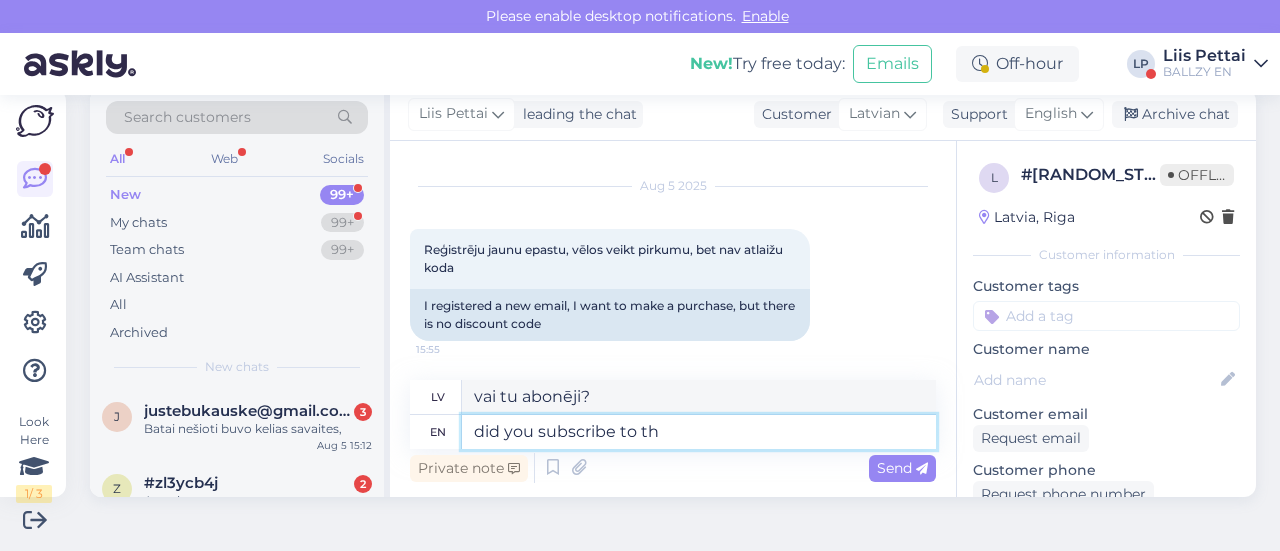 type on "vai jūs abonējāt?" 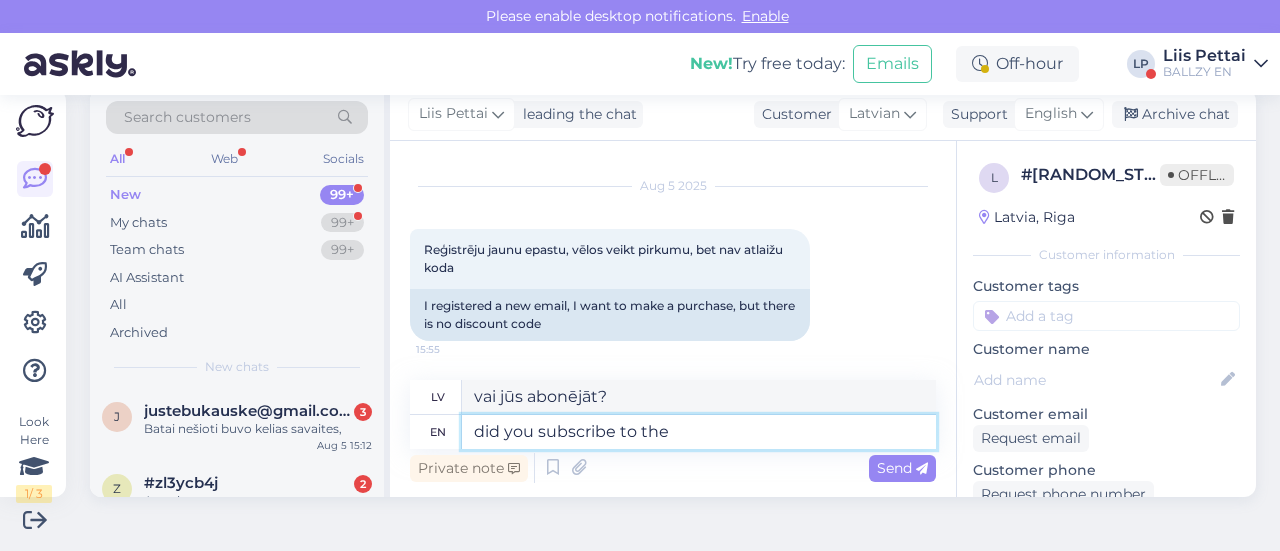 type on "did you subscribe to the n" 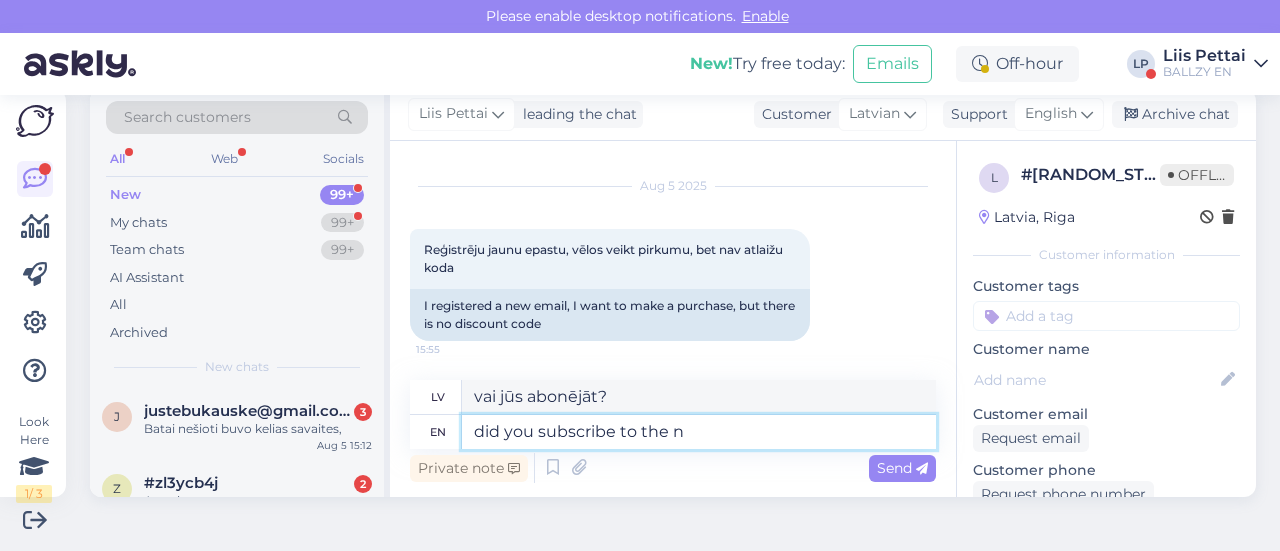 type on "vai jūs abonējāt" 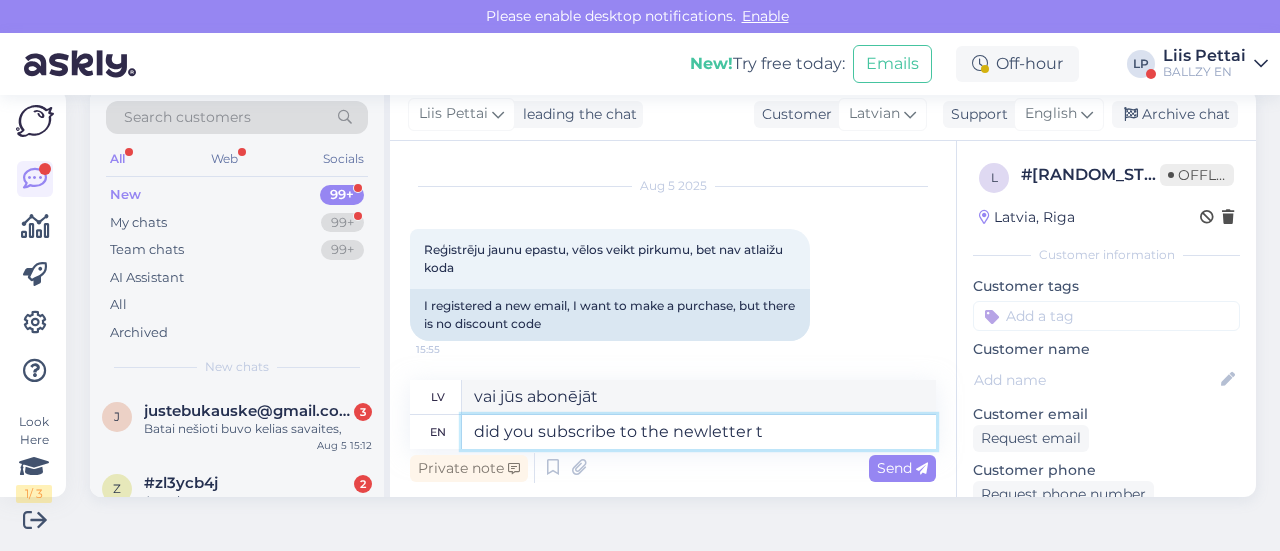 type on "did you subscribe to the newletter to" 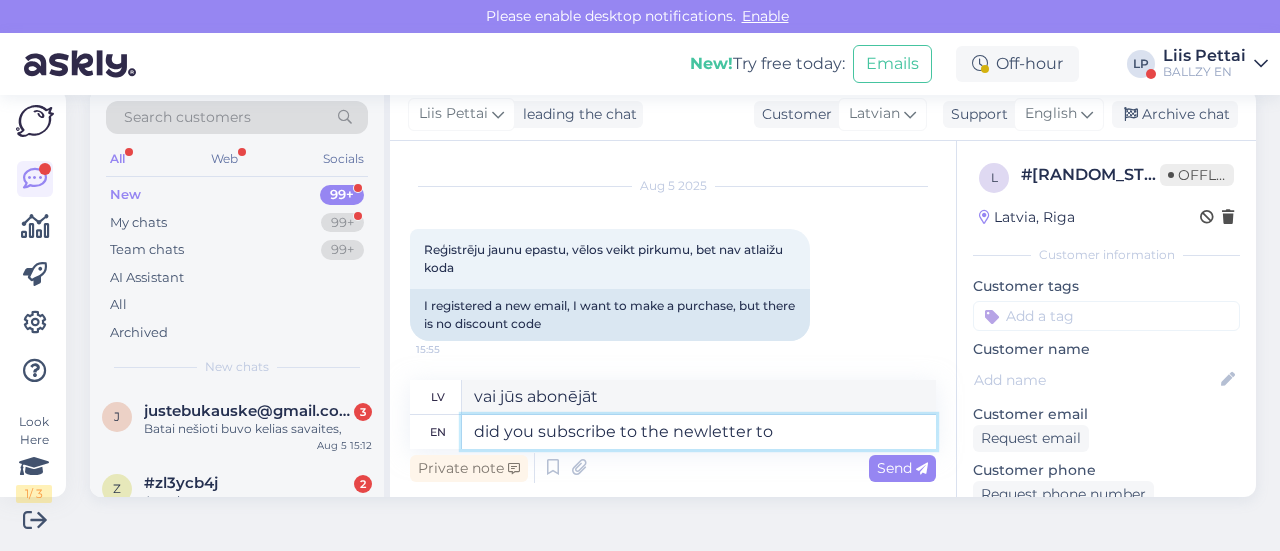 type on "vai abonēji jaunumus?" 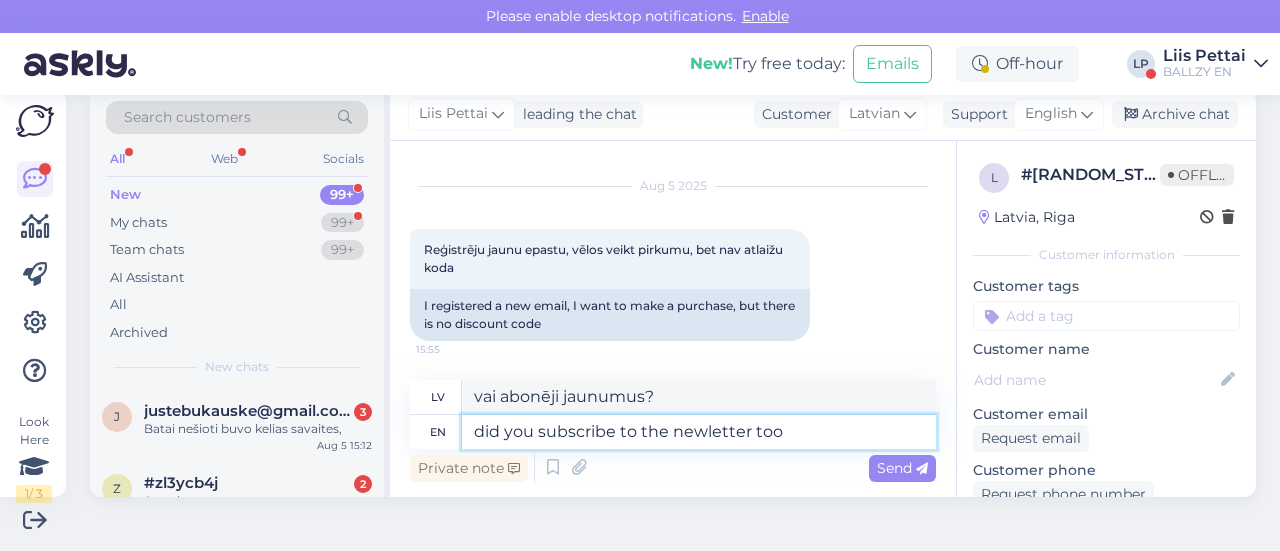 type on "did you subscribe to the newletter too?" 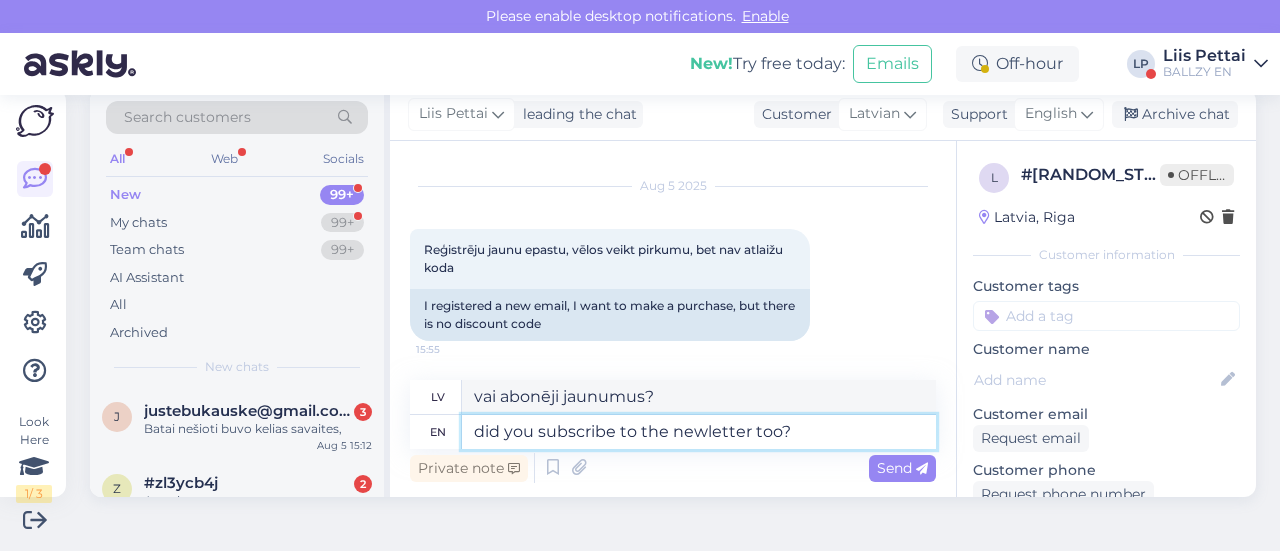 type on "Vai tu arī abonēji jaunumus?" 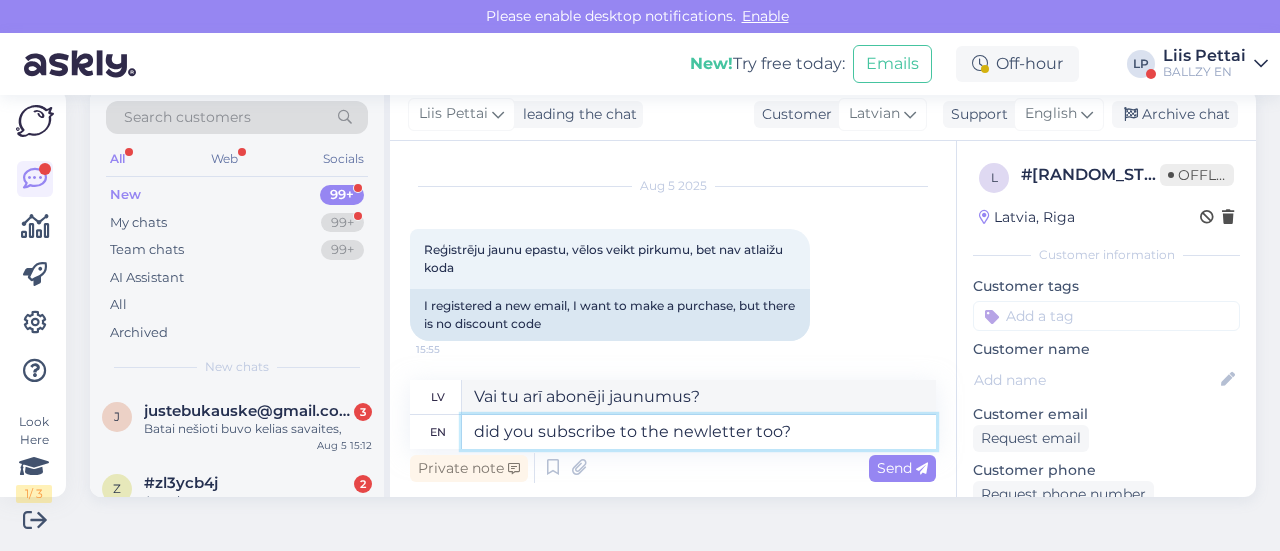type 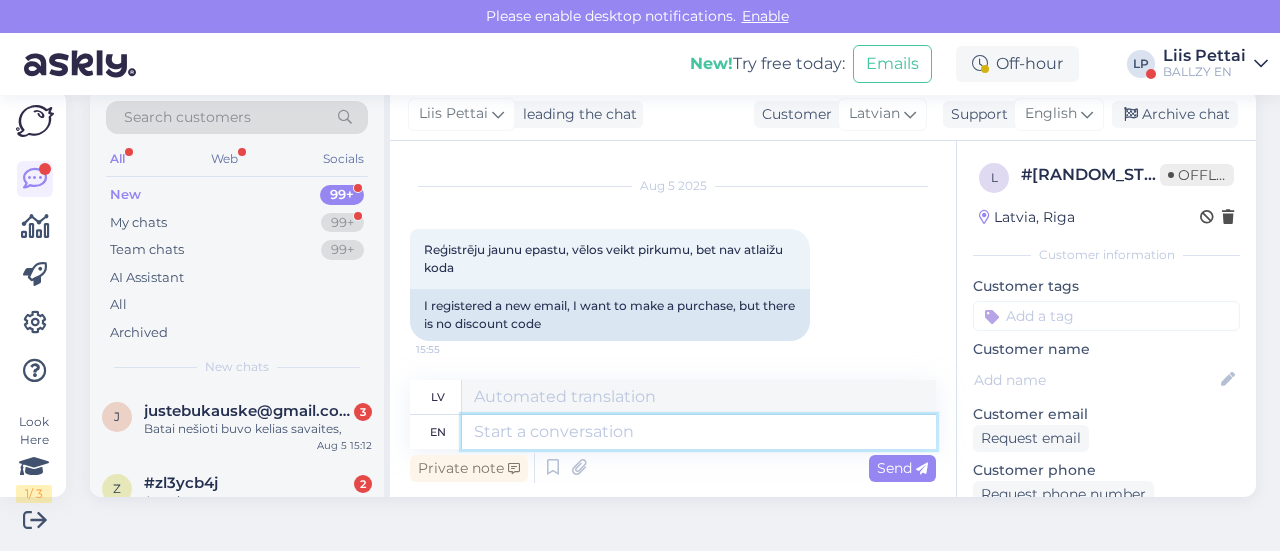 scroll, scrollTop: 200, scrollLeft: 0, axis: vertical 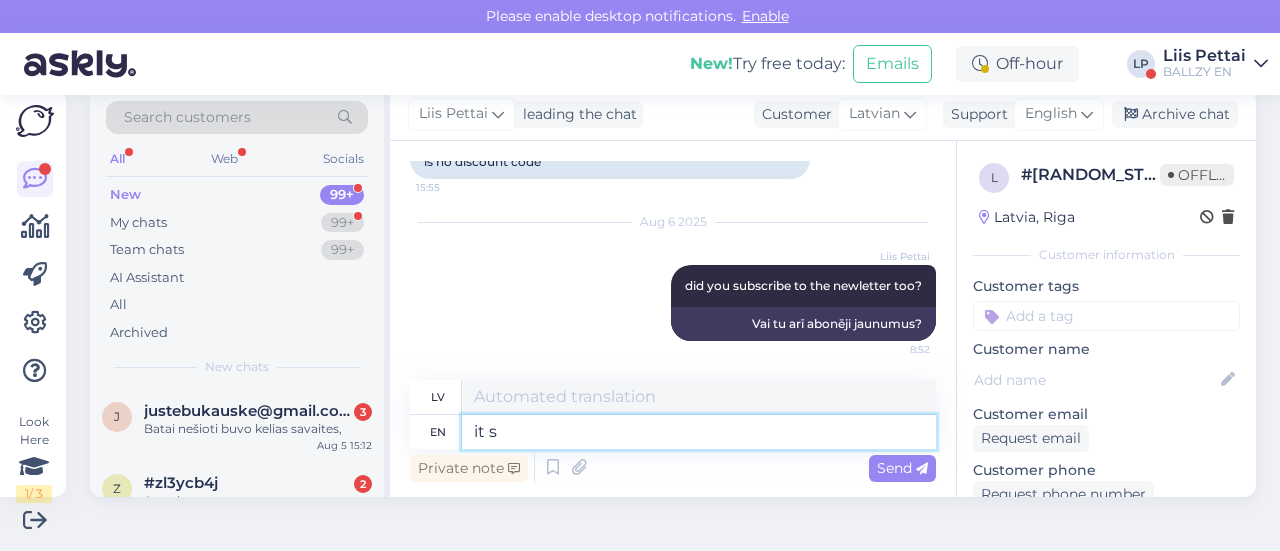 type on "it sh" 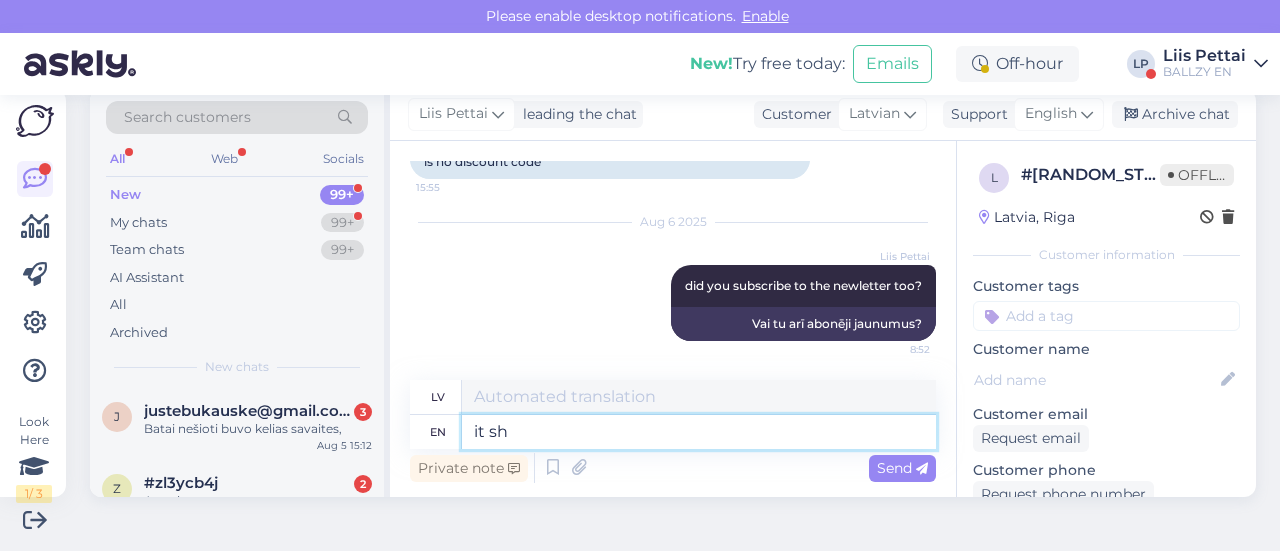 type on "tas" 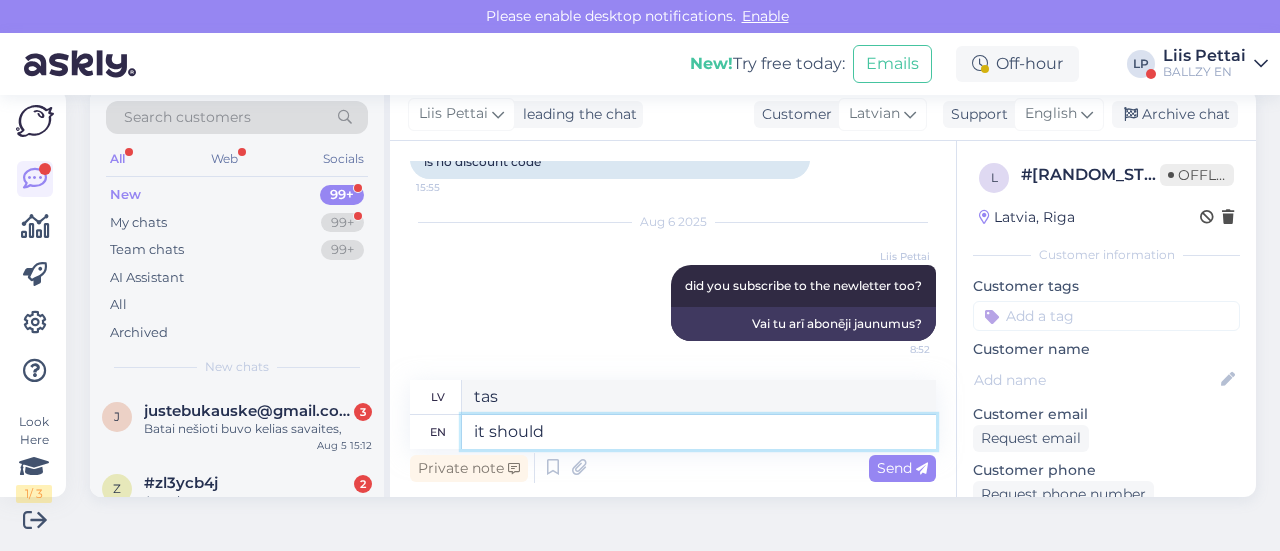 type on "it should c" 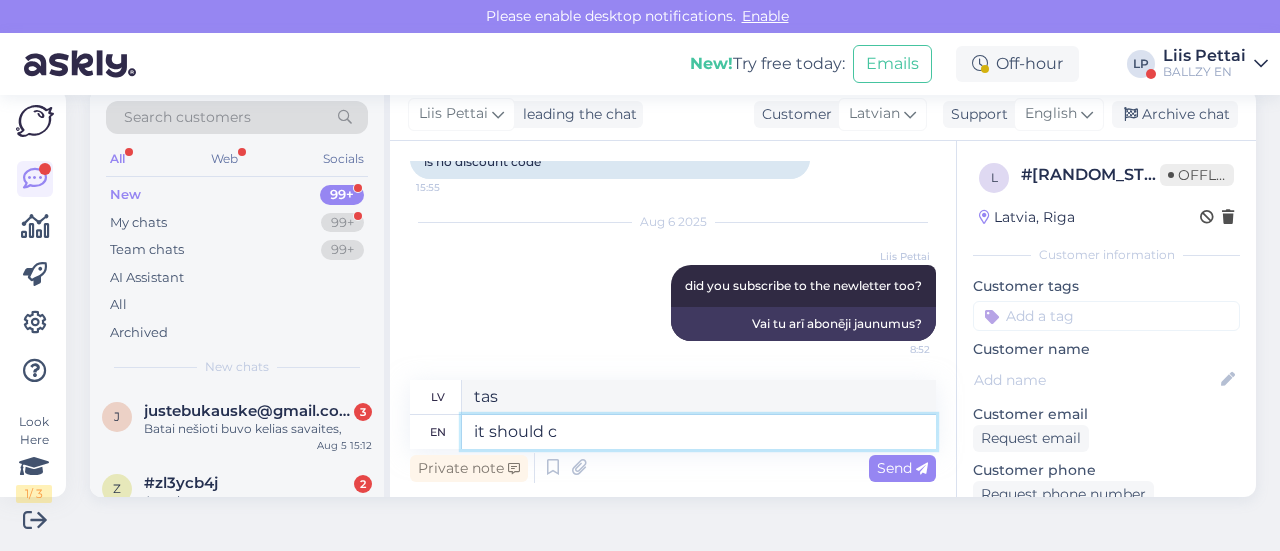 type on "tam vajadzētu" 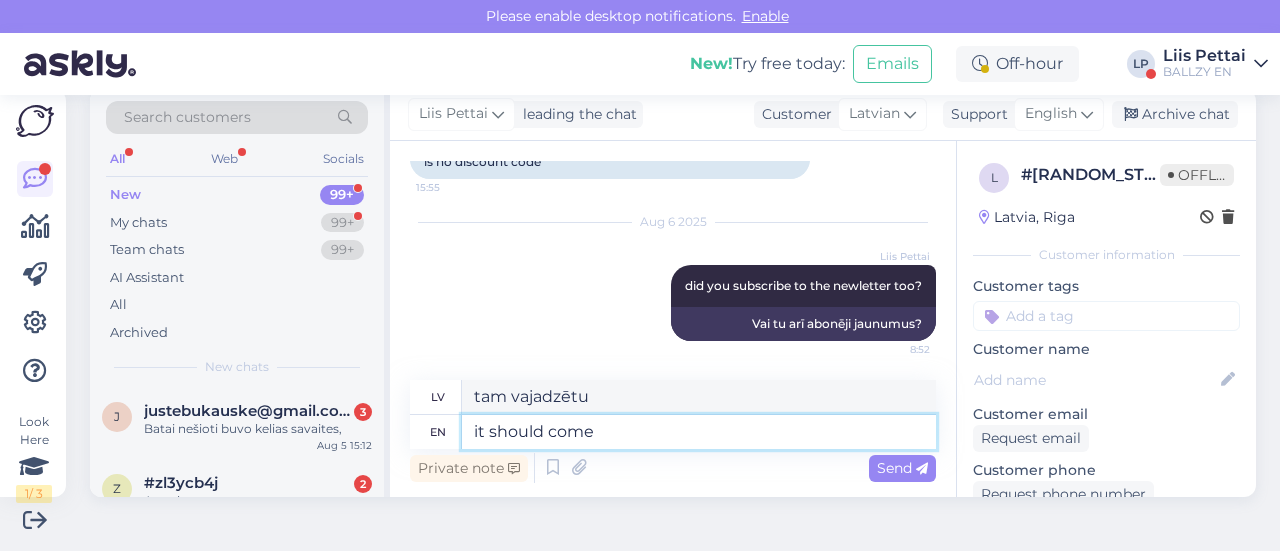 type on "it should come t" 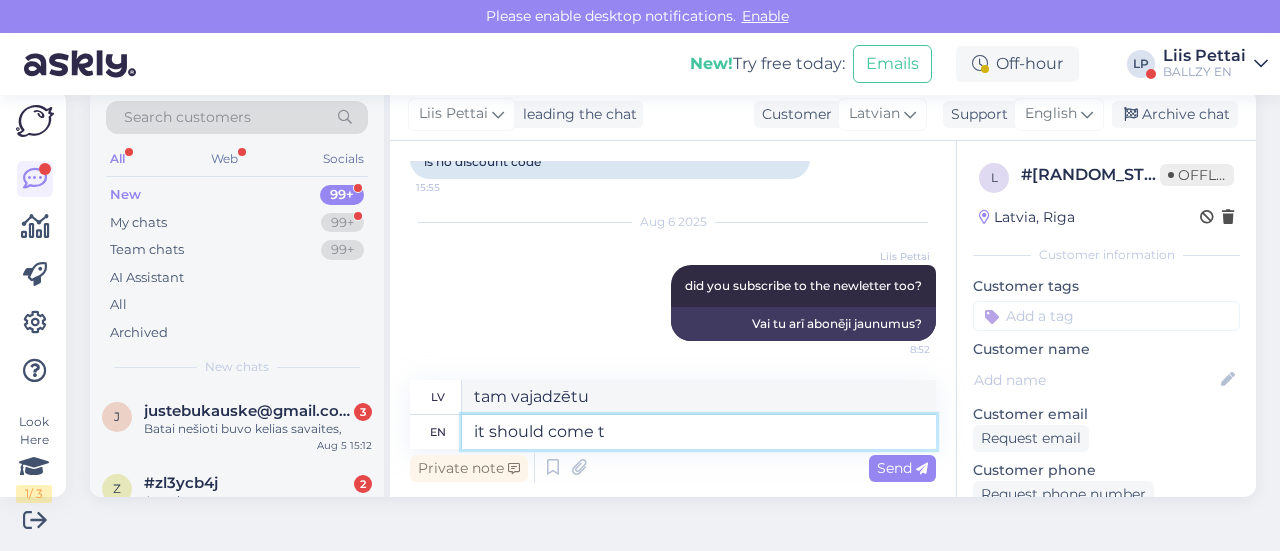 type on "tam vajadzētu pienākt" 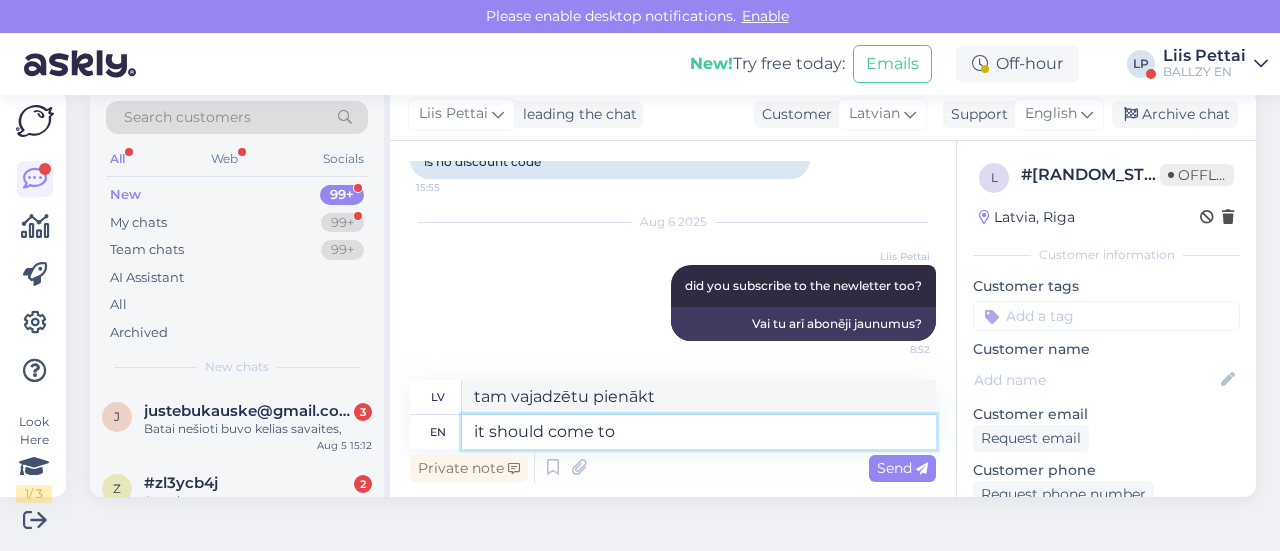 type on "it should come to y" 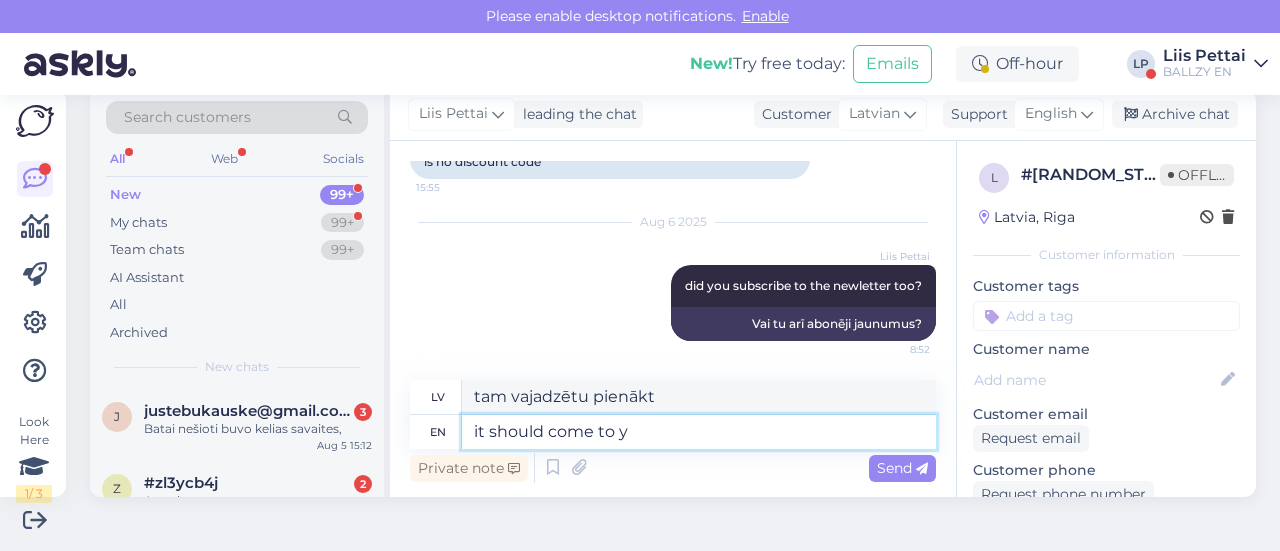 type on "tam vajadzētu nonākt līdz" 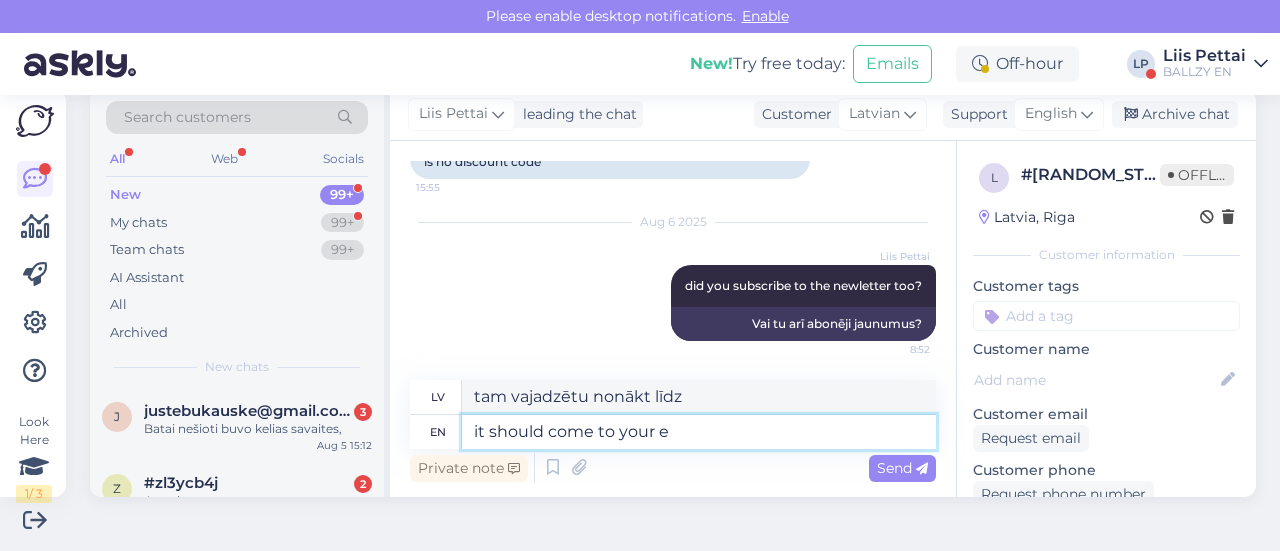 type on "it should come to your em" 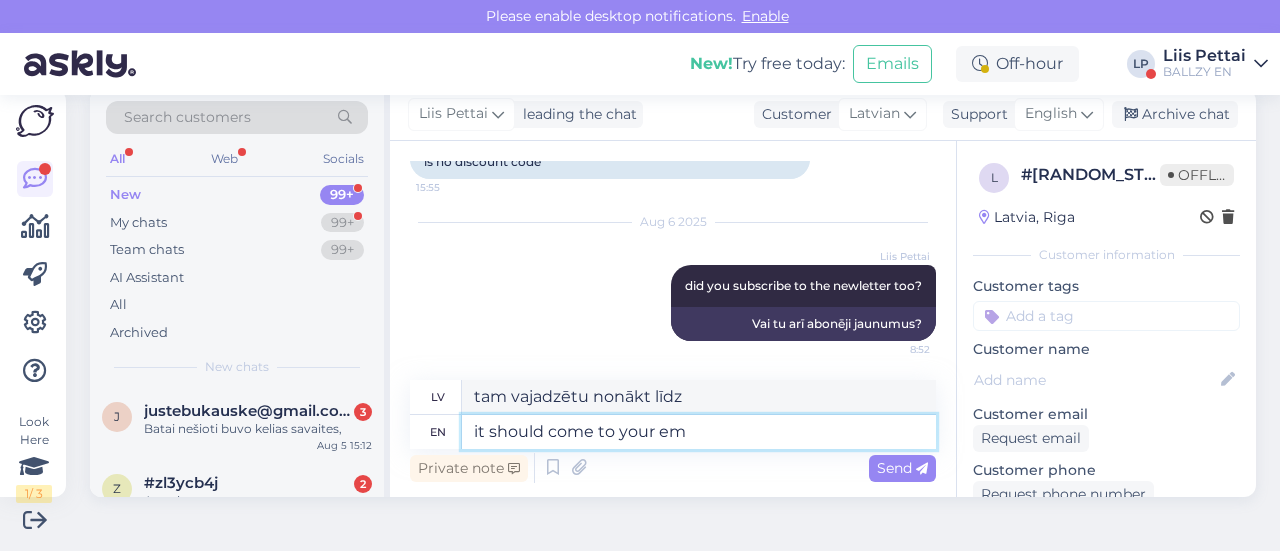 type on "tam vajadzētu nonākt pie tevis" 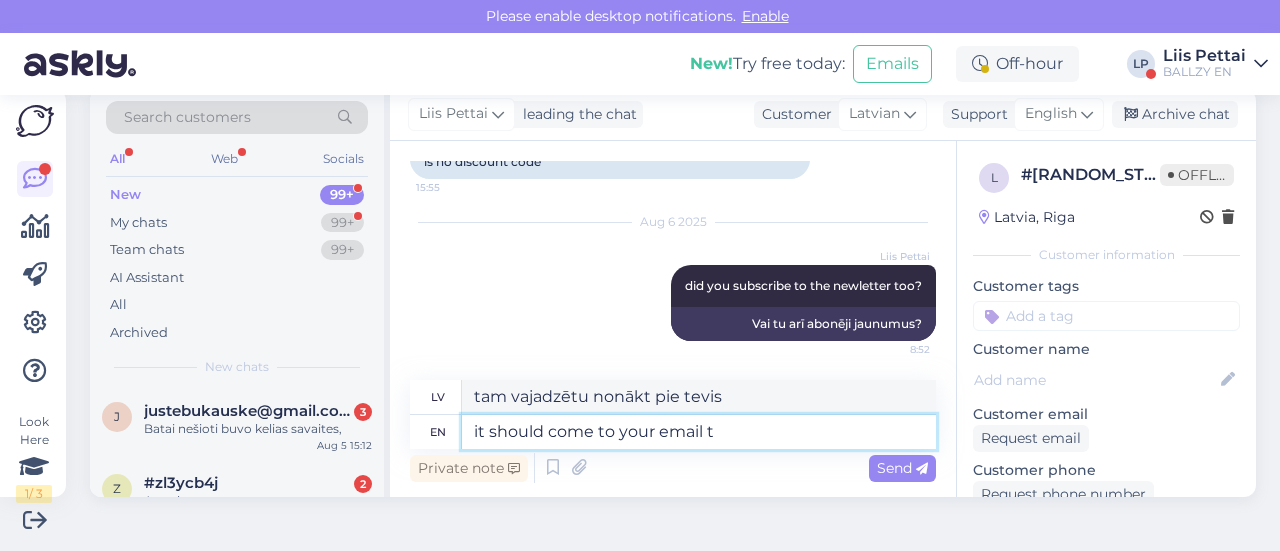 type on "it should come to your email th" 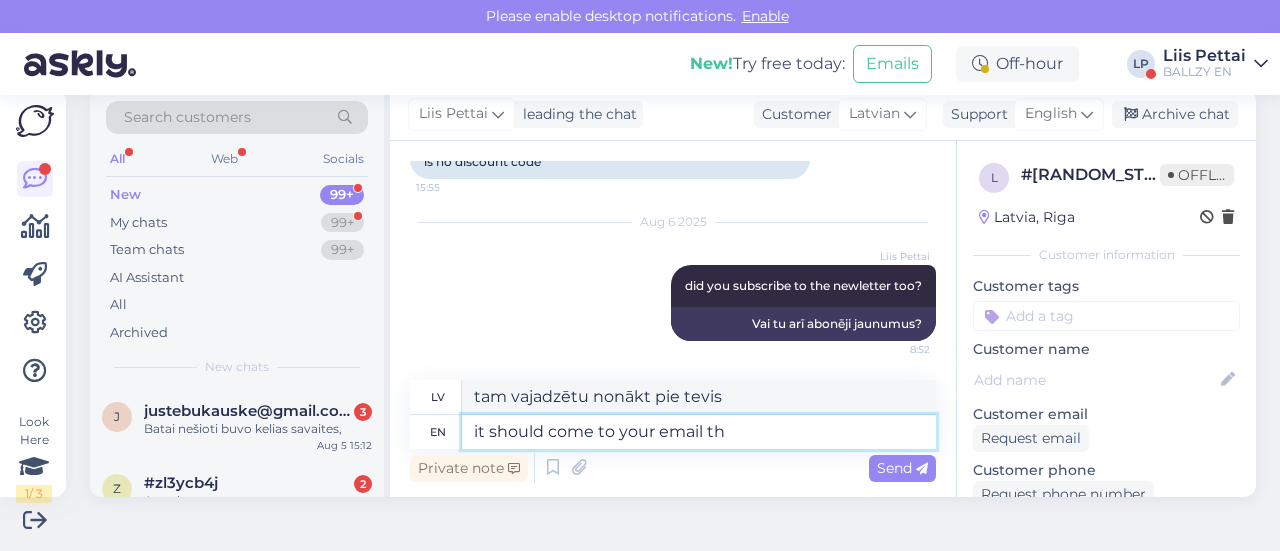 type on "tam vajadzētu nonākt uz jūsu [EMAIL]" 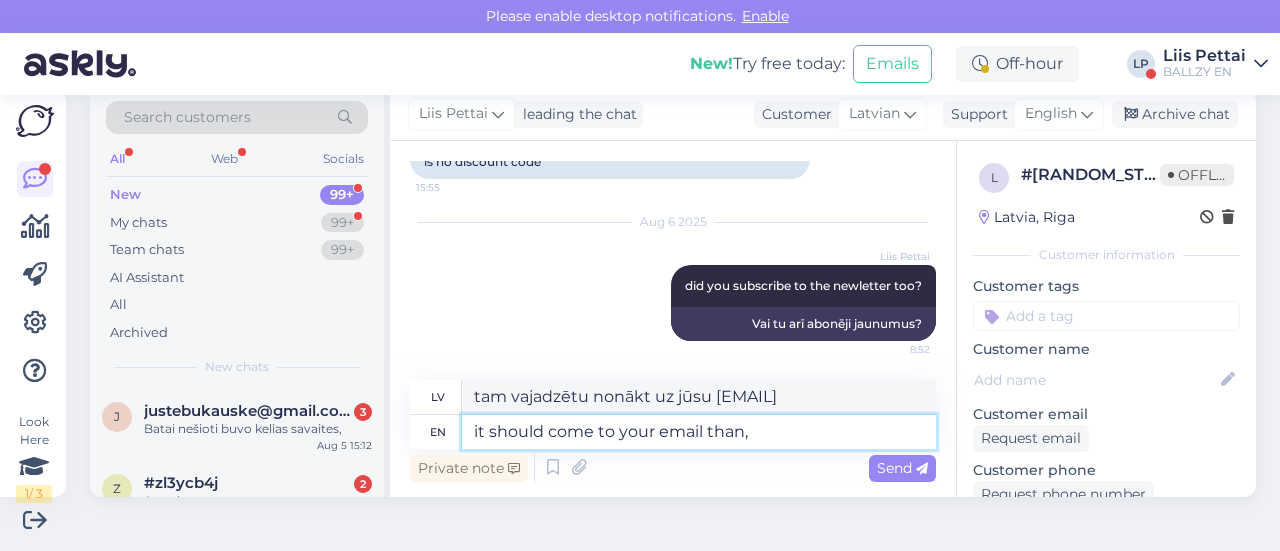 type on "it should come to your email than," 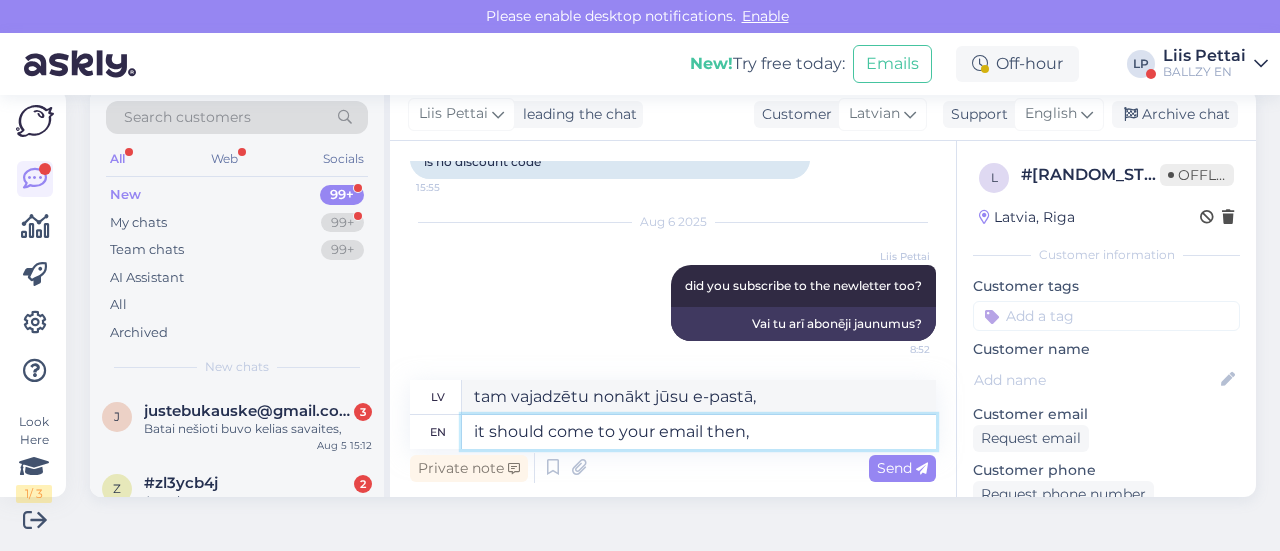 type on "it should come to your email then," 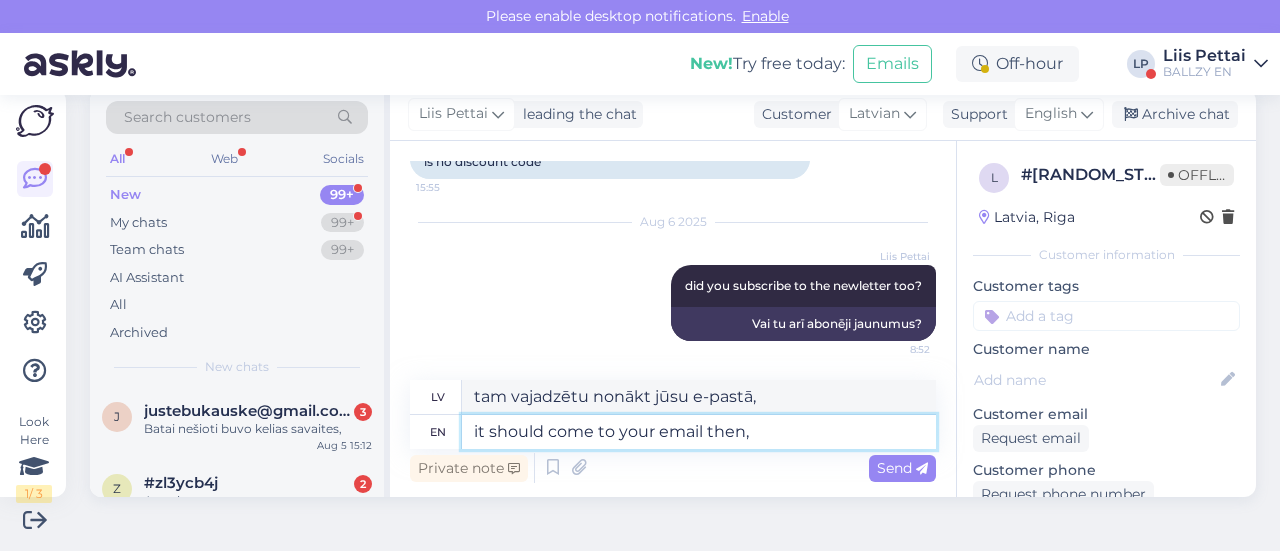 type on "tad tam vajadzētu nonākt jūsu e-pastā," 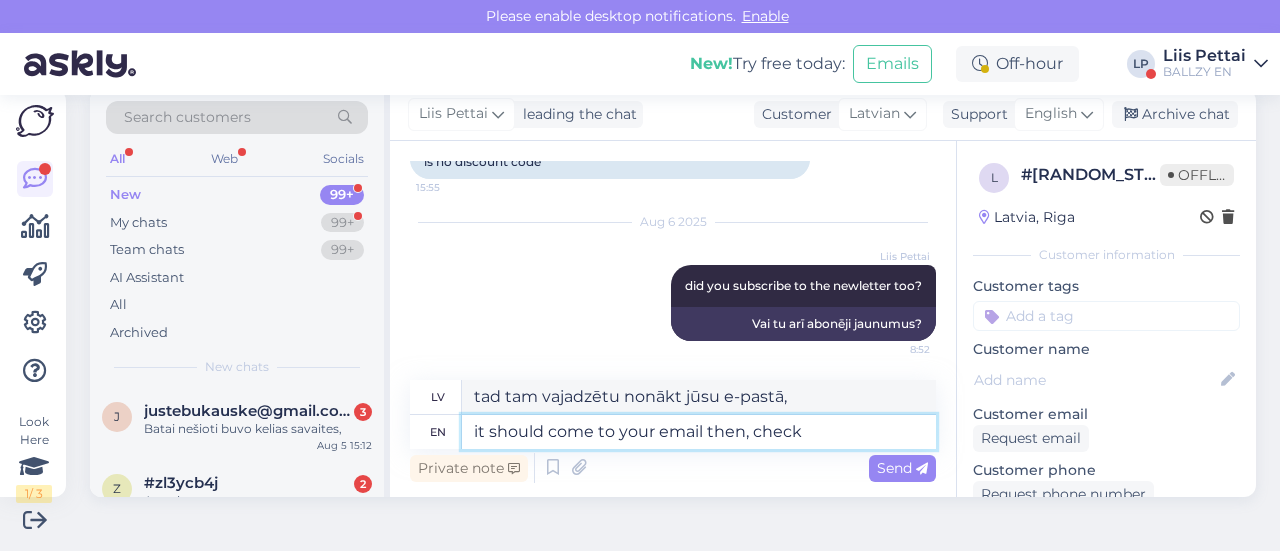 type on "it should come to your email then, check s" 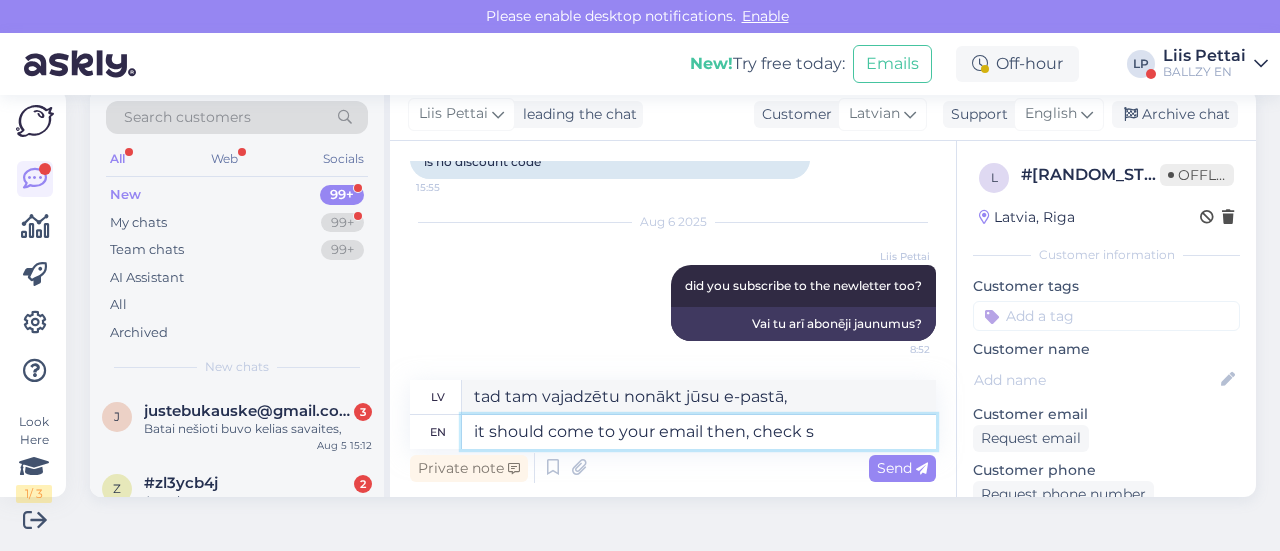 type on "tad tam vajadzētu nonākt uz tavu e-pastu, pārbaudi" 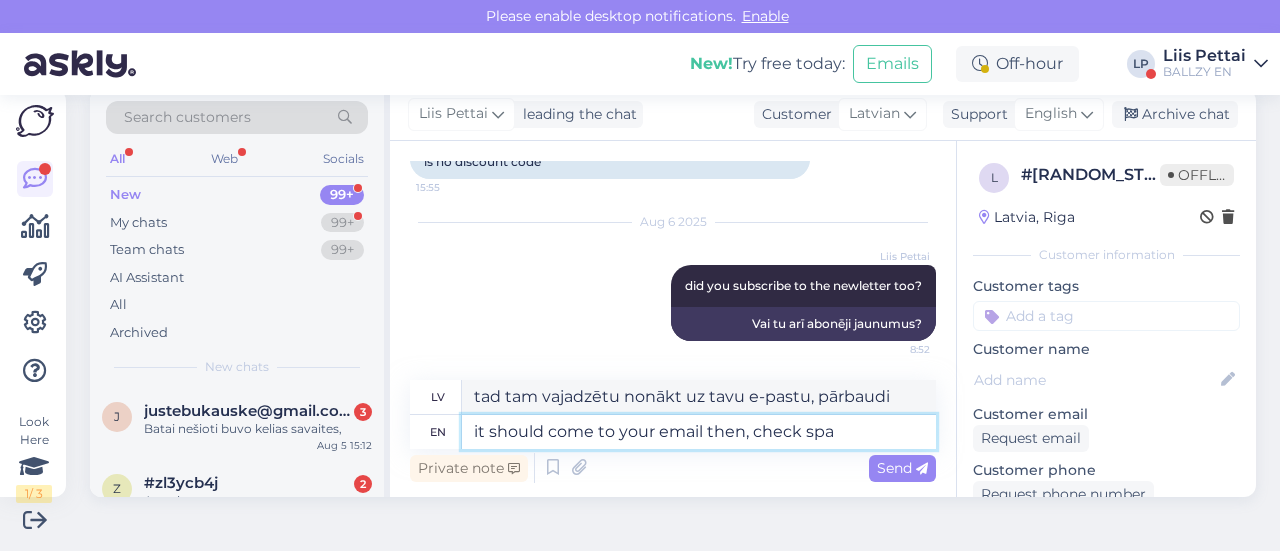 type on "it should come to your email then, check spam" 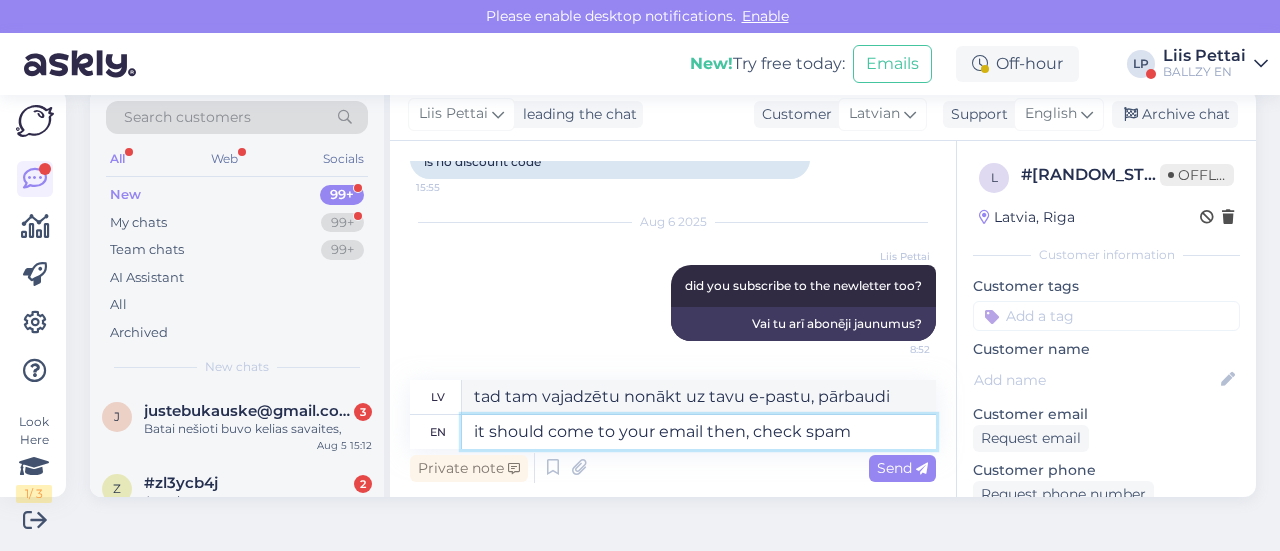 type on "Tad tam vajadzētu nonākt jūsu e-pastā, pārbaudiet surogātpastu" 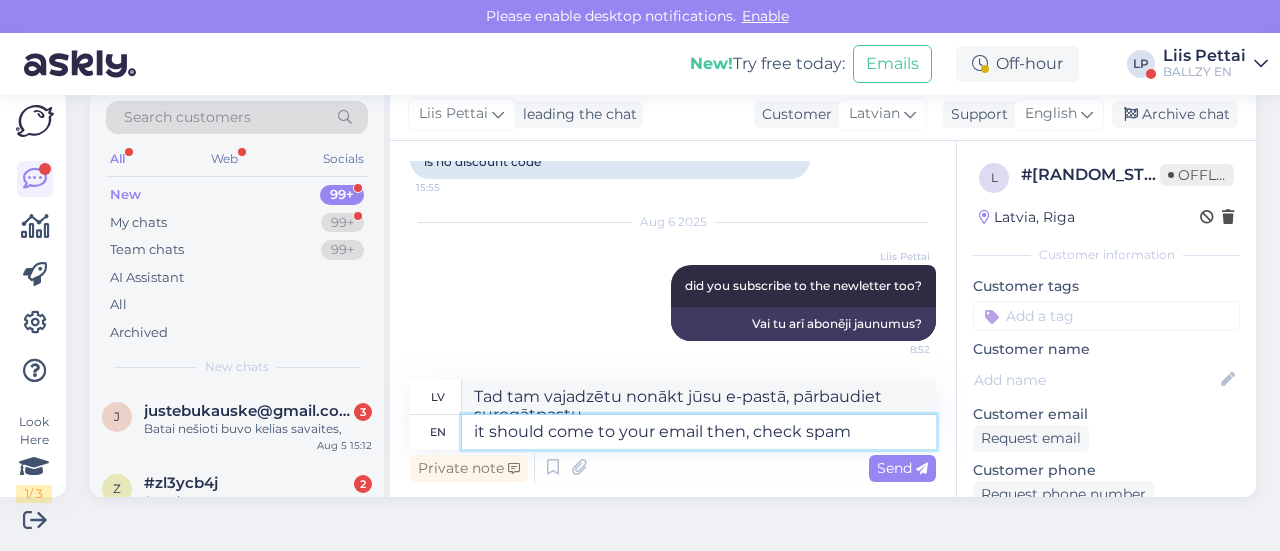 type 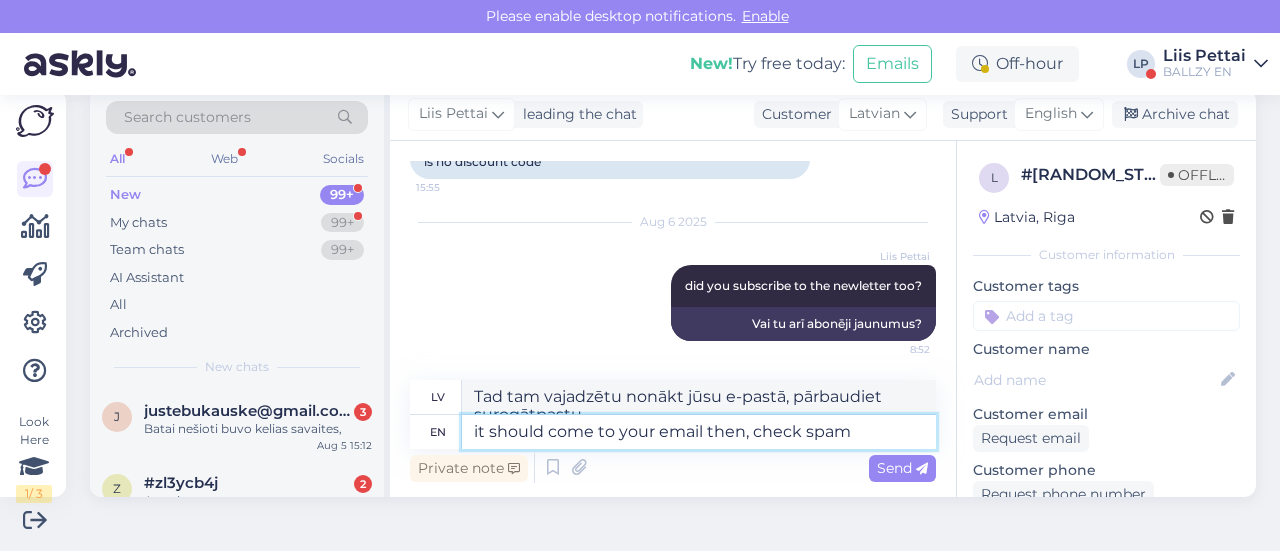 type 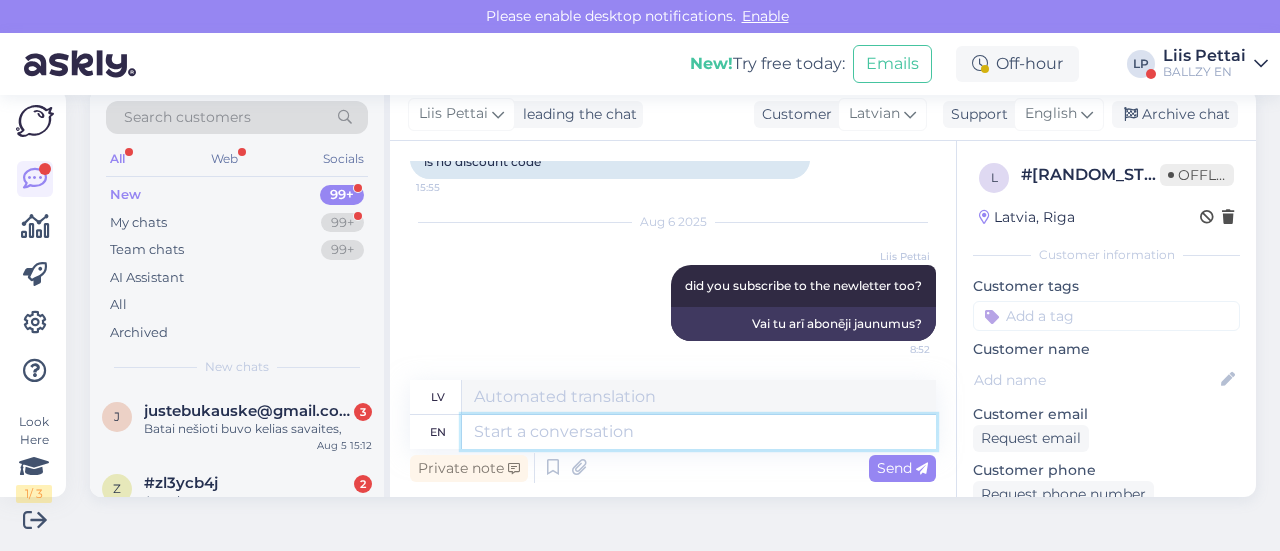 scroll, scrollTop: 338, scrollLeft: 0, axis: vertical 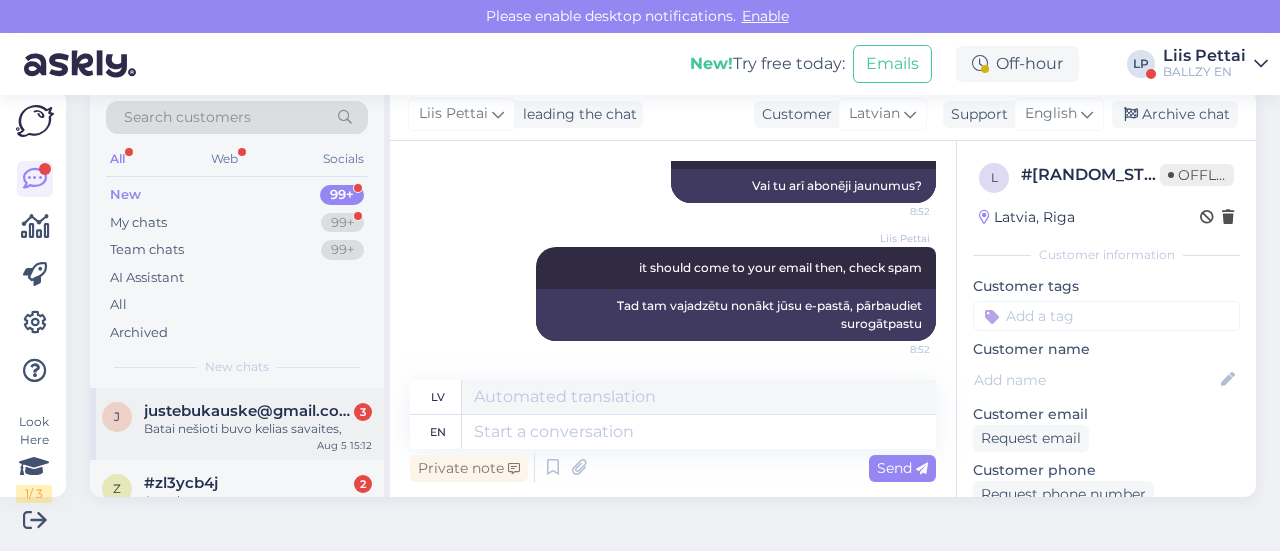 click on "justebukauske@gmail.com" at bounding box center [248, 411] 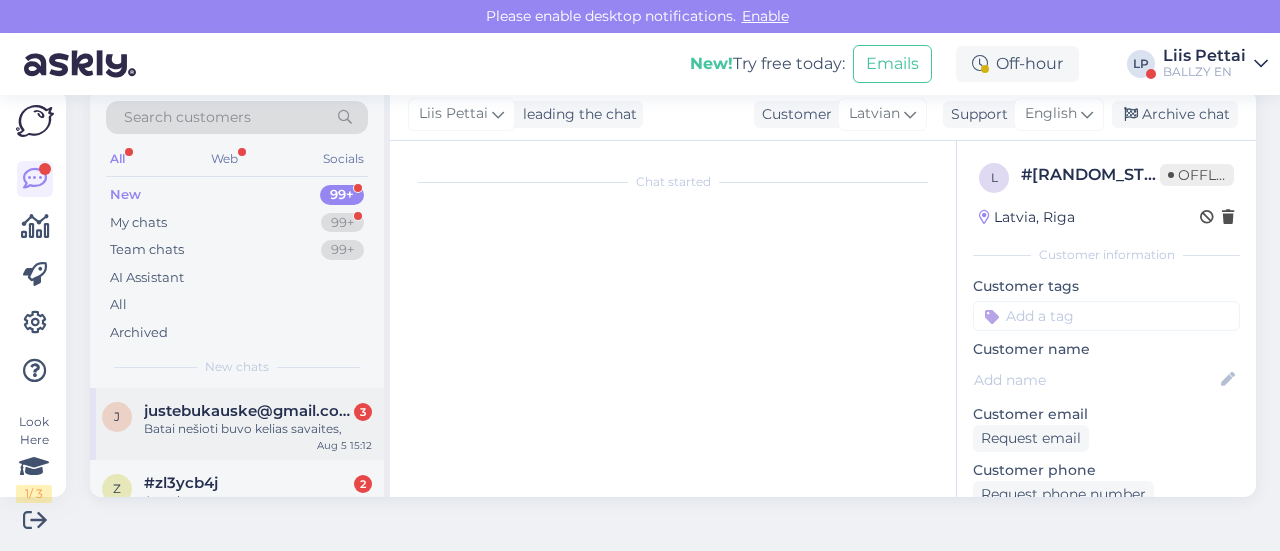 scroll, scrollTop: 348, scrollLeft: 0, axis: vertical 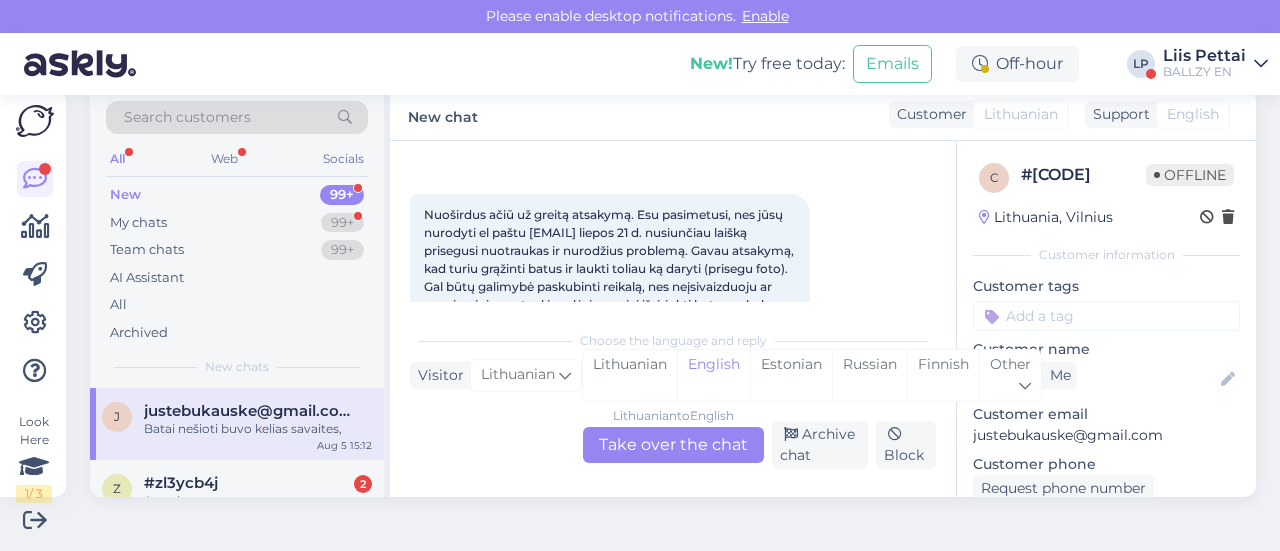 click on "Lithuanian  to  English Take over the chat" at bounding box center [673, 445] 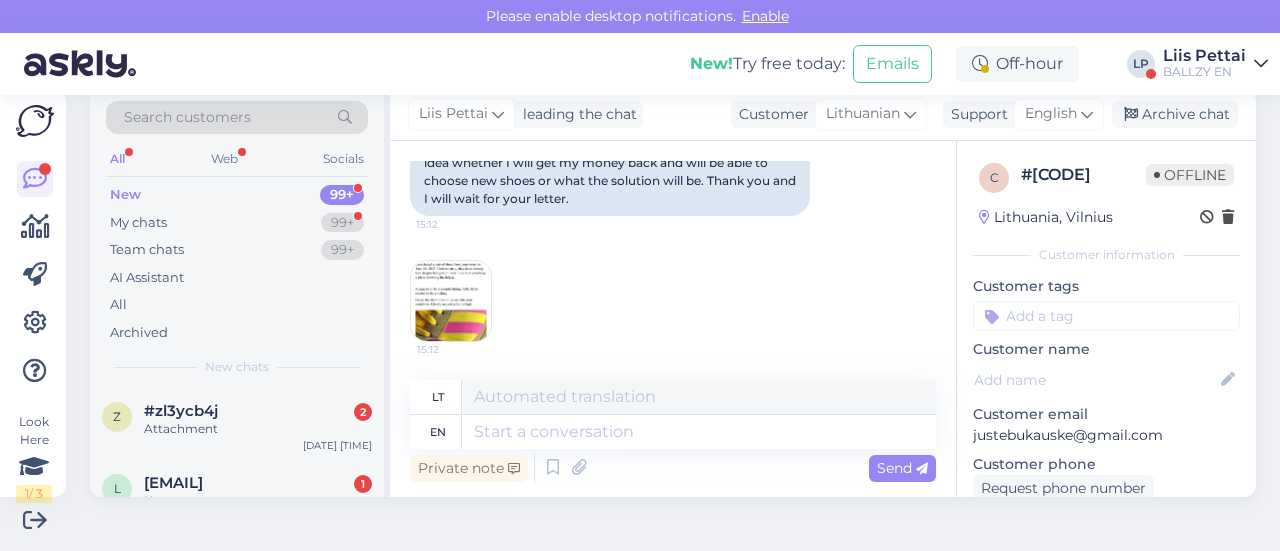 scroll, scrollTop: 385, scrollLeft: 0, axis: vertical 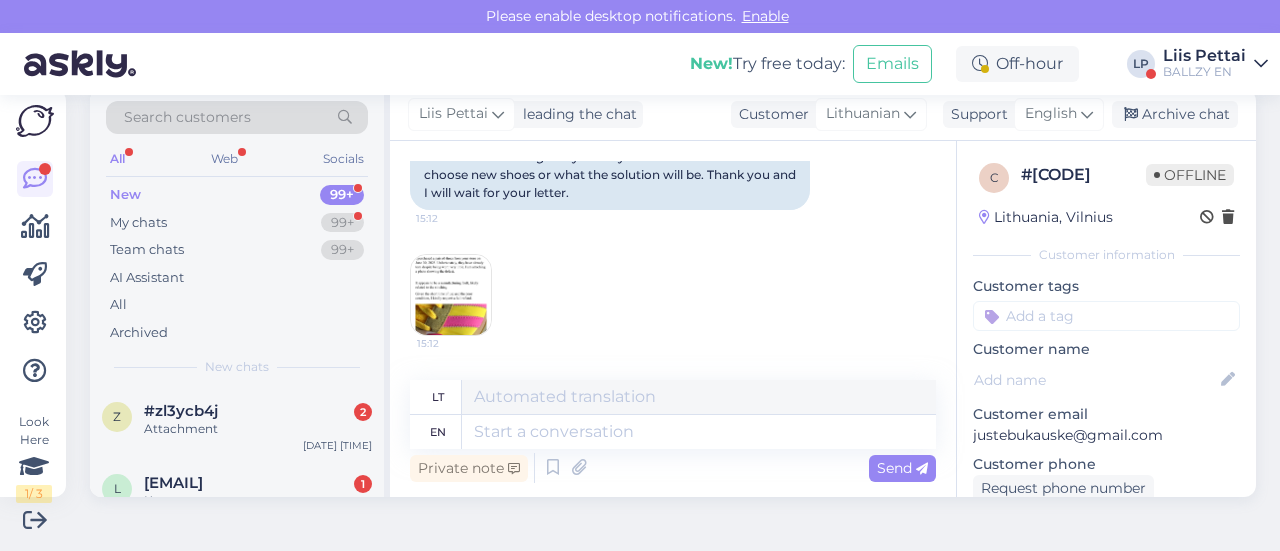 click at bounding box center [451, 295] 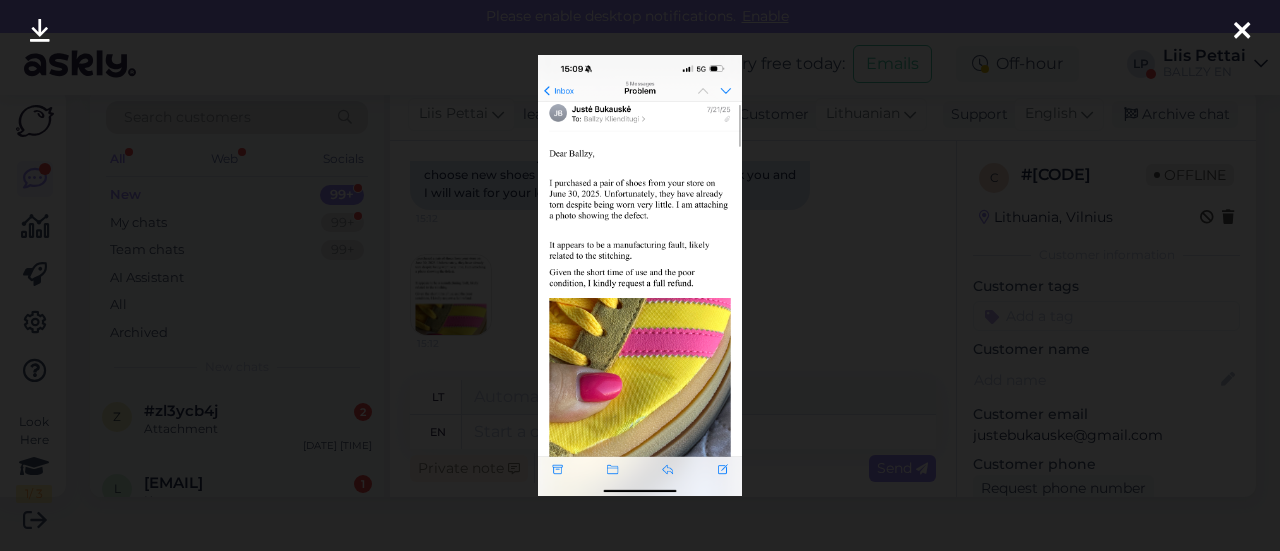 click at bounding box center [640, 275] 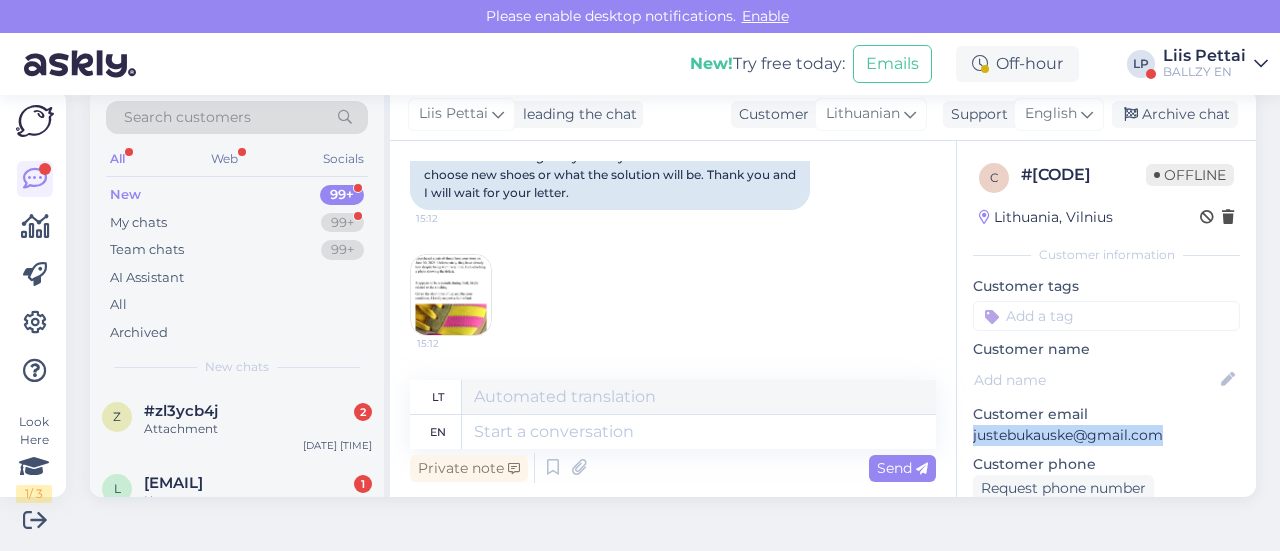 drag, startPoint x: 1157, startPoint y: 439, endPoint x: 945, endPoint y: 440, distance: 212.00237 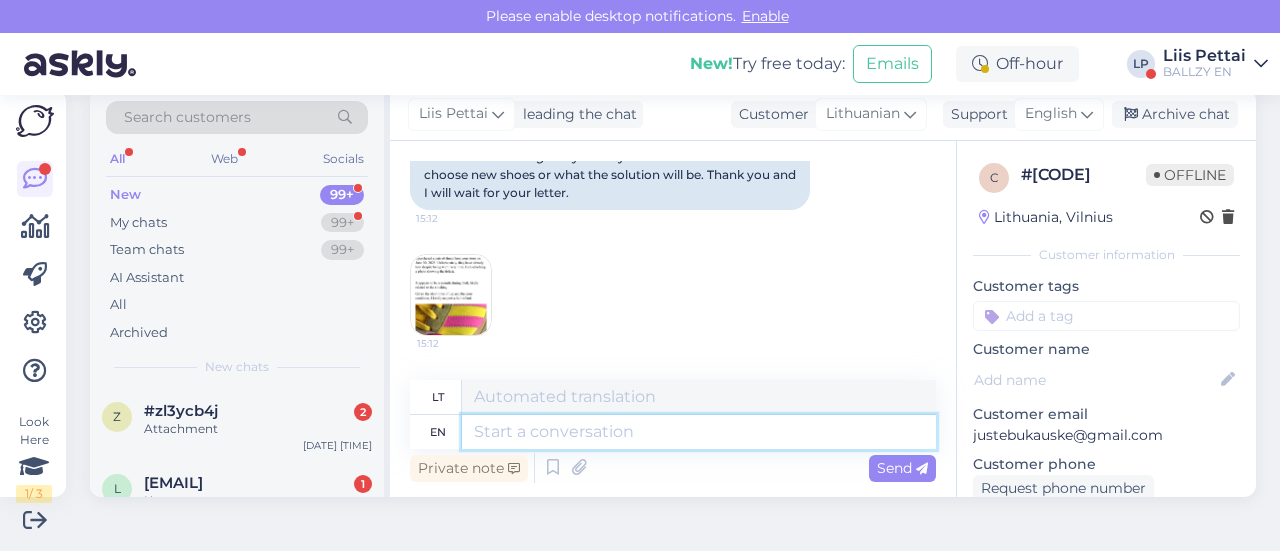 click at bounding box center (699, 432) 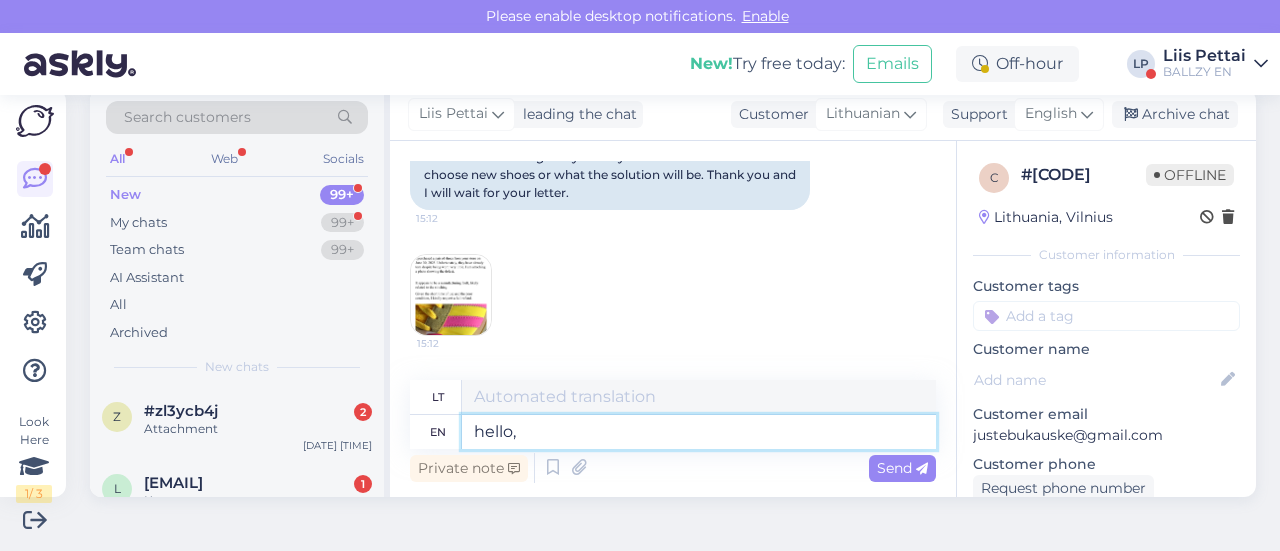 type on "hello, w" 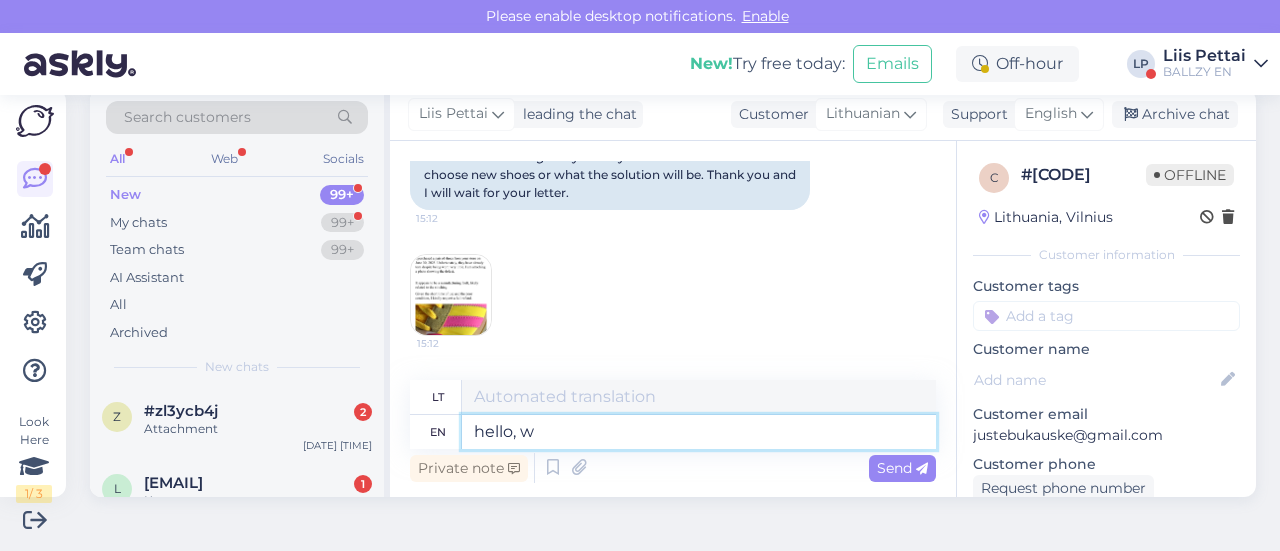 type on "Sveiki," 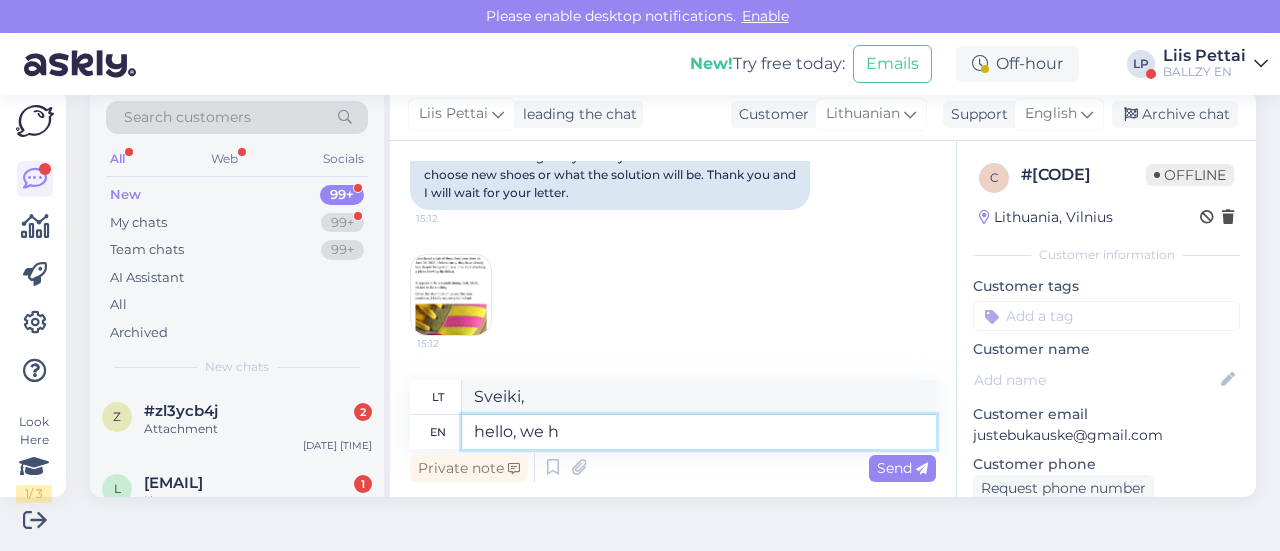 type on "hello, we ha" 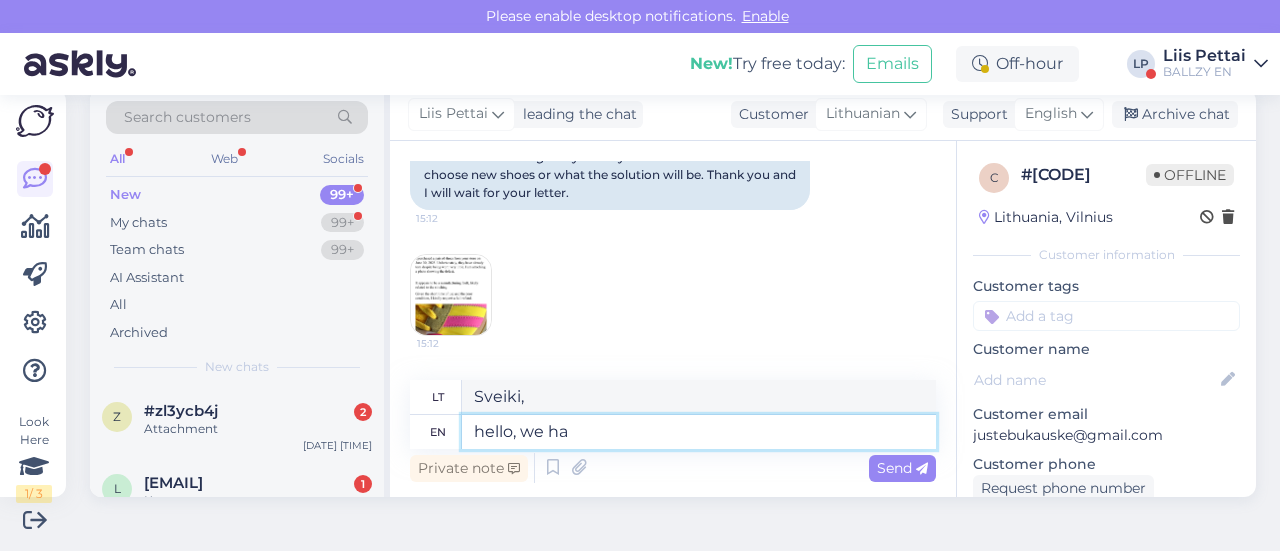 type on "Sveiki, mes" 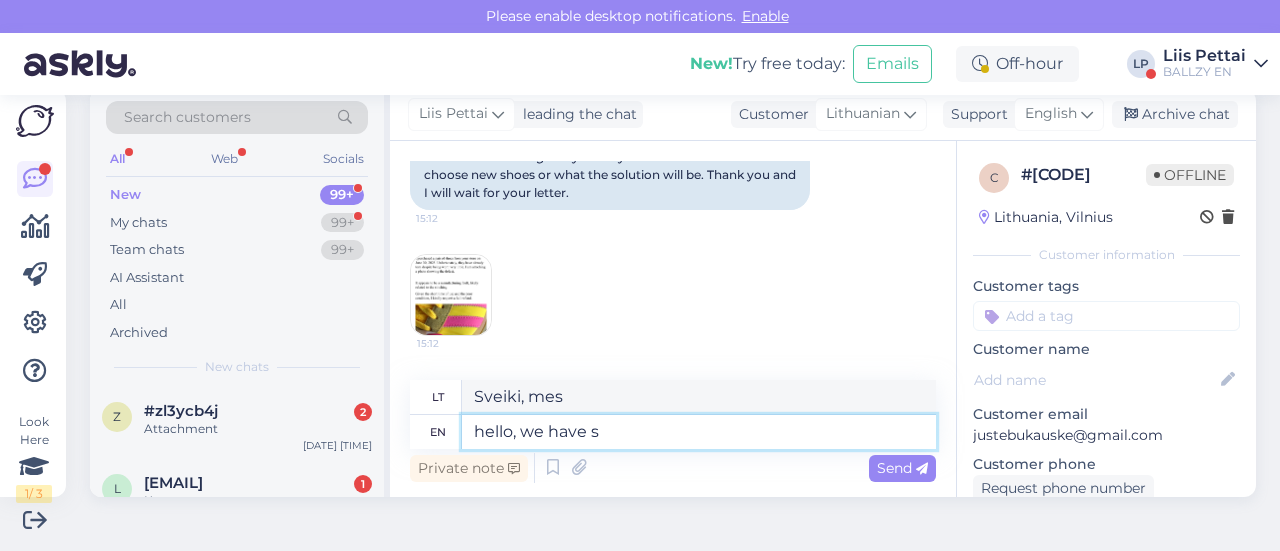 type on "hello, we have sn" 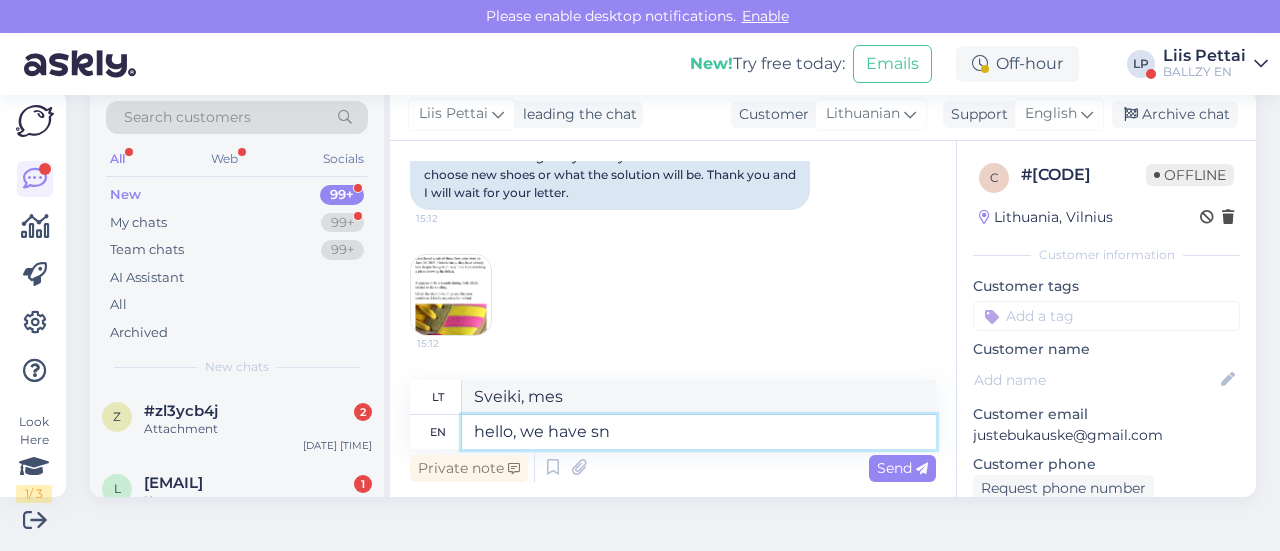 type on "sveiki, mes turime" 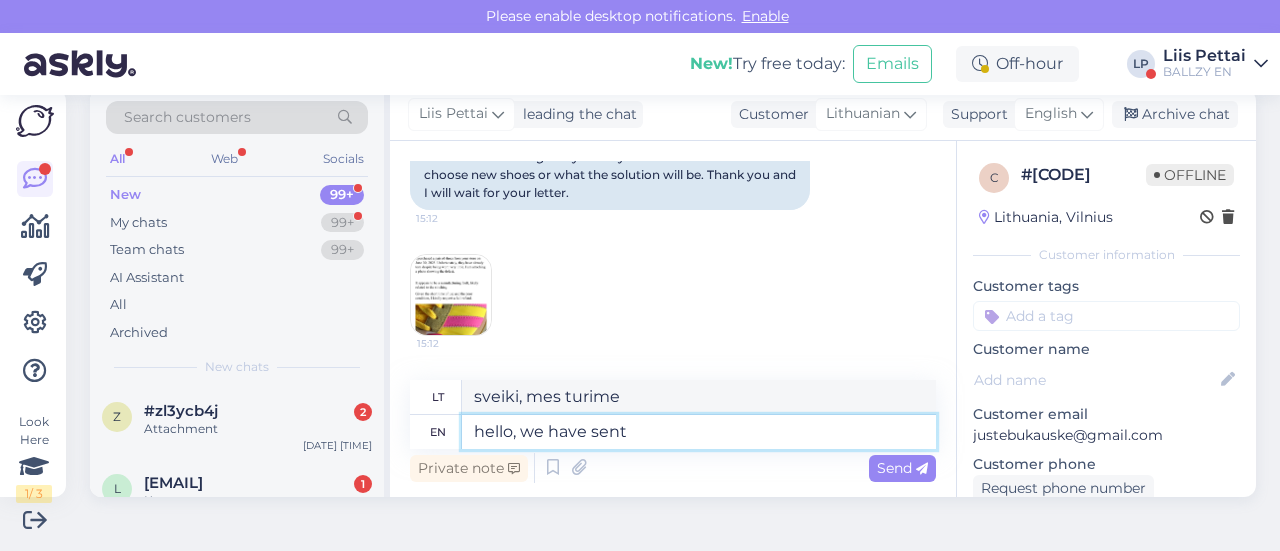 type on "hello, we have sent" 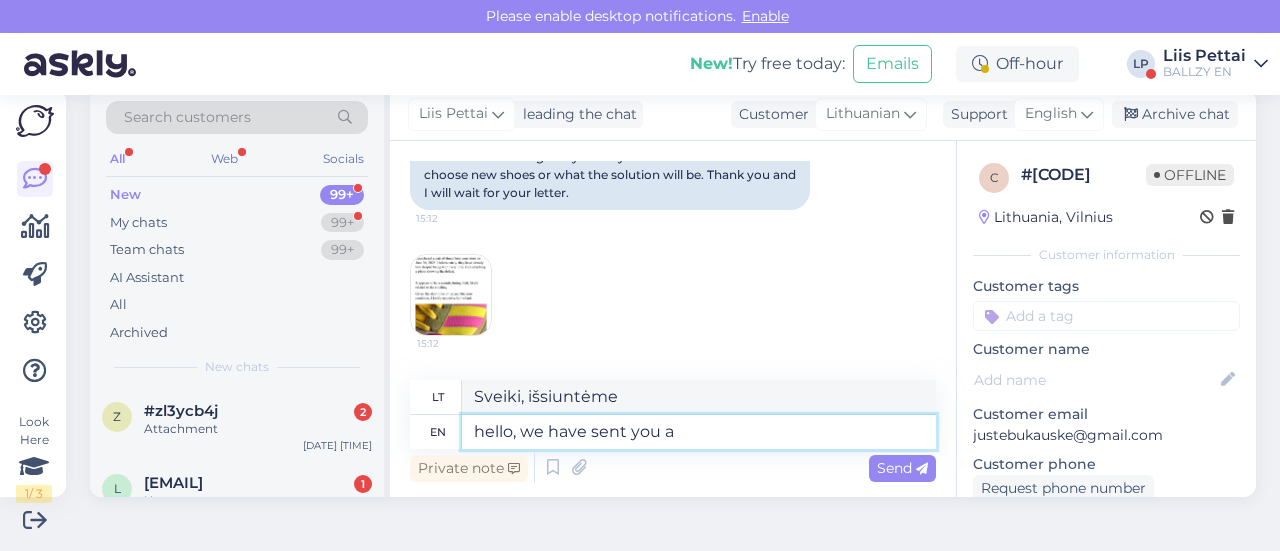 type on "hello, we have sent you a" 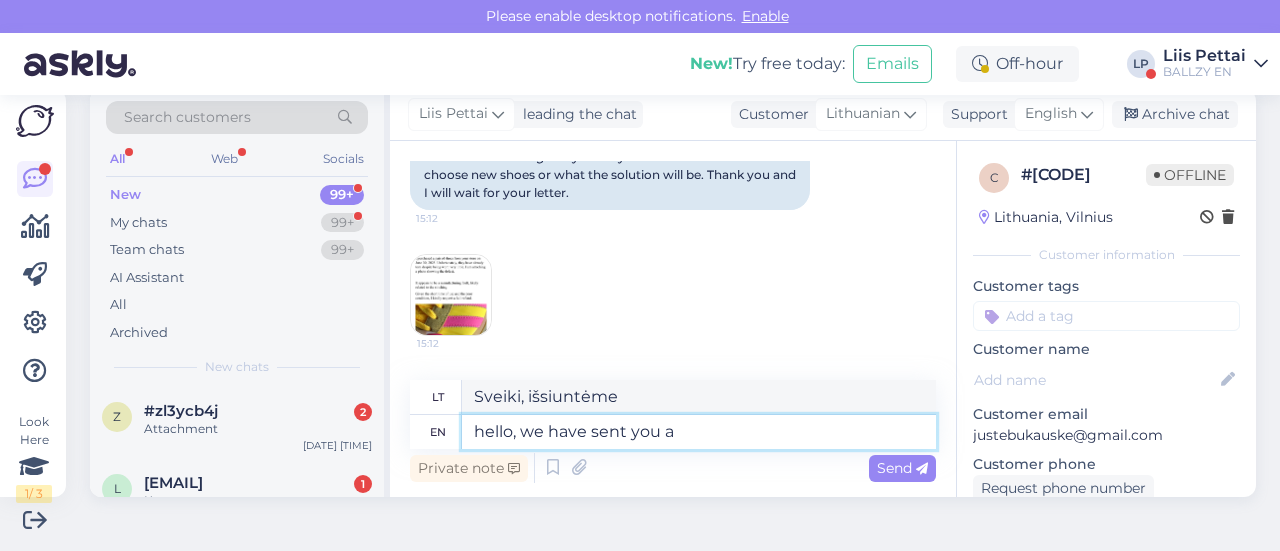 type on "Sveiki, mes jums išsiuntėme" 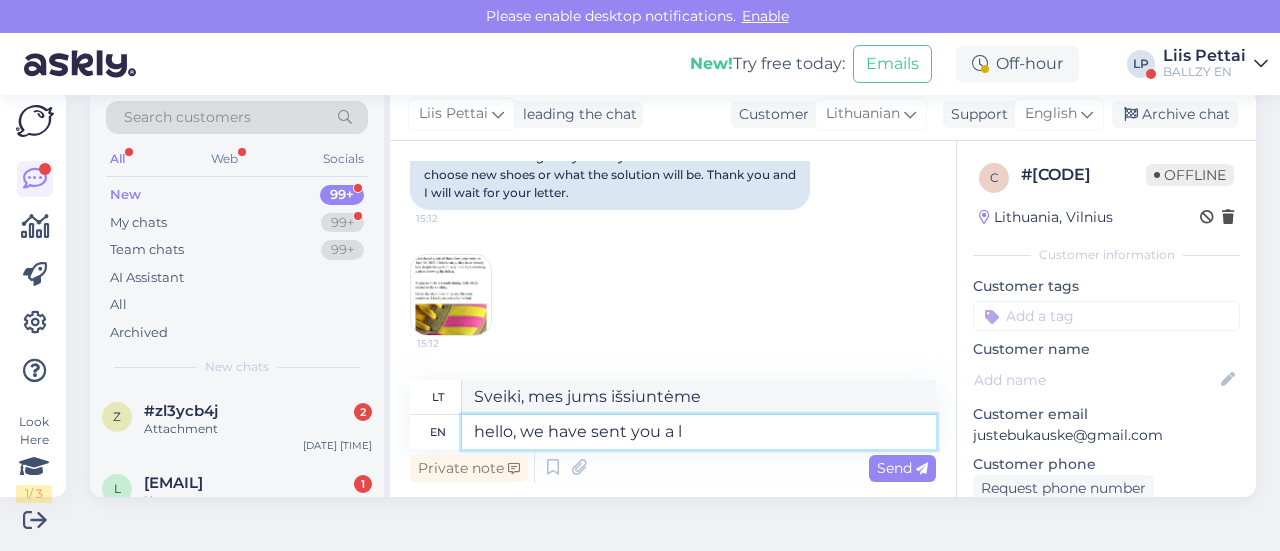 type on "hello, we have sent you a la" 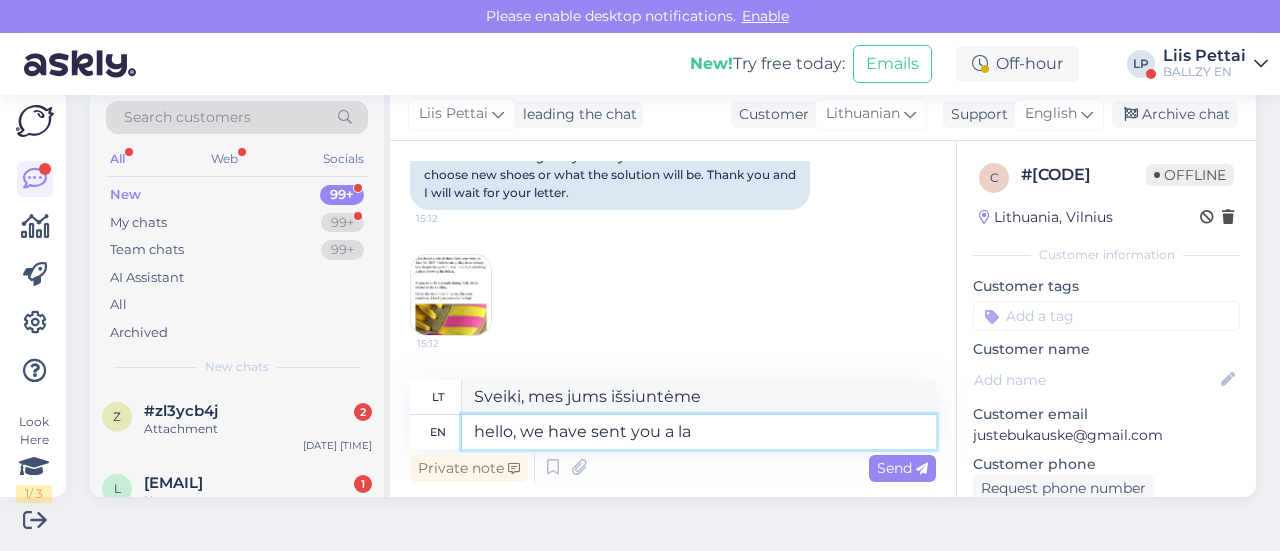 type on "Sveiki, mes jums išsiuntėme el." 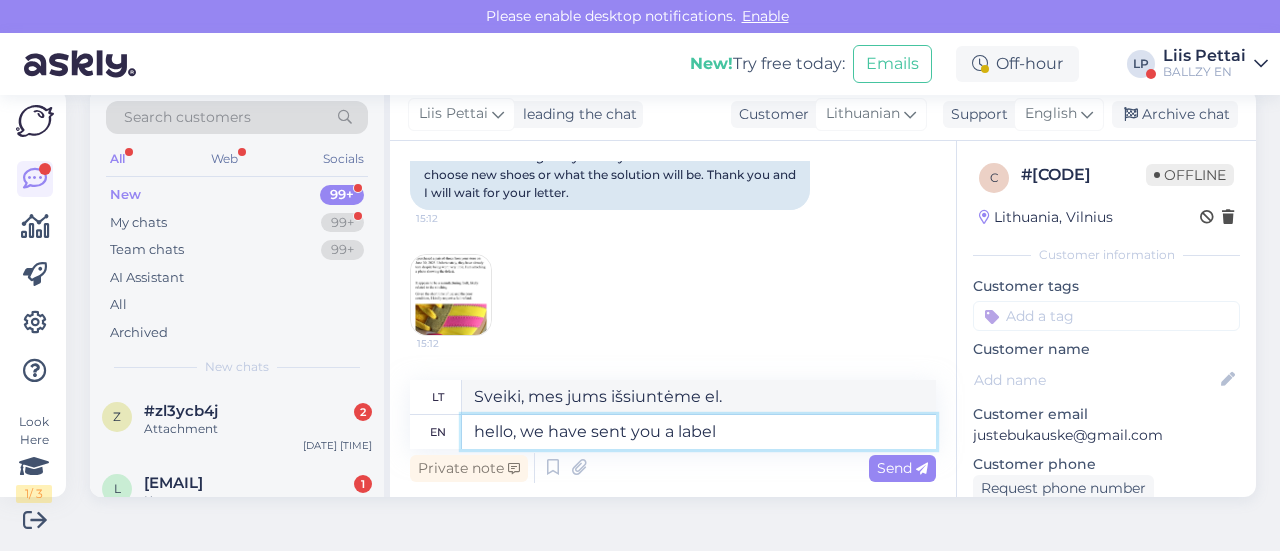 type on "hello, we have sent you a label i" 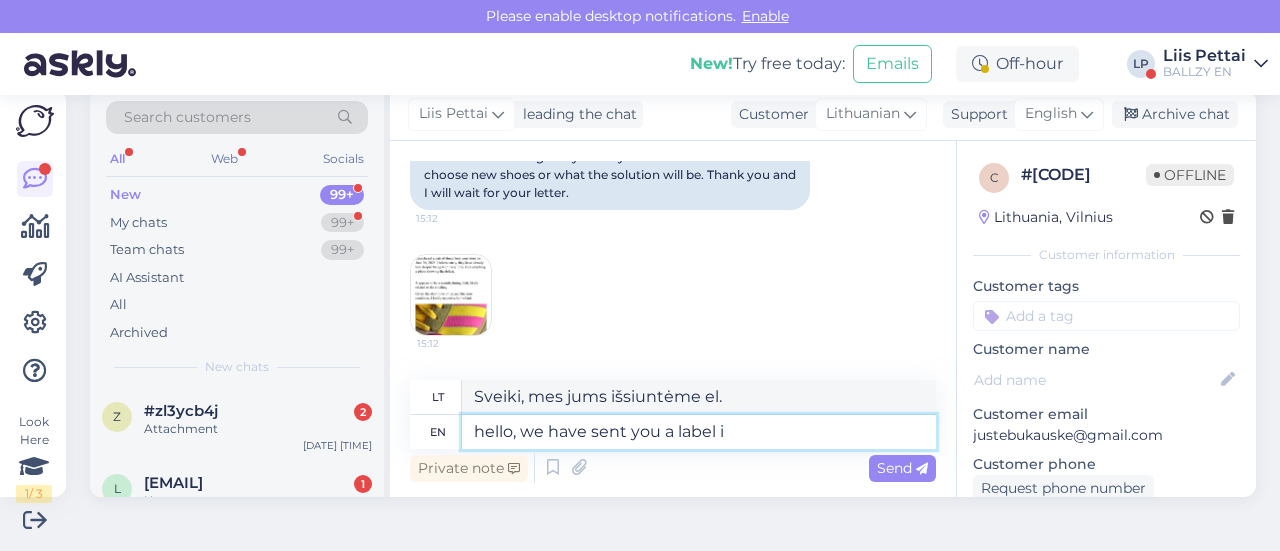 type on "Sveiki, išsiuntėme jums etiketę" 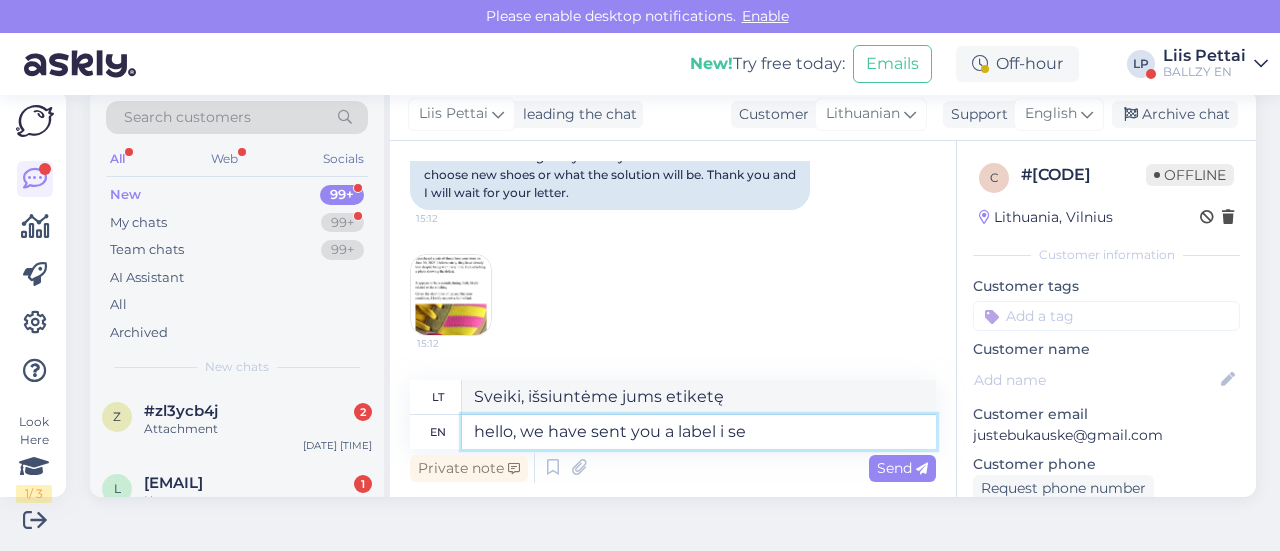 type on "hello, we have sent you a label i see" 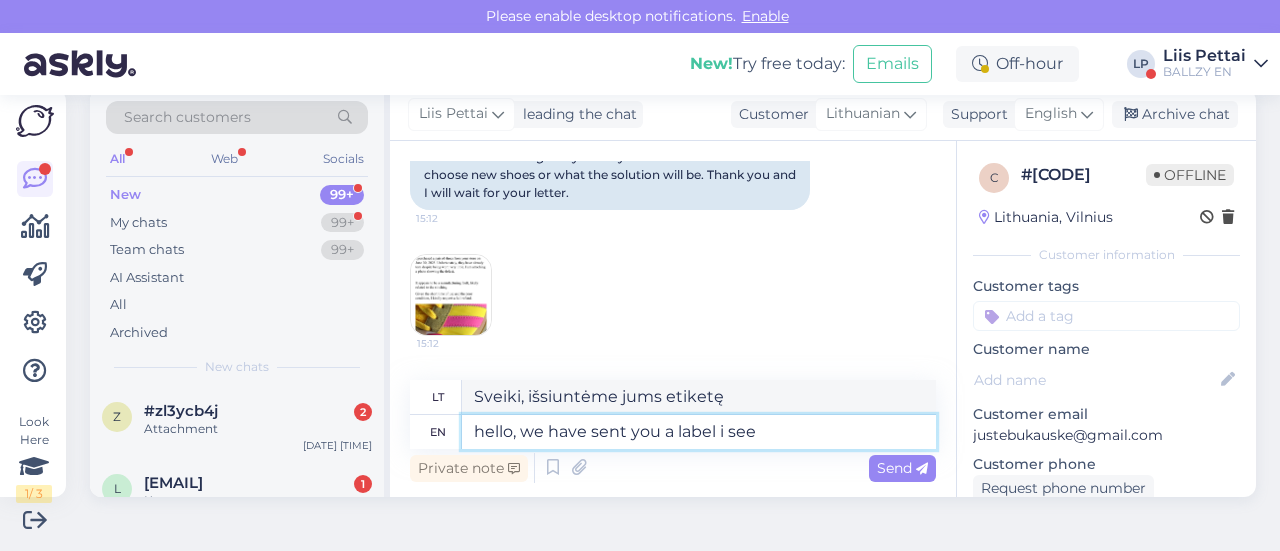 type on "Sveiki, mes jums išsiuntėme etiketę" 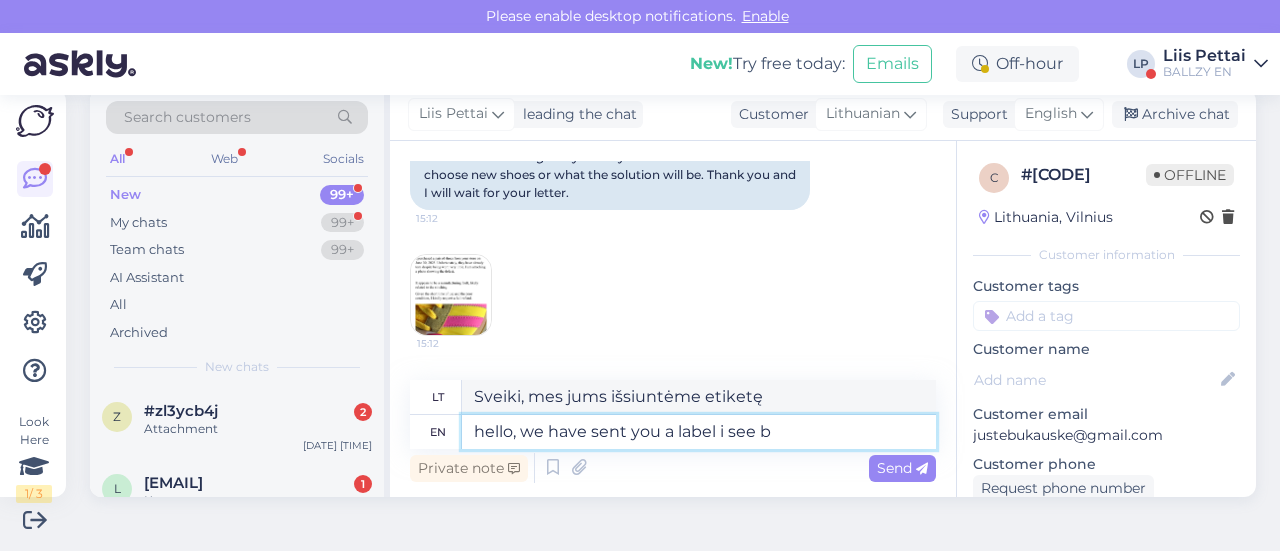 type on "hello, we have sent you a label i see be" 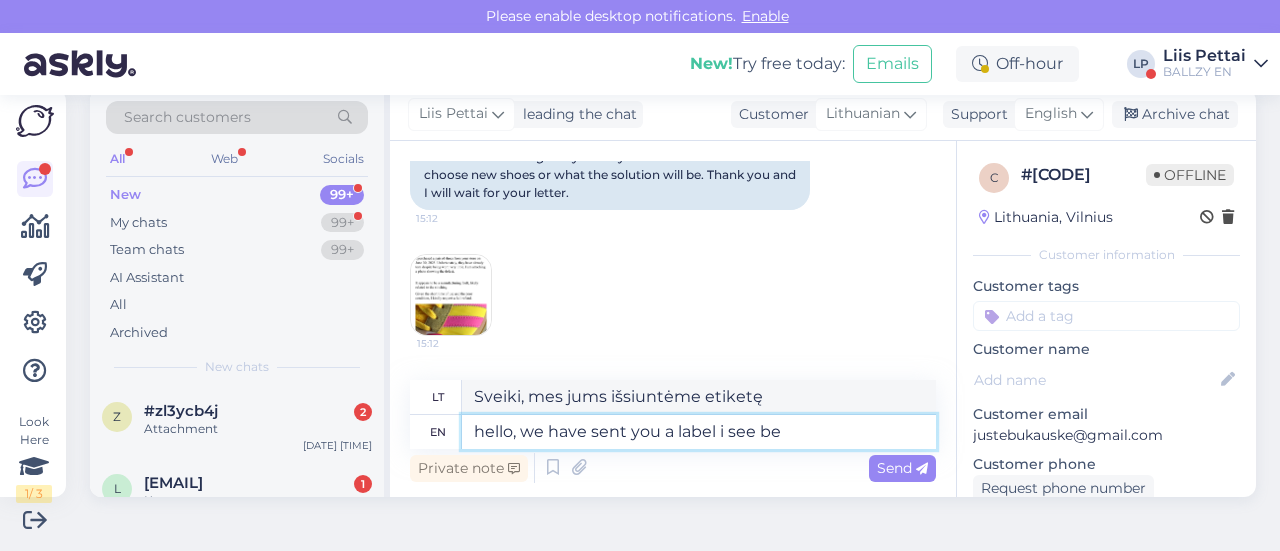 type on "Sveiki, matau, kad išsiuntėme jums etiketę" 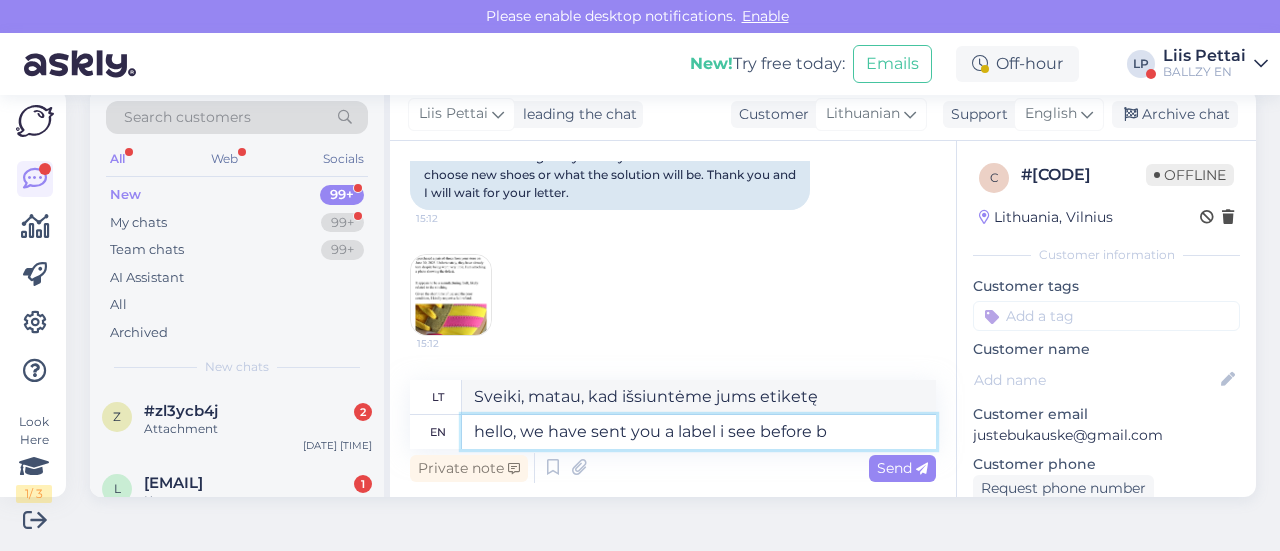 type on "hello, we have sent you a label i see before bu" 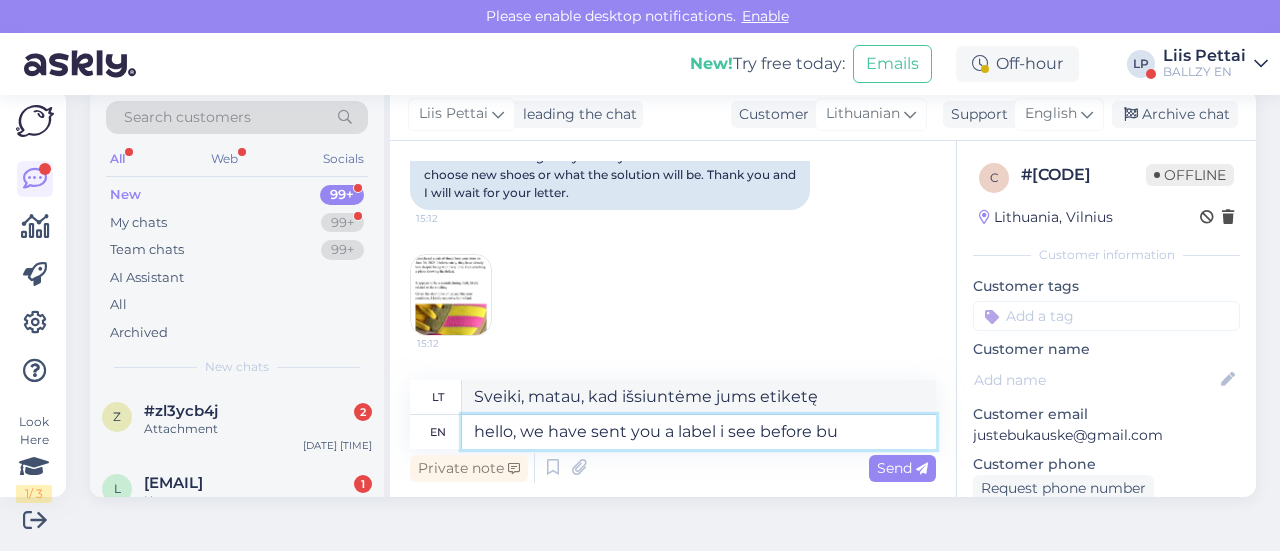 type on "Sveiki, mes jums išsiuntėme etiketę, kurią mačiau anksčiau" 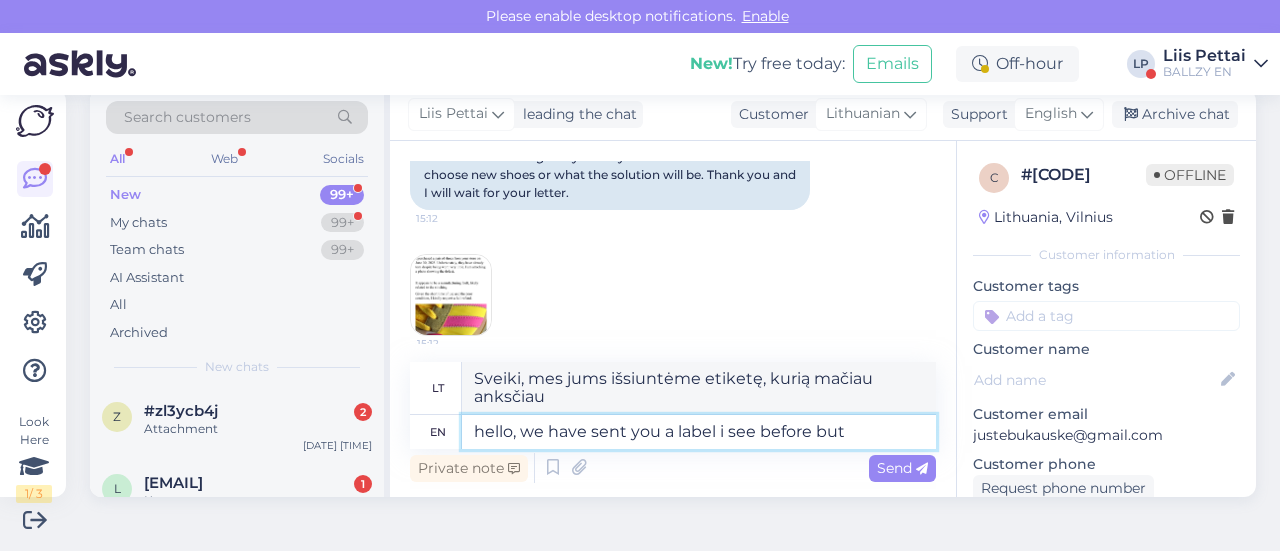 type on "hello, we have sent you a label i see before but w" 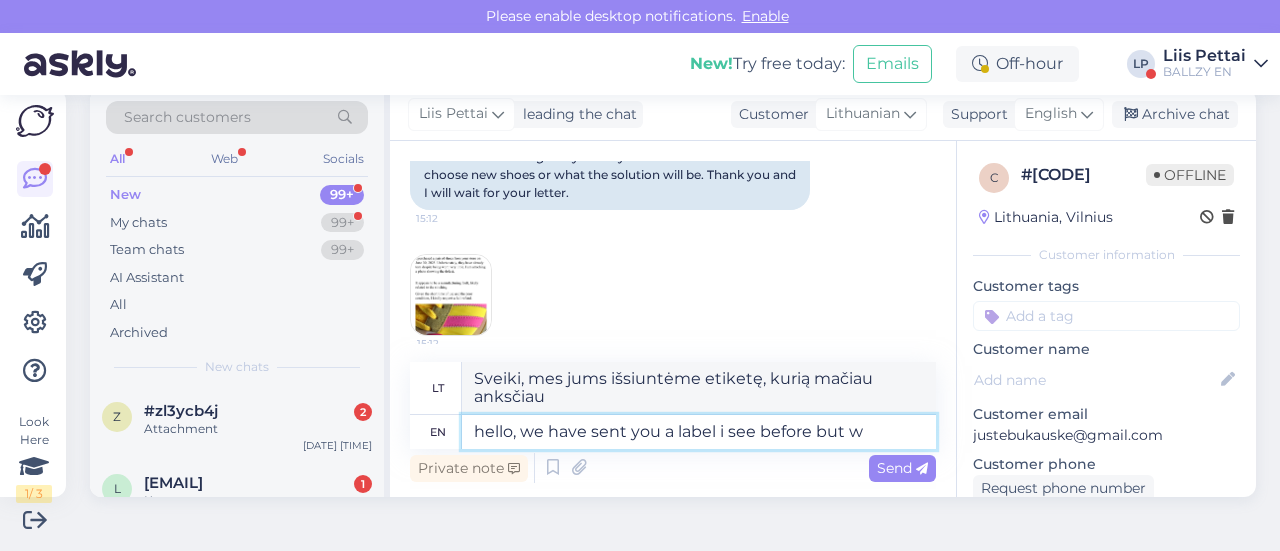 type on "Sveiki, mes jau išsiuntėme jums etiketę, kurią mačiau anksčiau, bet" 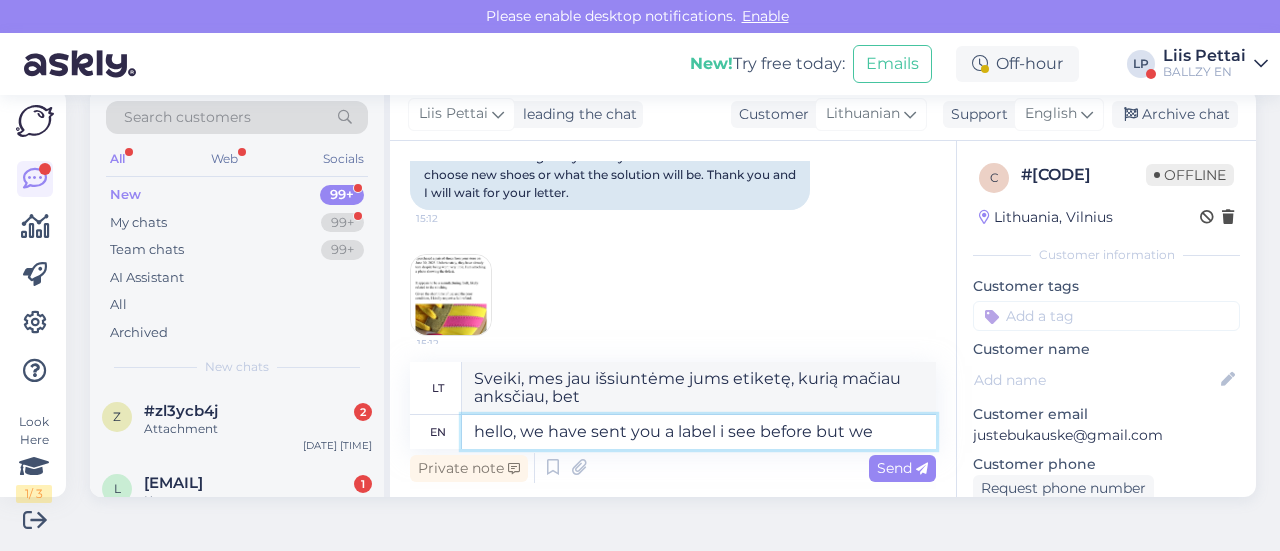 type on "hello, we have sent you a label i see before but we" 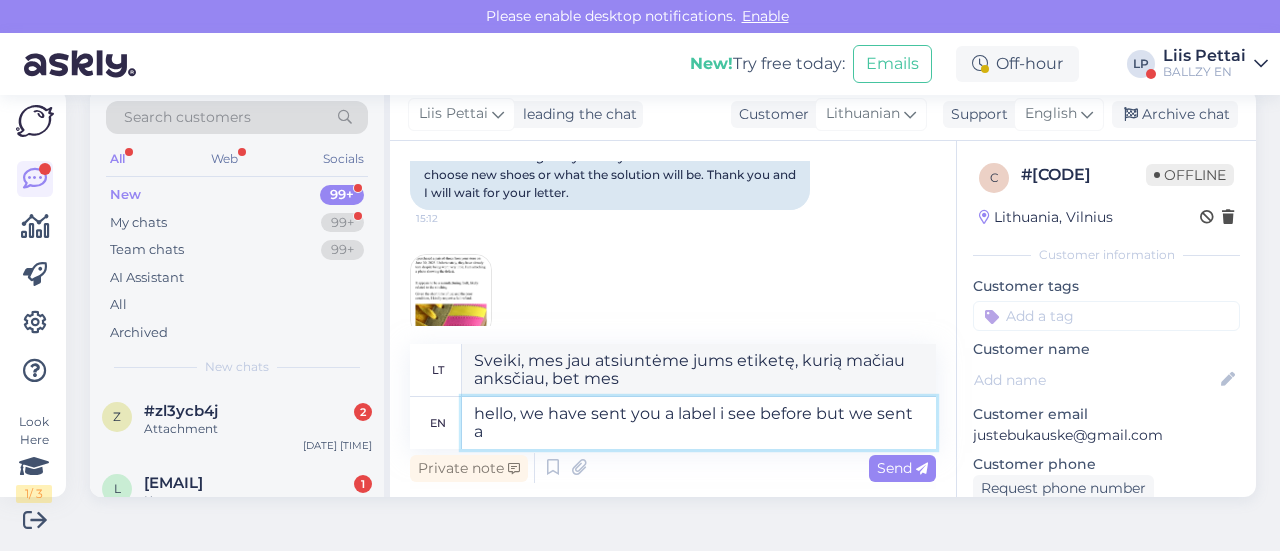type on "hello, we have sent you a label i see before but we sent a" 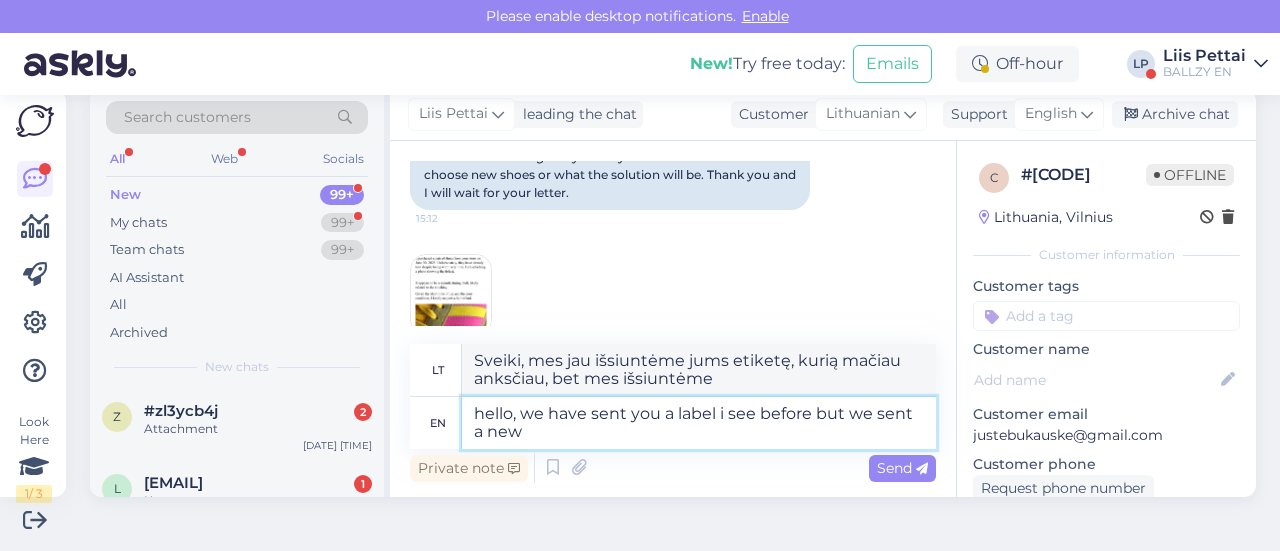 type on "hello, we have sent you a label i see before but we sent a new o" 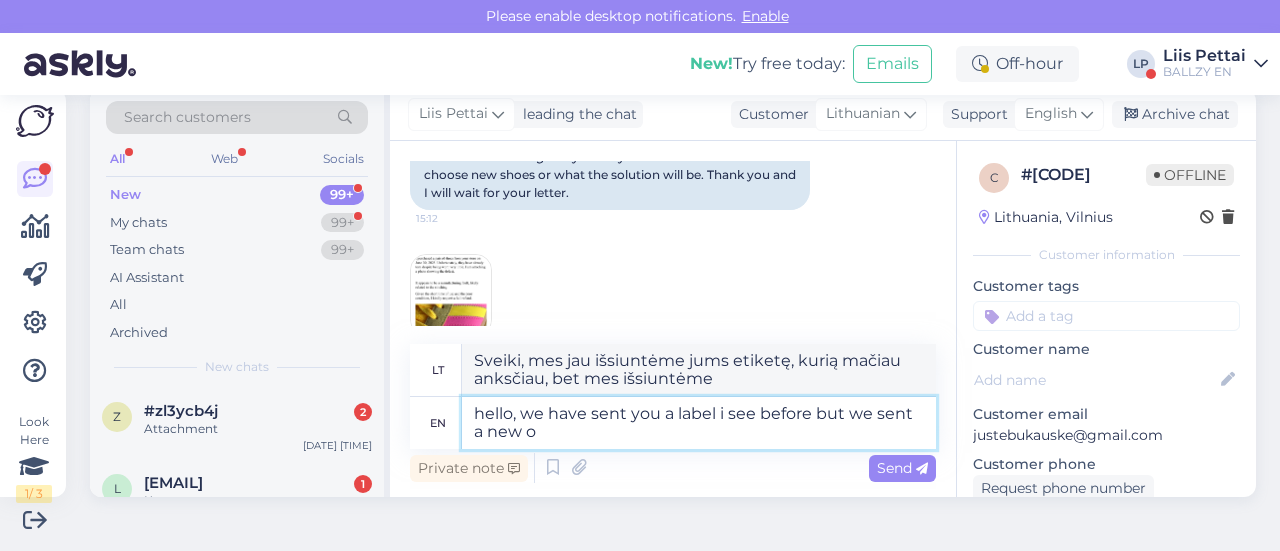 type on "Sveiki, mes jau išsiuntėme jums etiketę, kurią mačiau anksčiau, bet išsiuntėme naują" 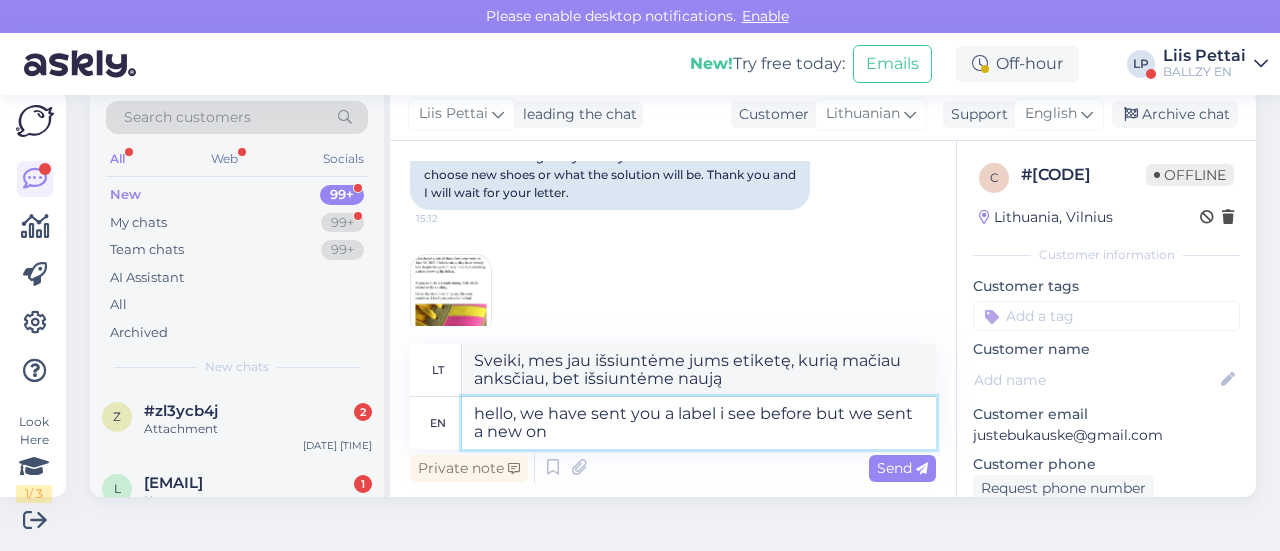 type on "hello, we have sent you a label i see before but we sent a new one" 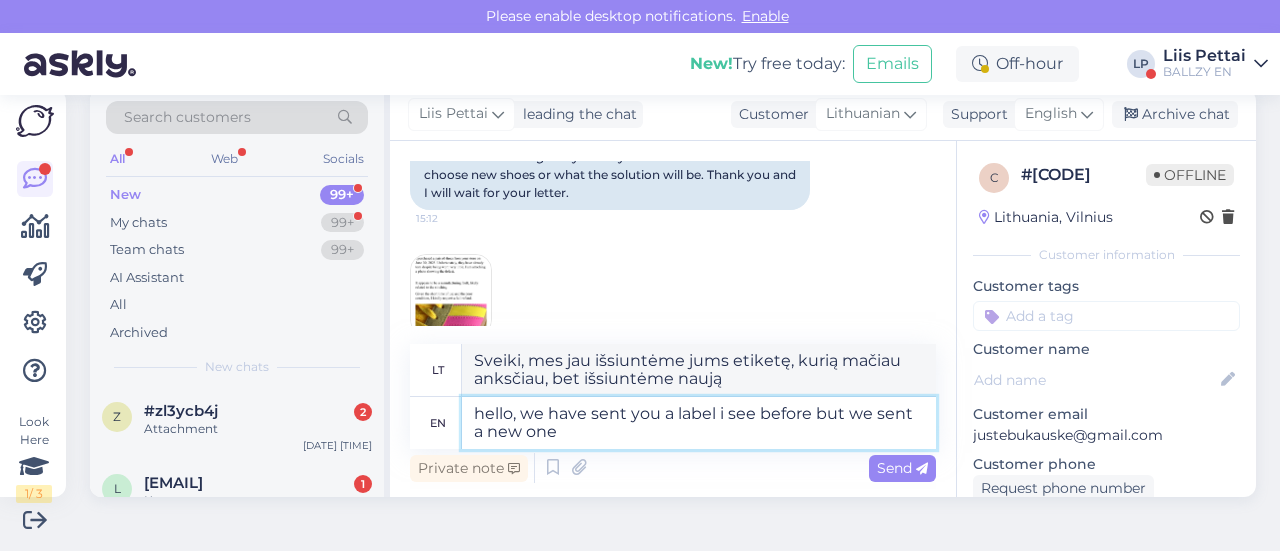 type on "Sveiki, jau išsiuntėme jums etiketę, kurią mačiau anksčiau, bet išsiuntėme naują" 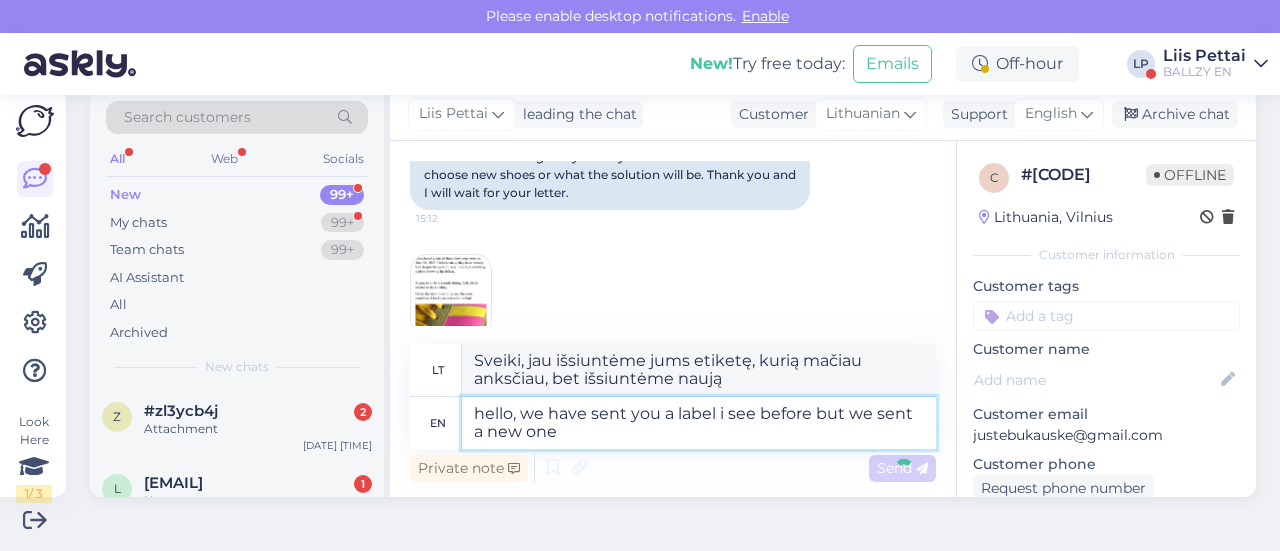 type 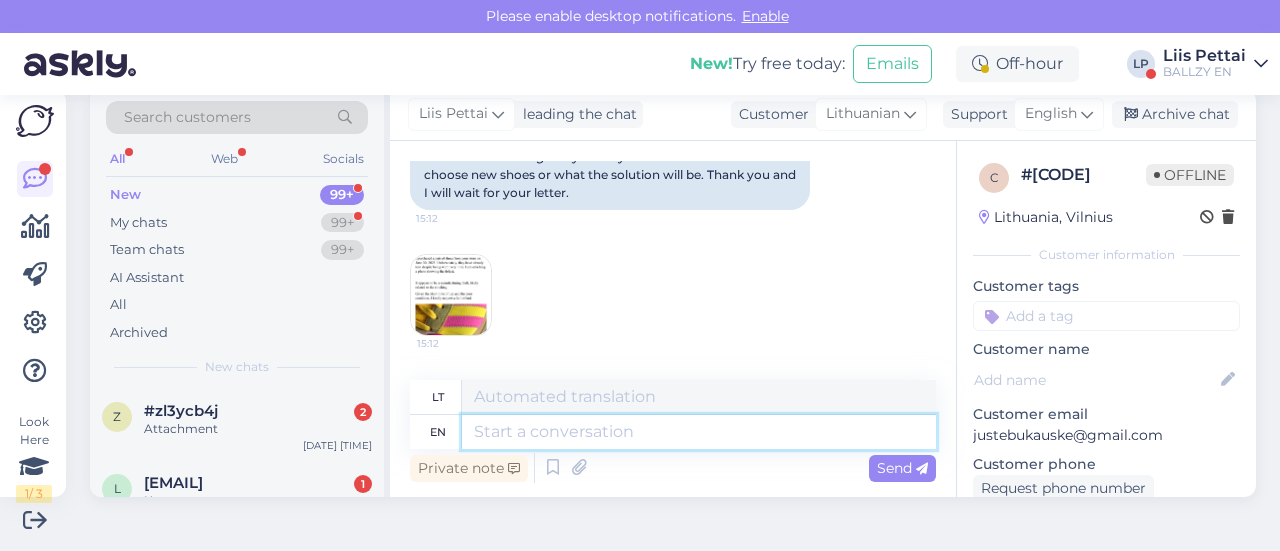 scroll, scrollTop: 697, scrollLeft: 0, axis: vertical 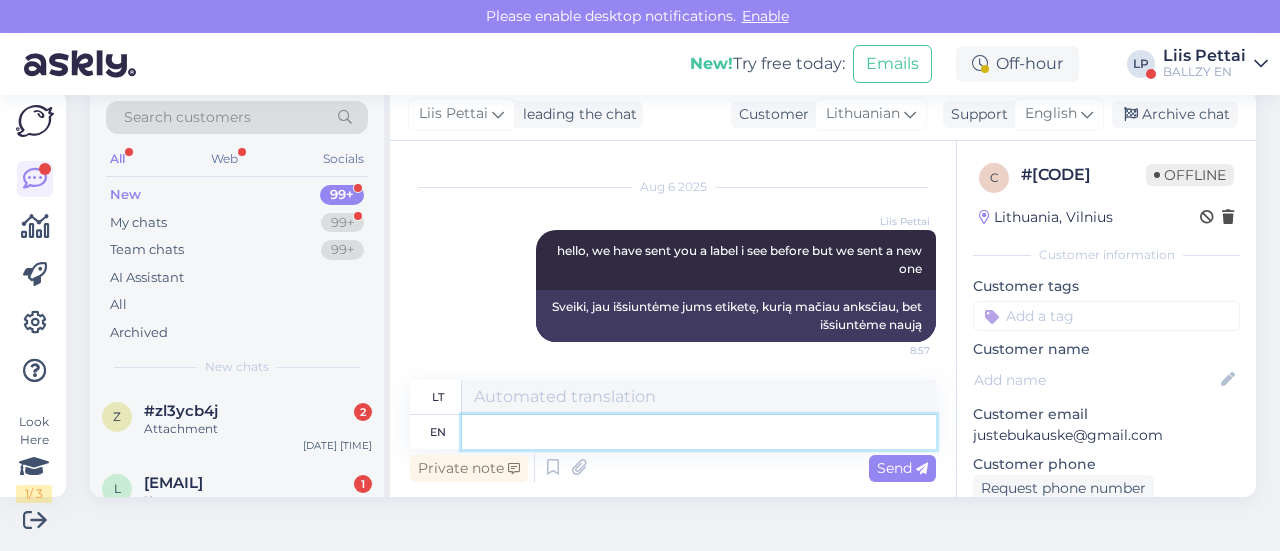 type on "q" 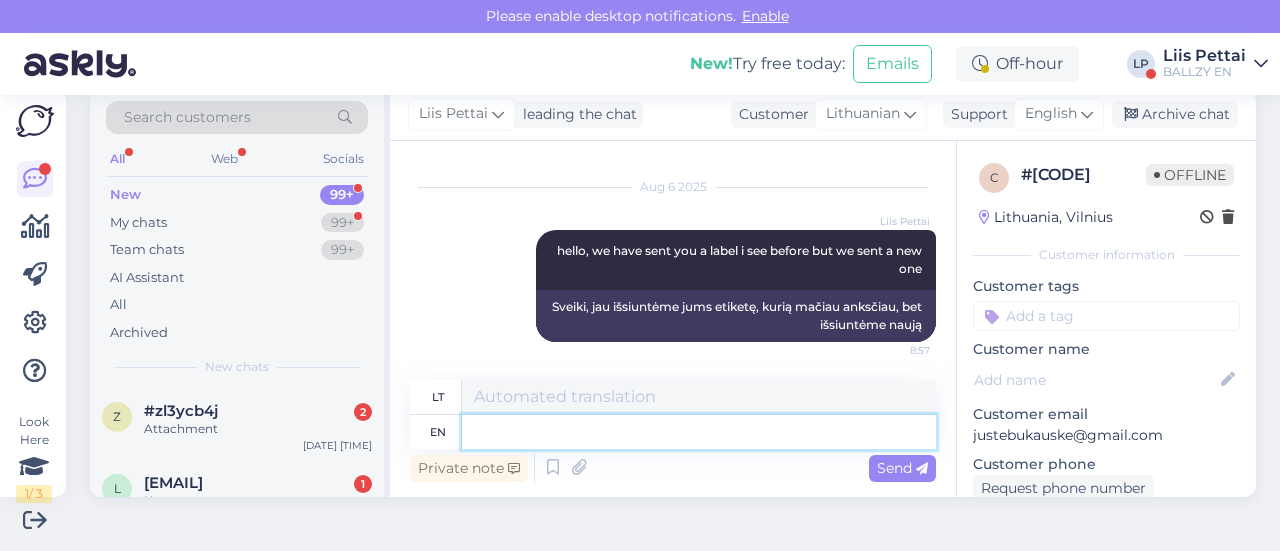 type on "a" 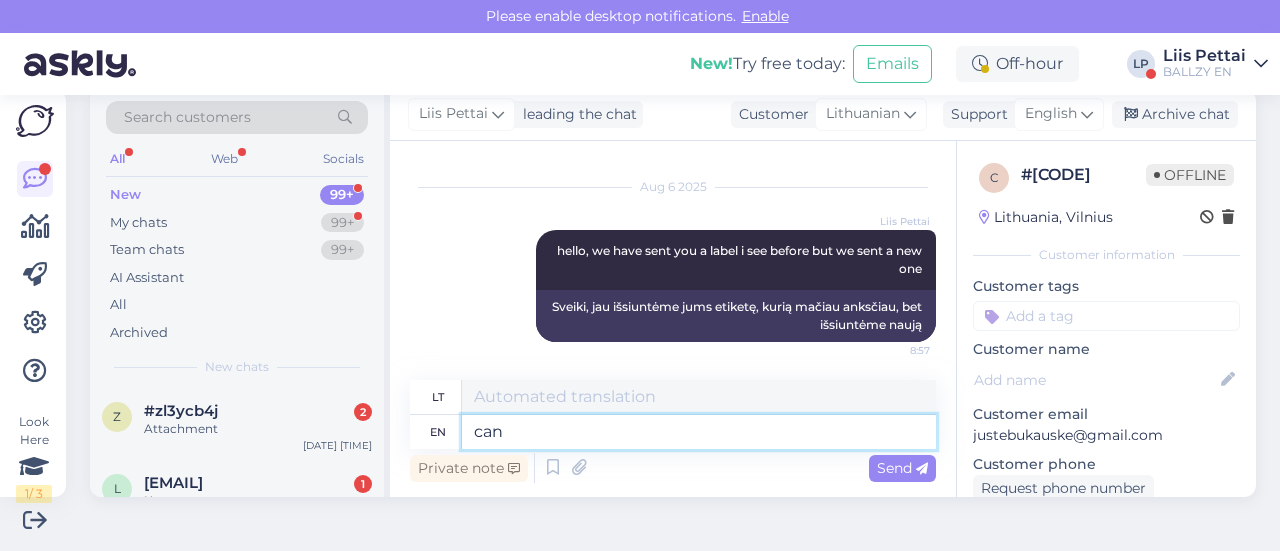 type on "can y" 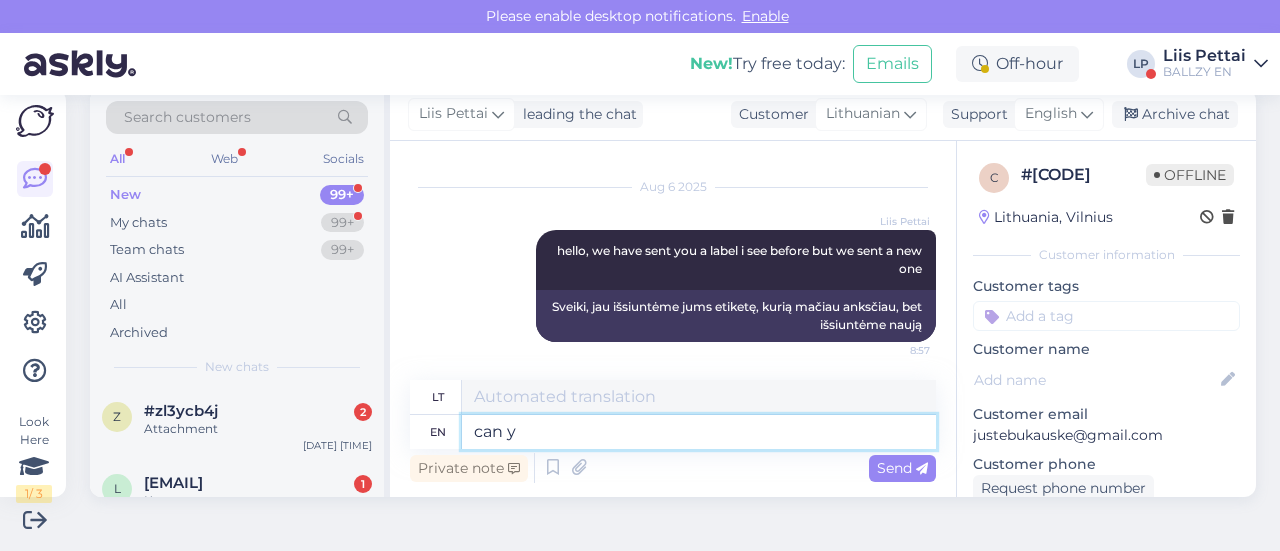 type on "skardinė" 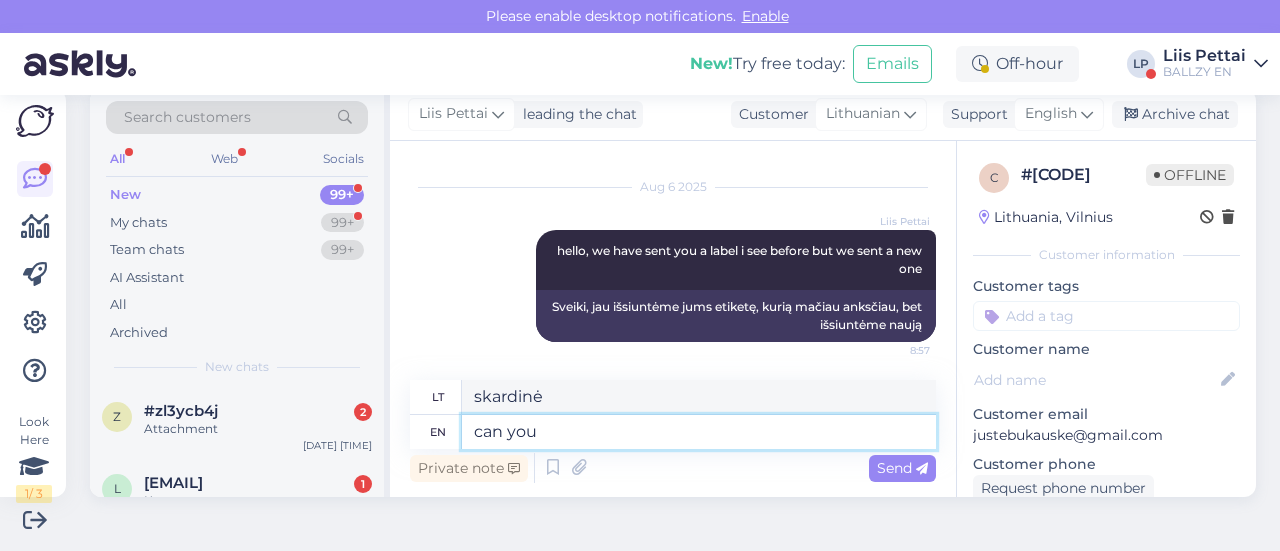 type on "can you p" 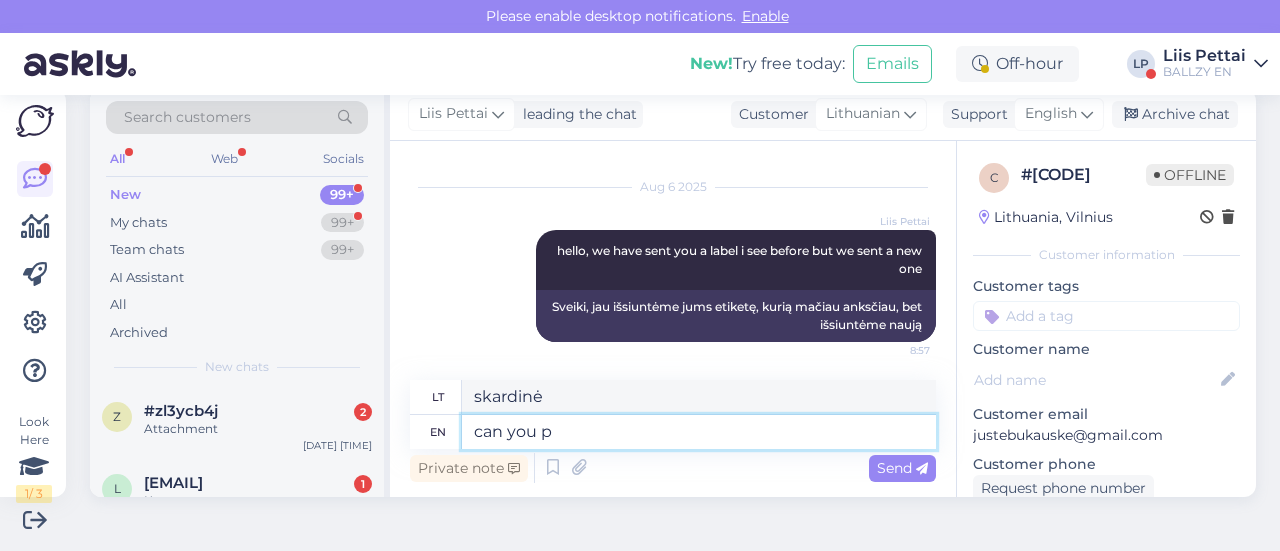 type on "ar galite" 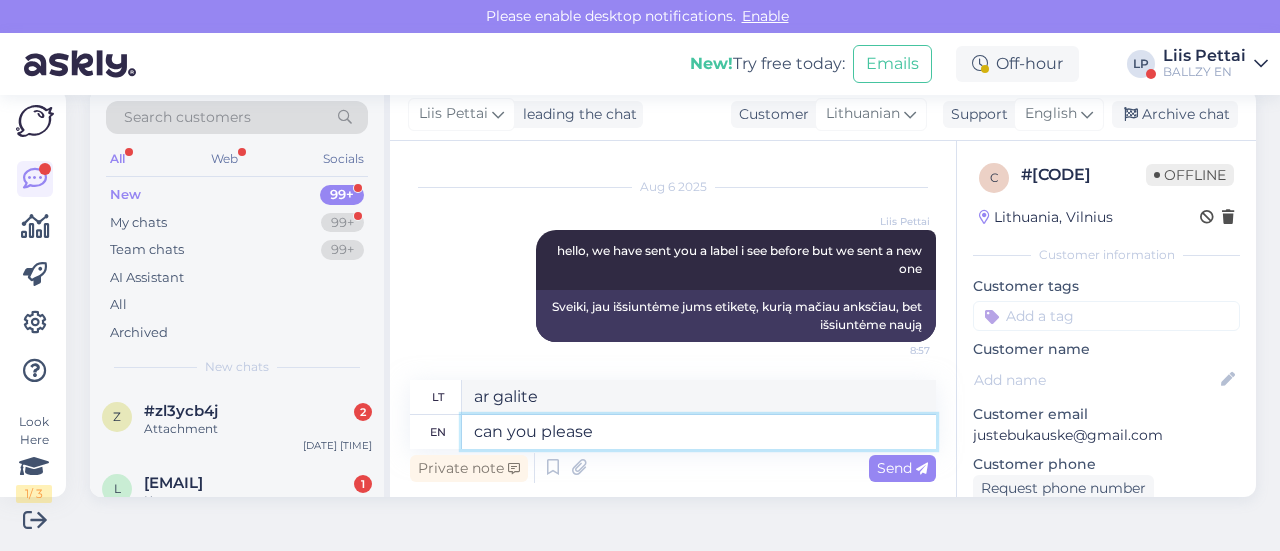 type on "can you please a" 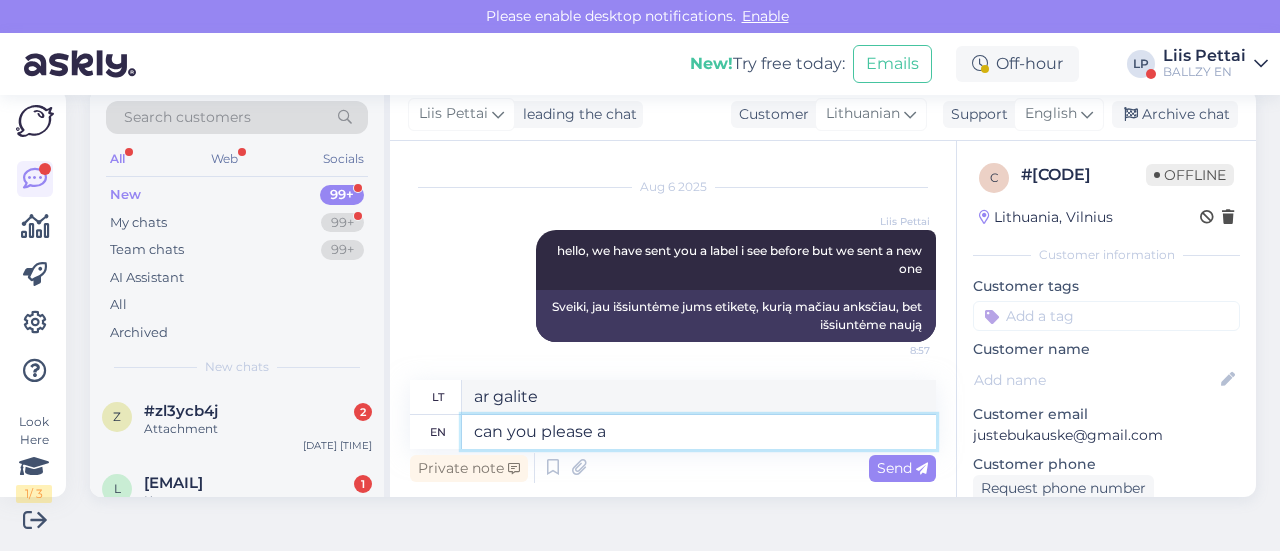type on "ar galėtumėte, prašau" 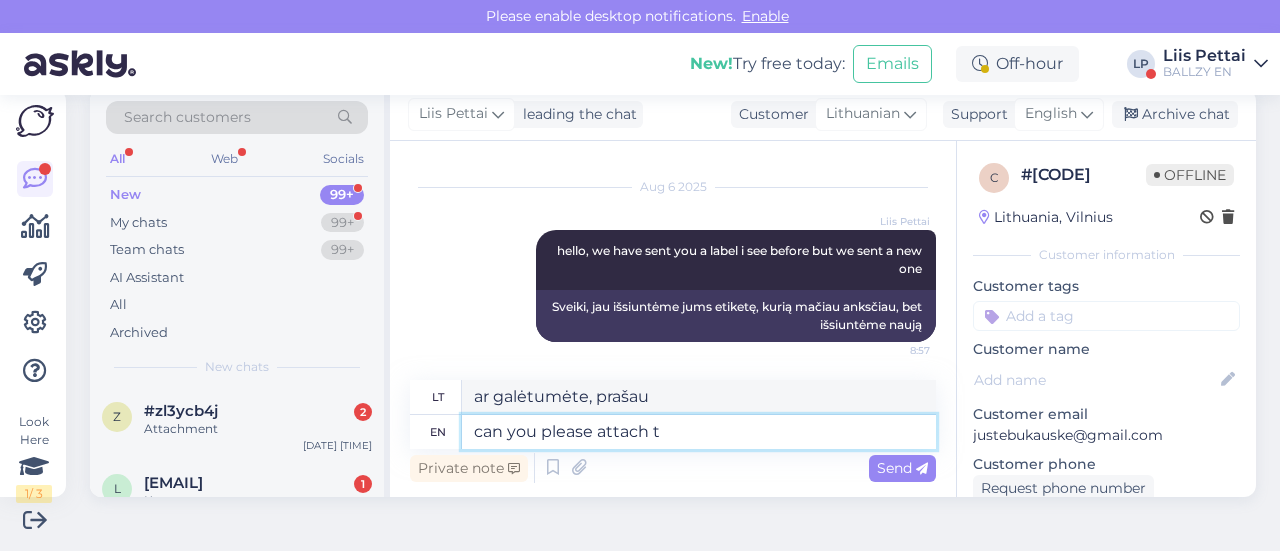 type on "can you please attach to" 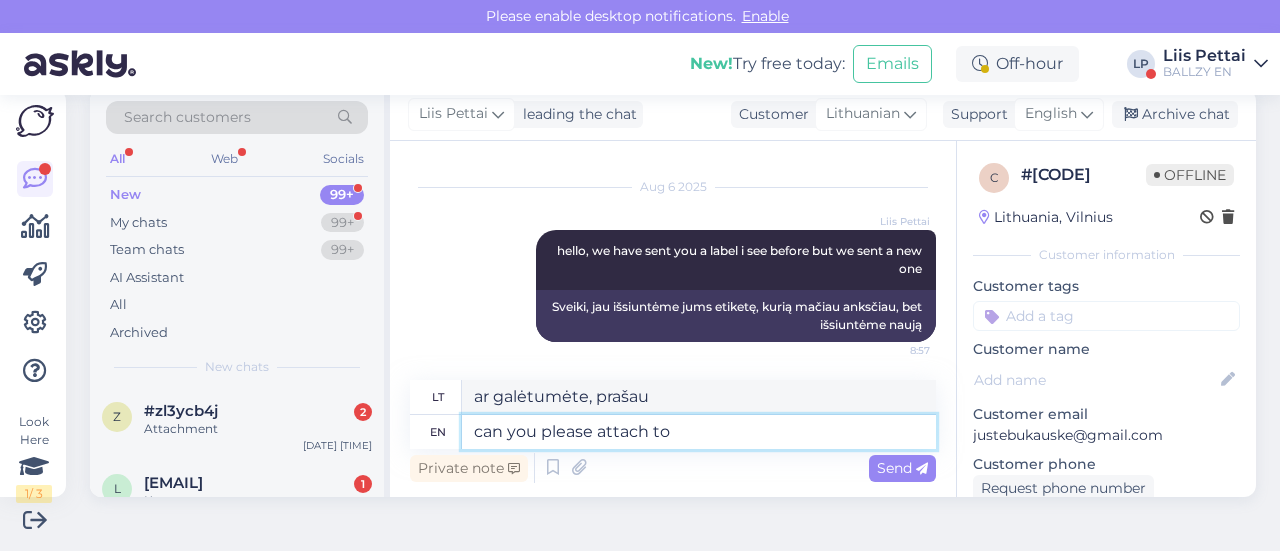 type on "ar galėtumėte pridėti" 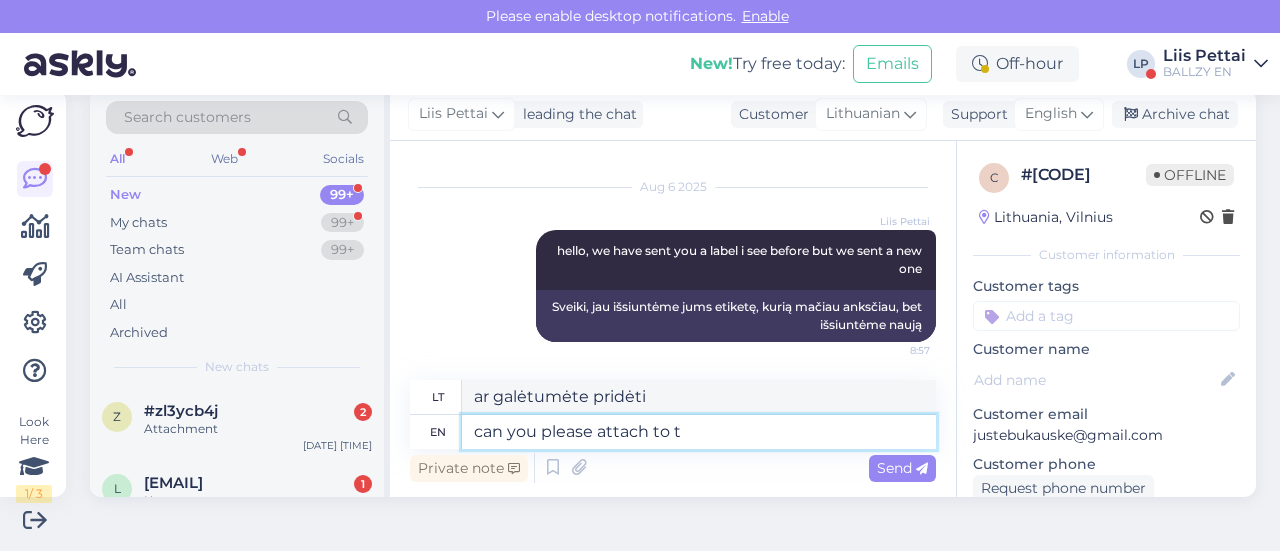 type on "can you please attach to th" 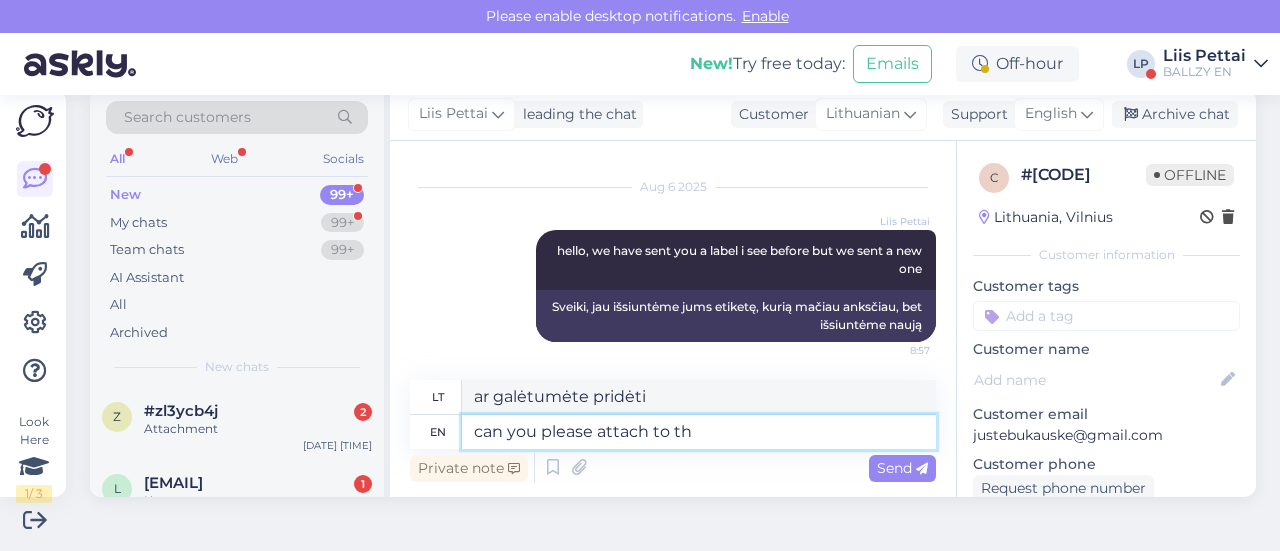 type on "ar galite pridėti prie" 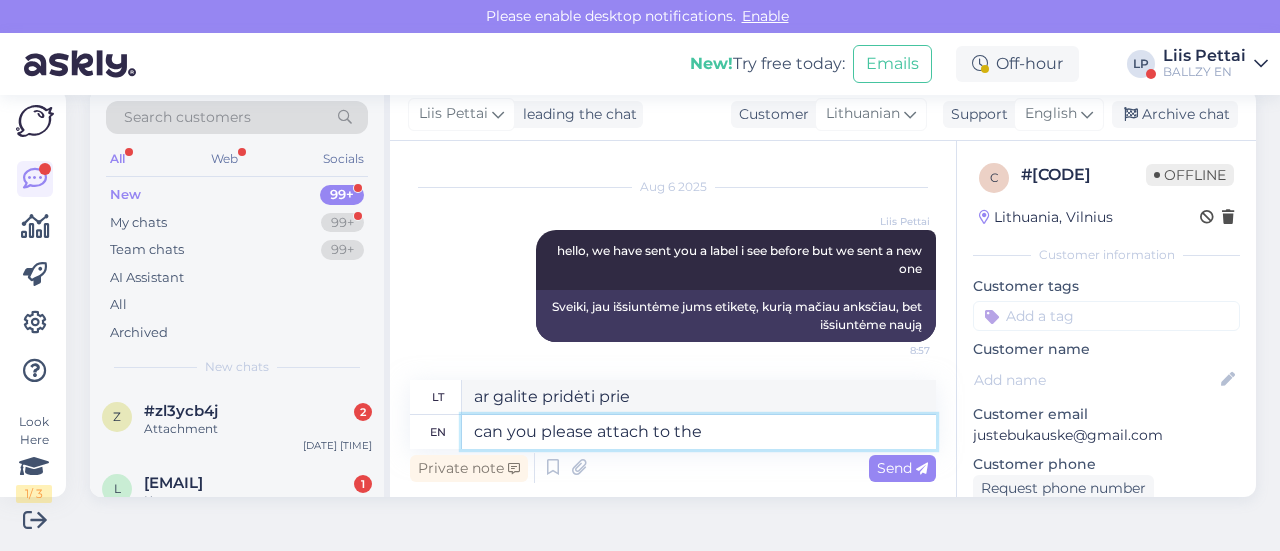 type on "can you please attach to the" 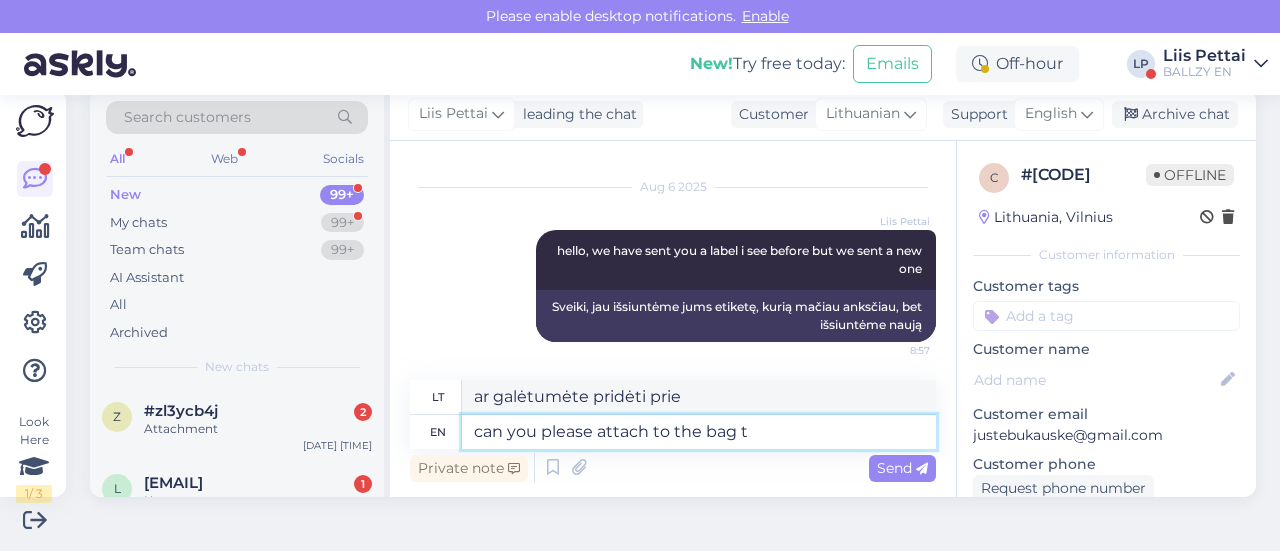 type on "can you please attach to the bag th" 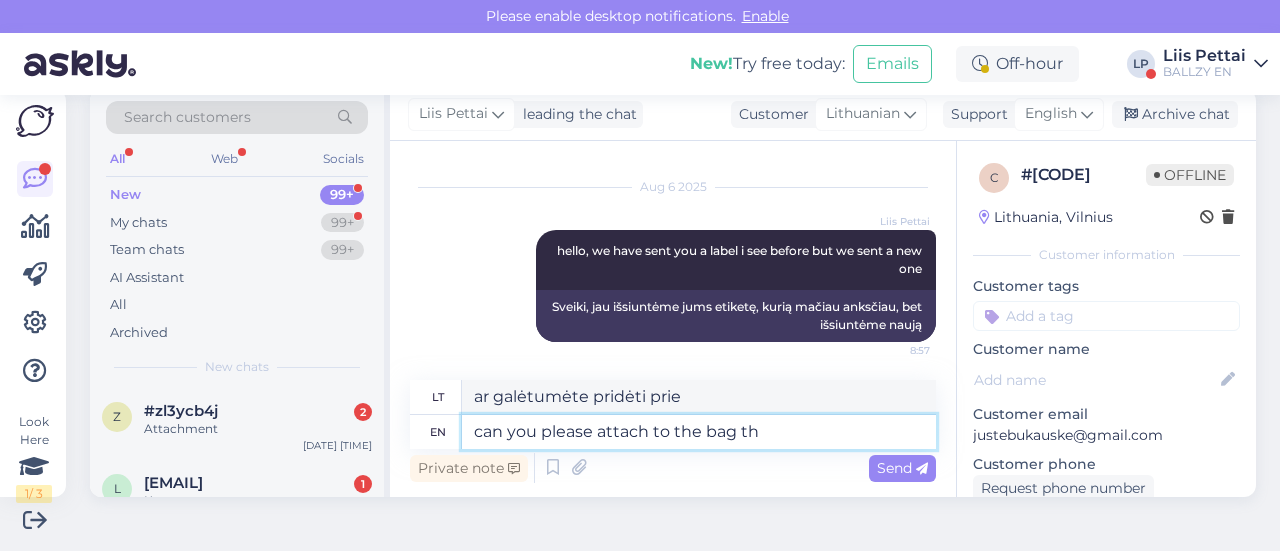 type on "gal galėtumėte pritvirtinti prie krepšio?" 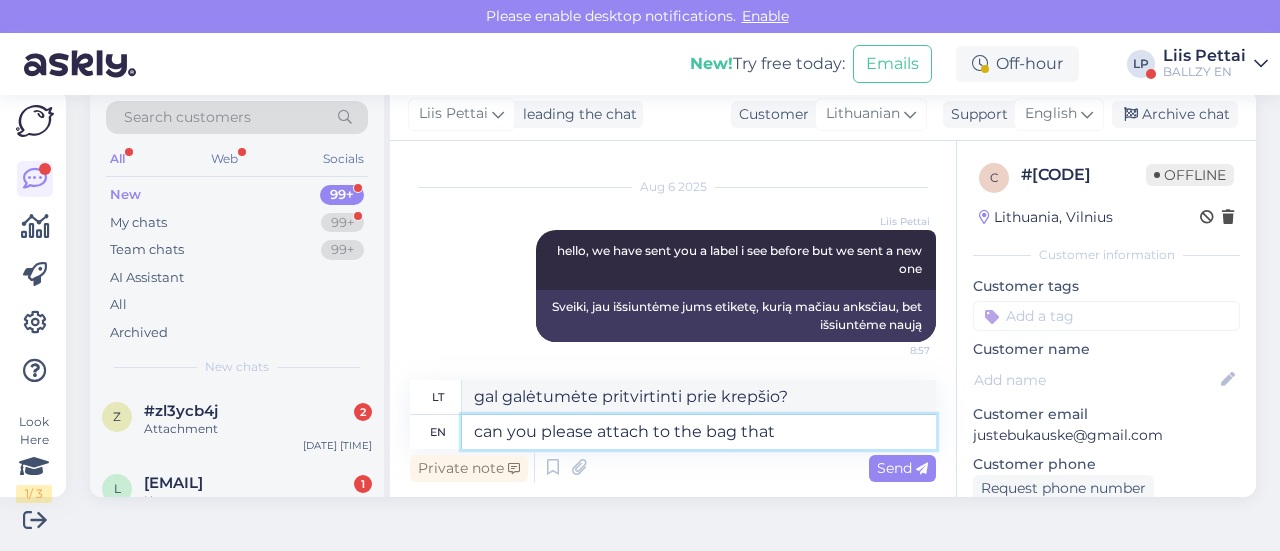 type on "can you please attach to the bag that i" 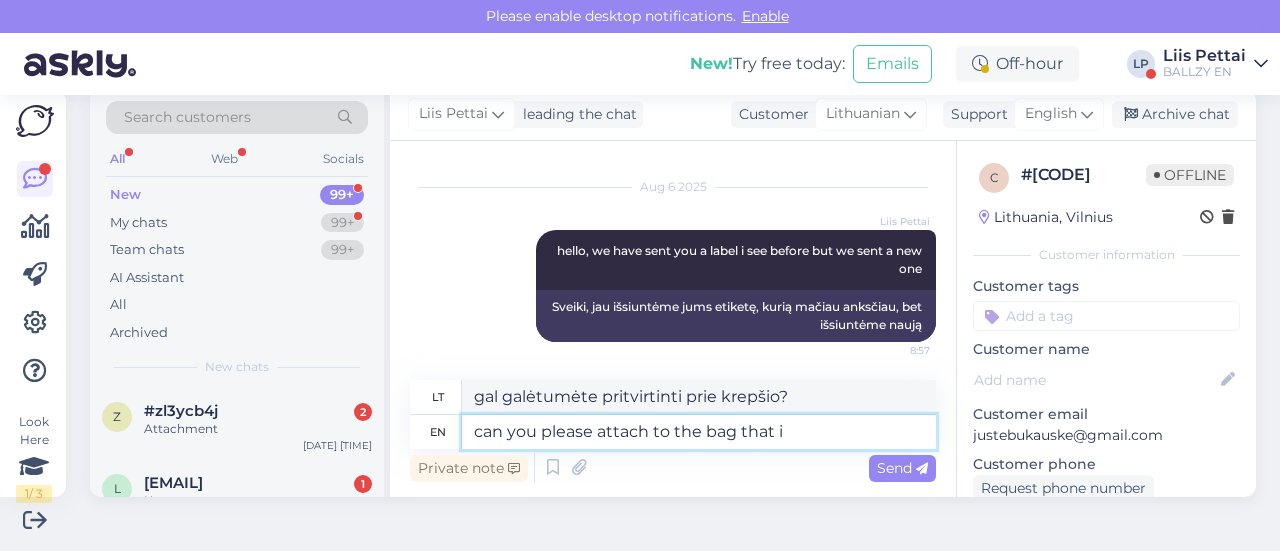 type on "ar galėtumėte pritvirtinti prie maišelio, kuris" 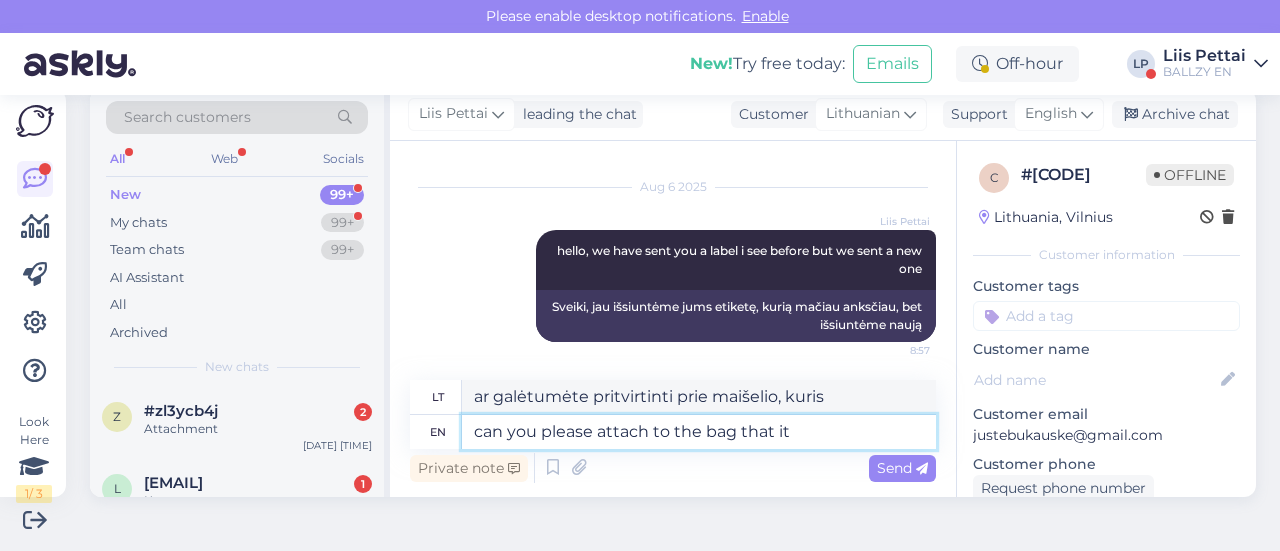 type on "can you please attach to the bag that it i" 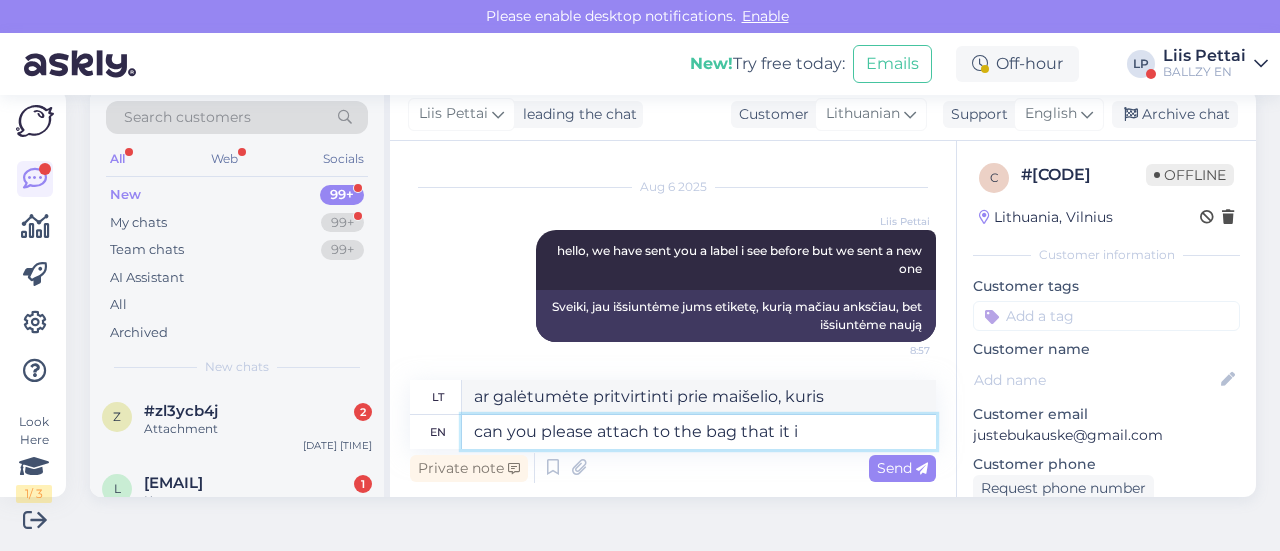 type on "ar galėtumėte pritvirtinti prie maišelio, kad jis" 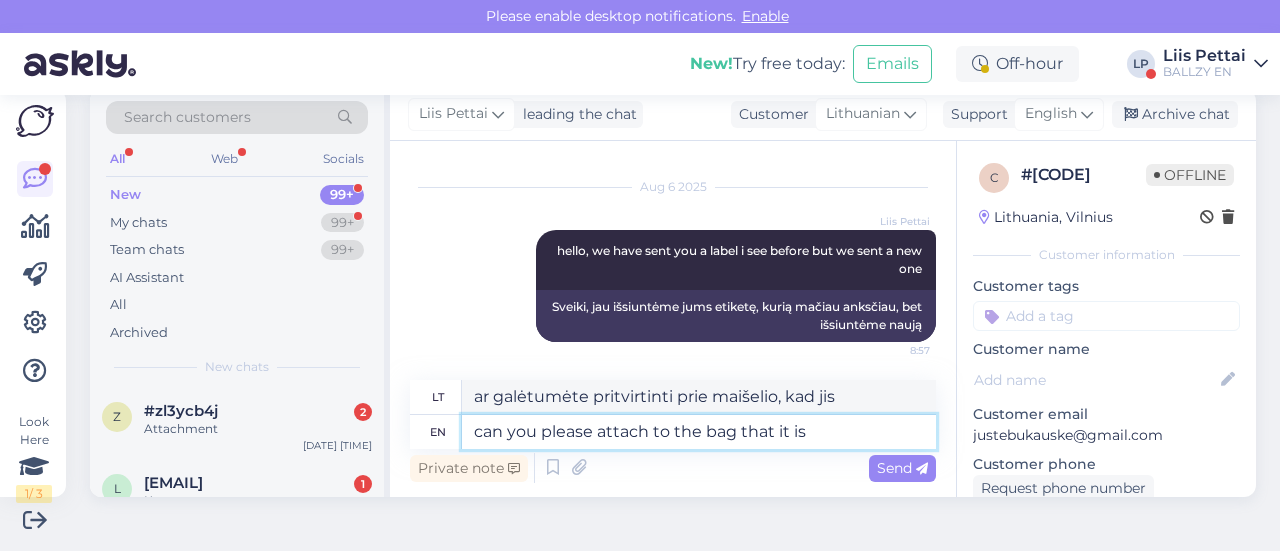 type on "can you please attach to the bag that it is a" 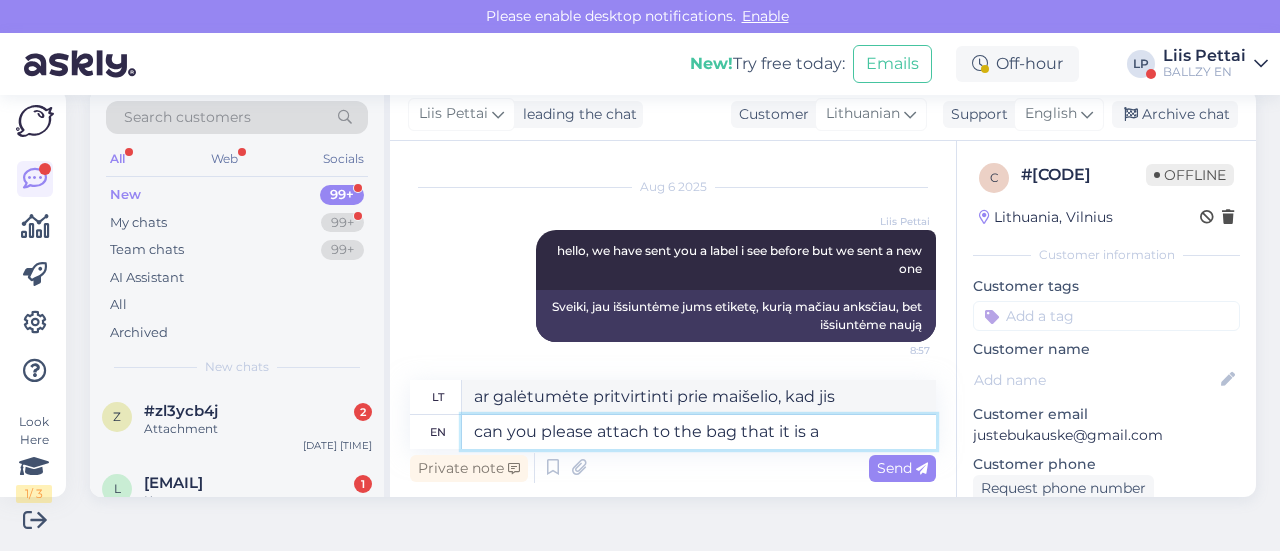 type on "ar galėtumėte pritvirtinti prie maišelio, kuris tai yra" 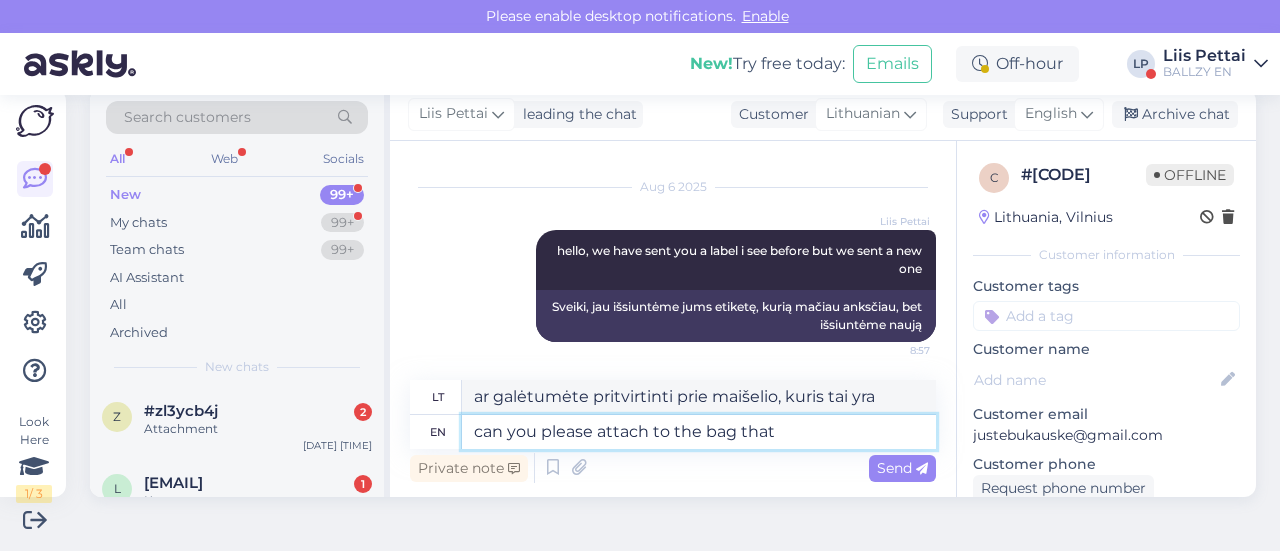 type on "can you please attach to the bag tha" 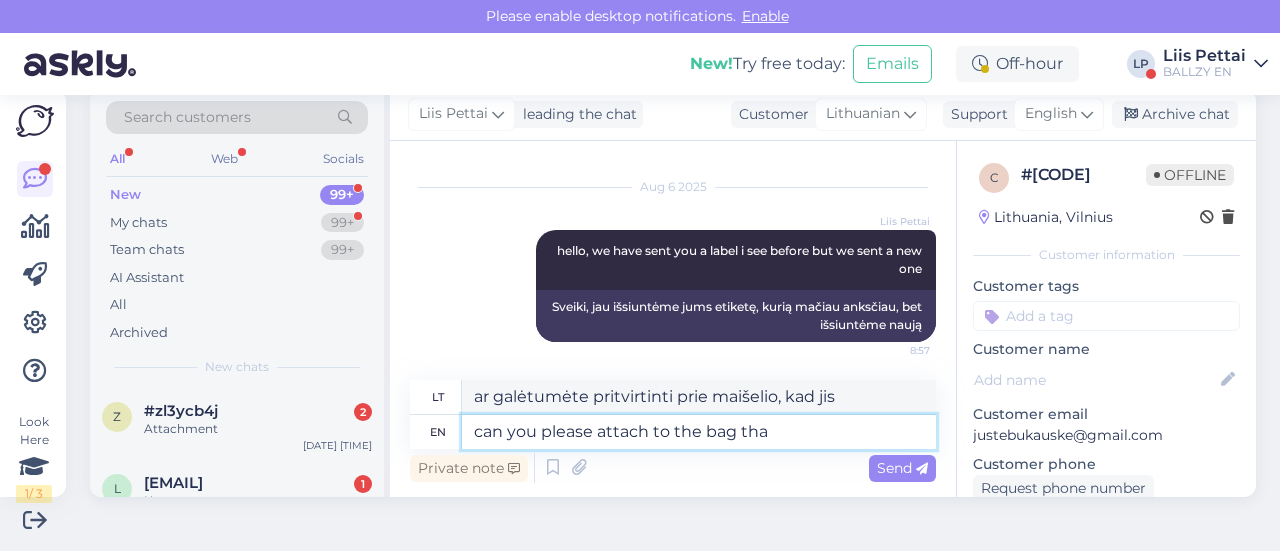 type on "ar galėtumėte pritvirtinti prie maišelio, kuris" 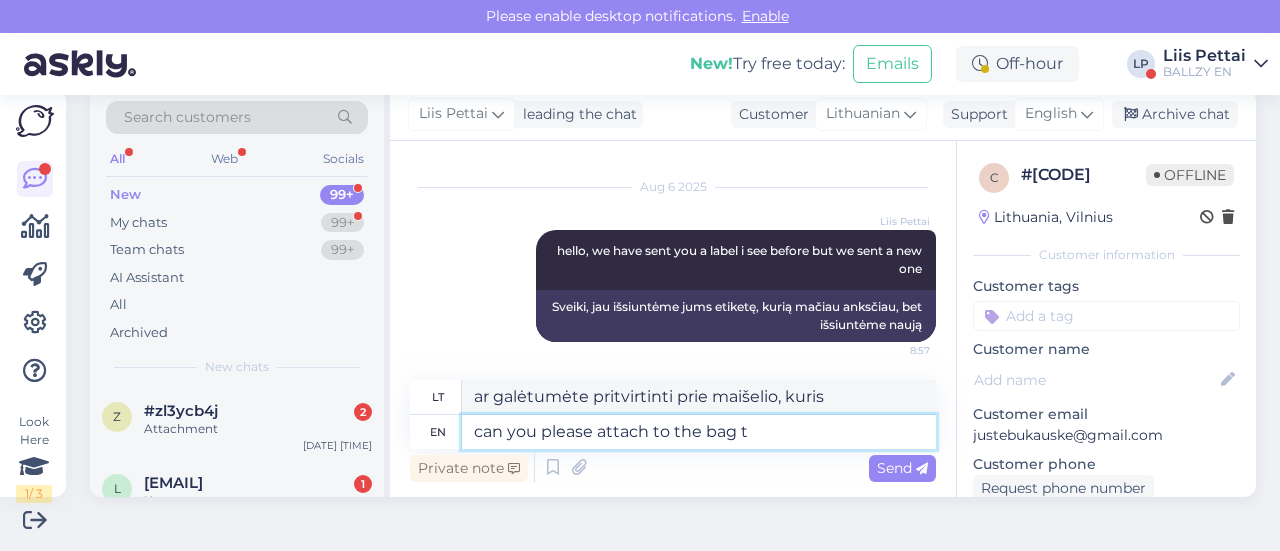 type on "can you please attach to the bag" 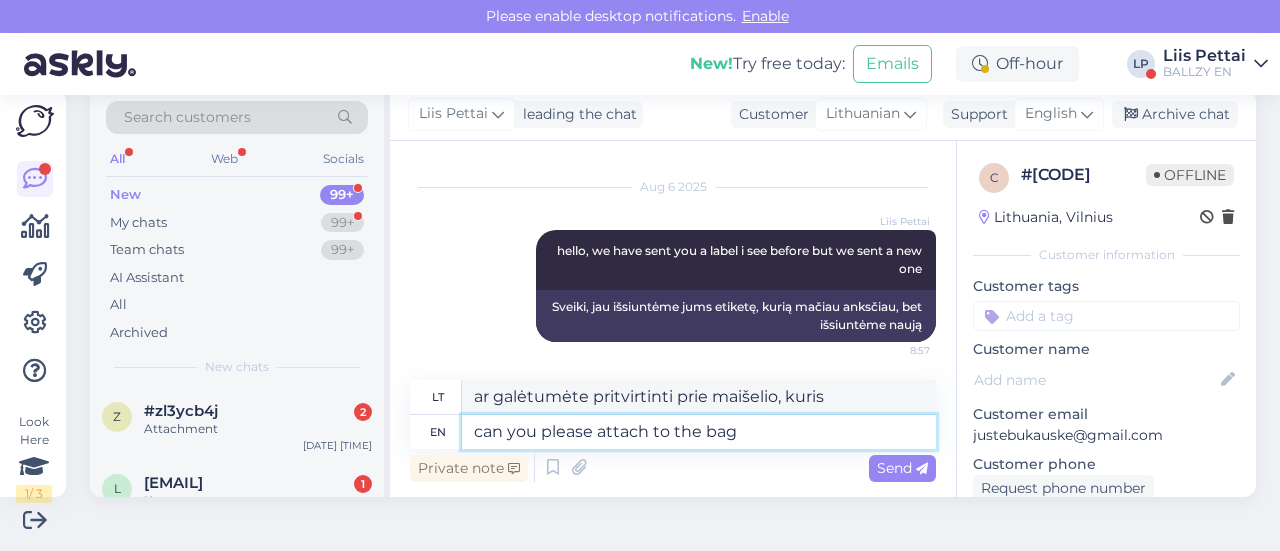 type on "gal galėtumėte pritvirtinti prie krepšio?" 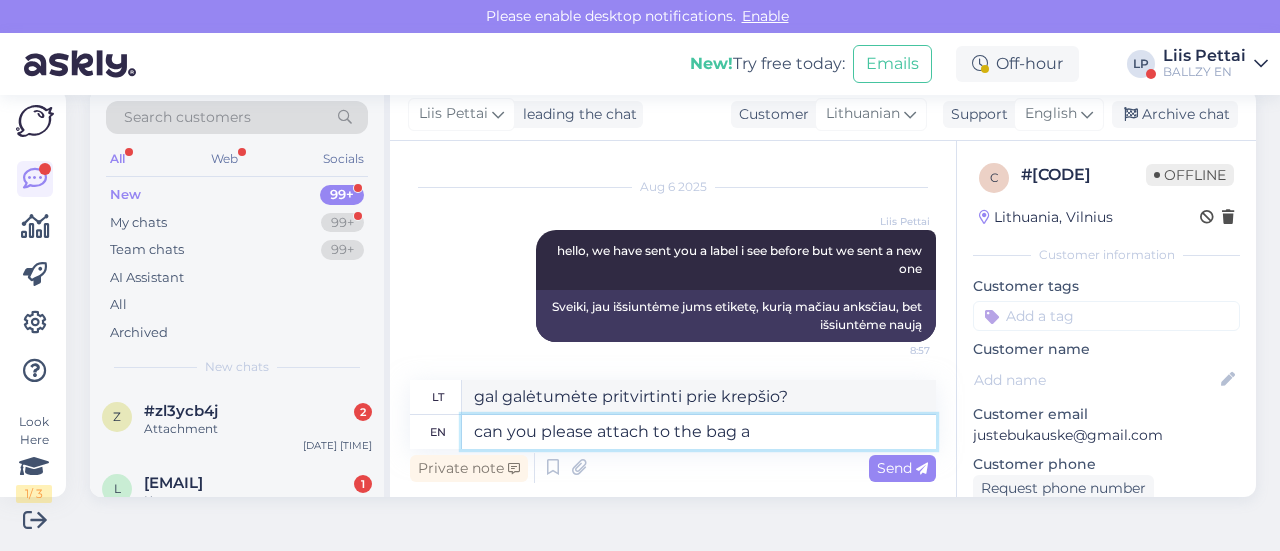 type on "can you please attach to the bag a" 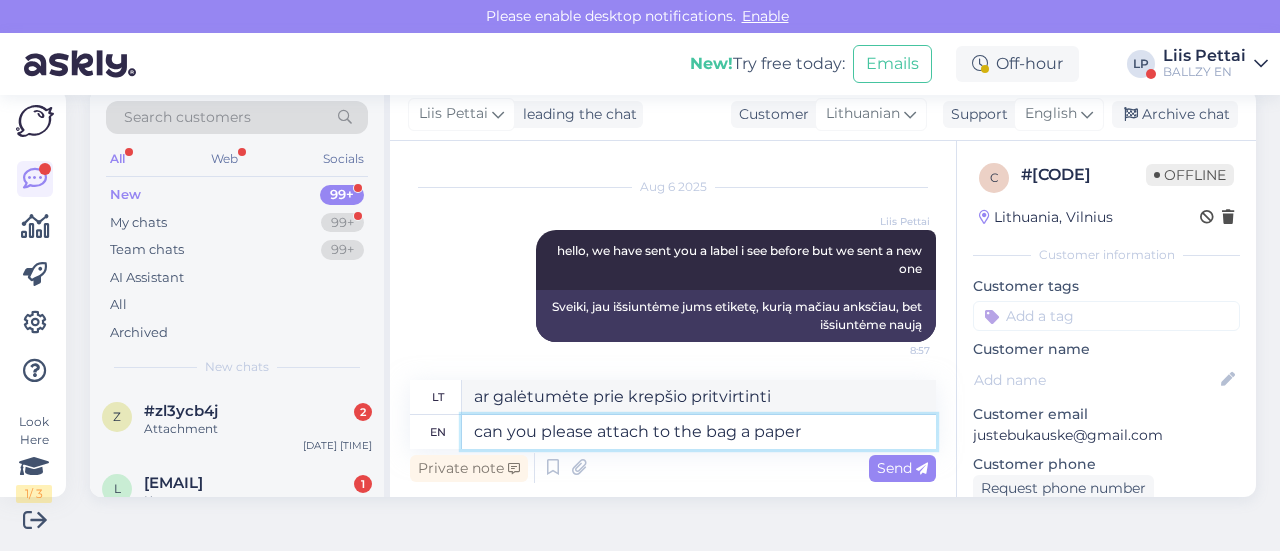 type on "can you please attach to the bag a paper" 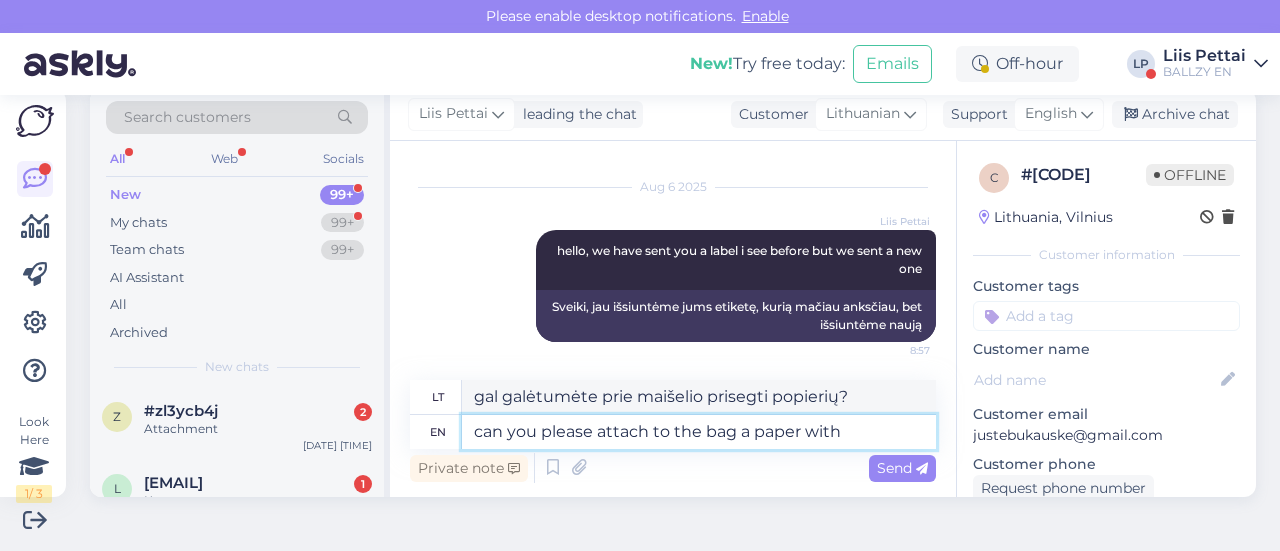 type on "can you please attach to the bag a paper with" 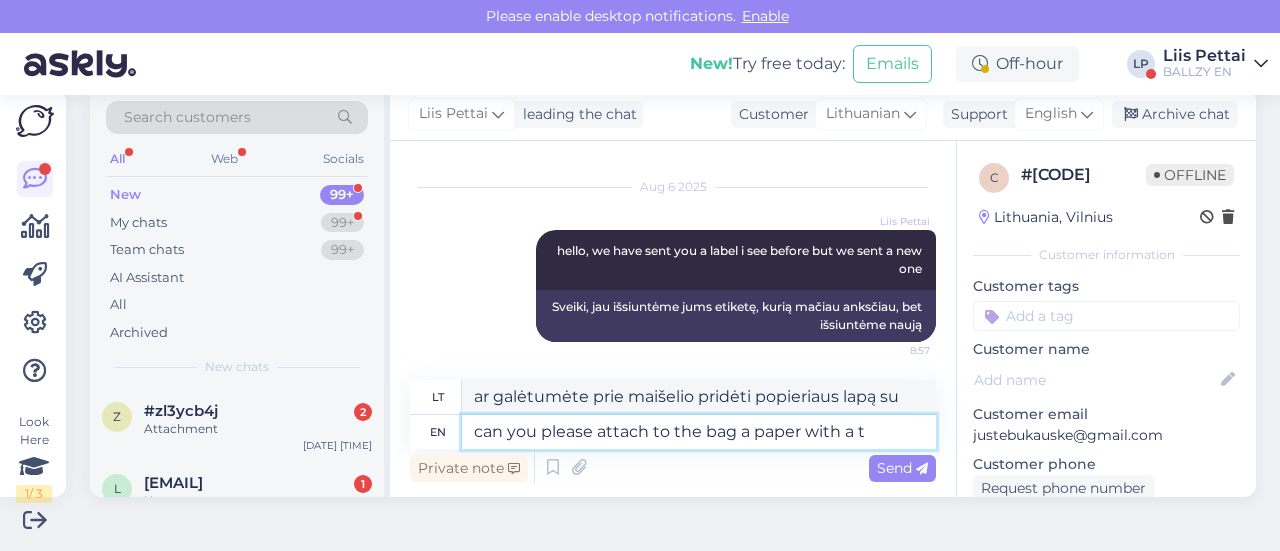 type on "can you please attach to the bag a paper with a te" 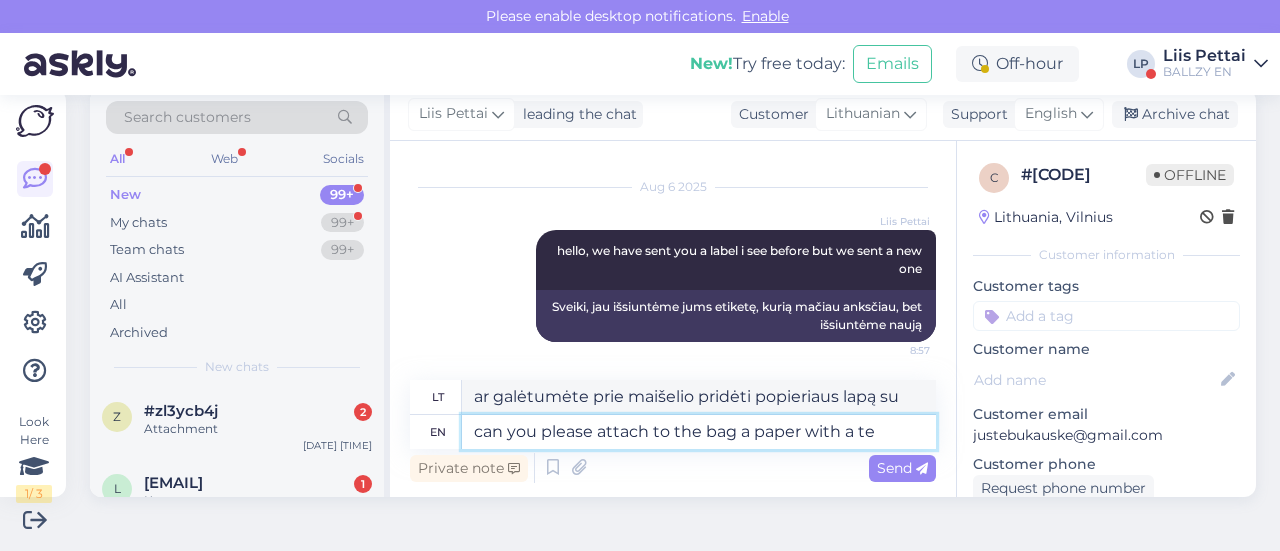 type on "Ar galėtumėte prie maišelio pridėti popieriaus lapą su užrašu?" 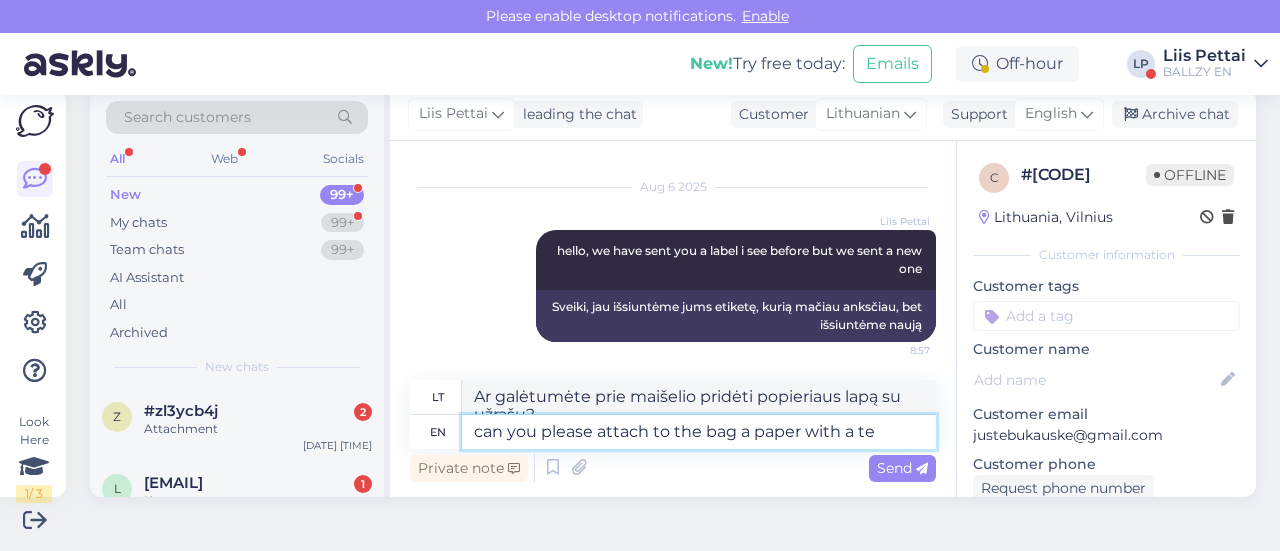 scroll, scrollTop: 715, scrollLeft: 0, axis: vertical 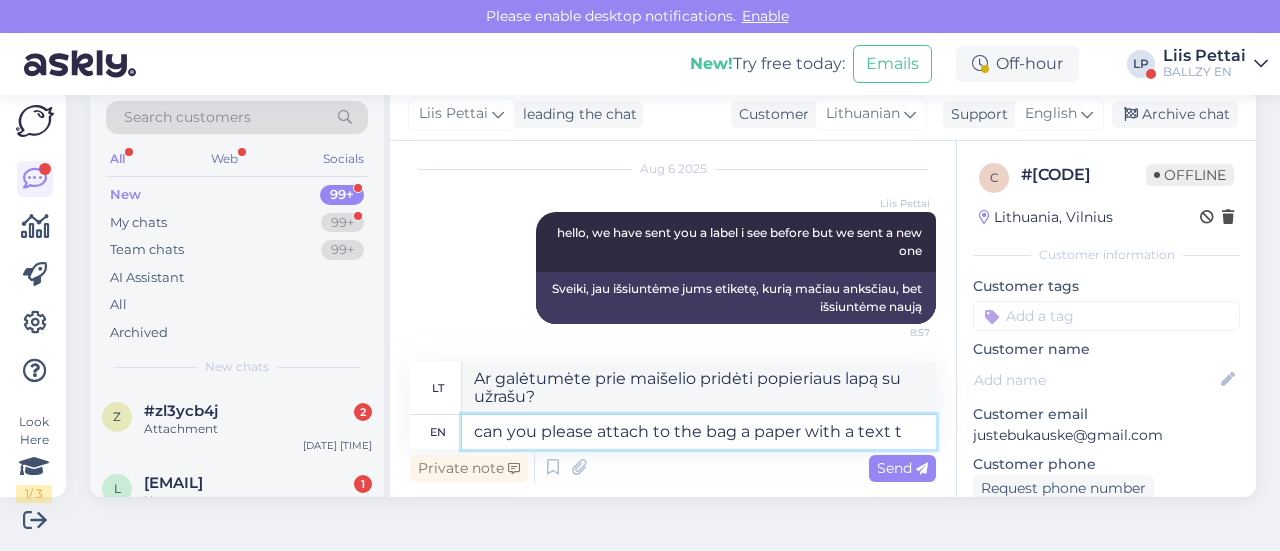 type on "can you please attach to the bag a paper with a text th" 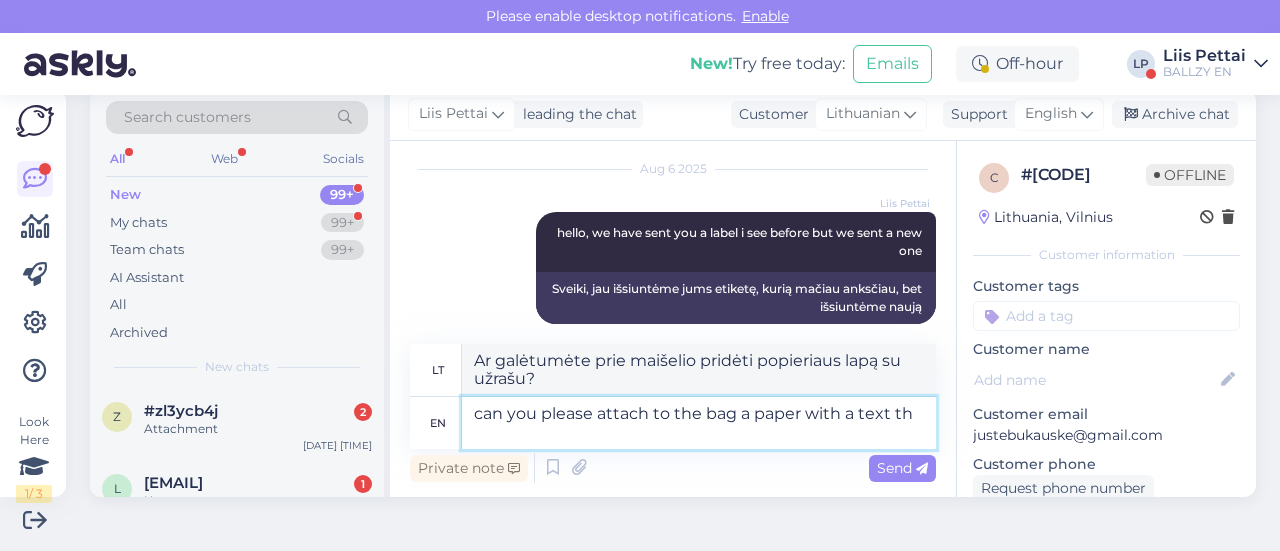 type on "Gal galėtumėte prie maišelio pridėti popieriaus lapelį su tekstu?" 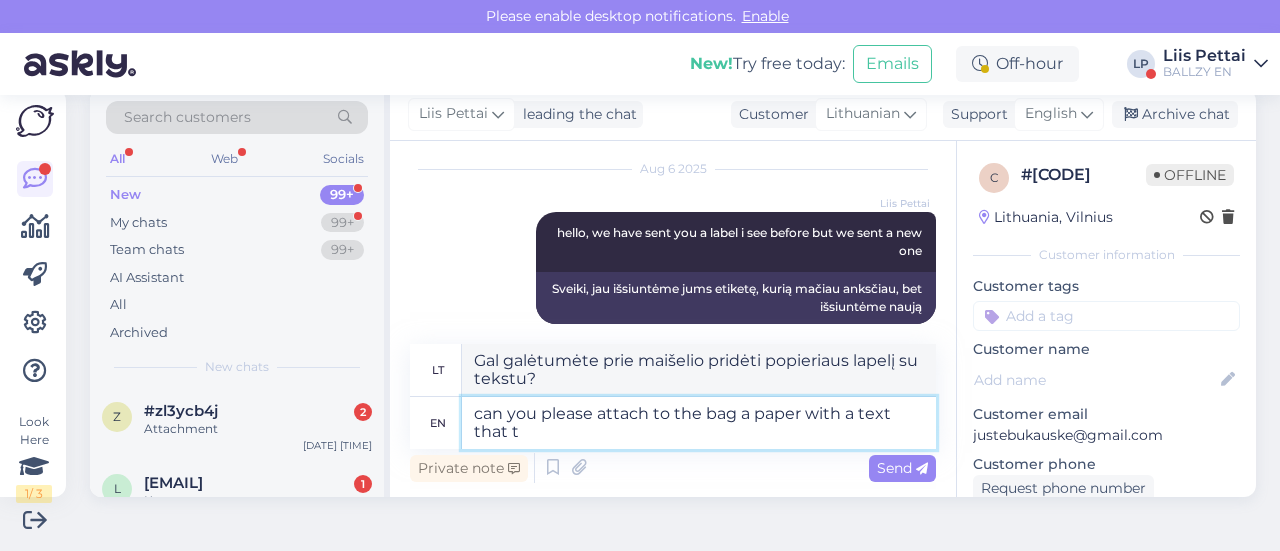 scroll, scrollTop: 733, scrollLeft: 0, axis: vertical 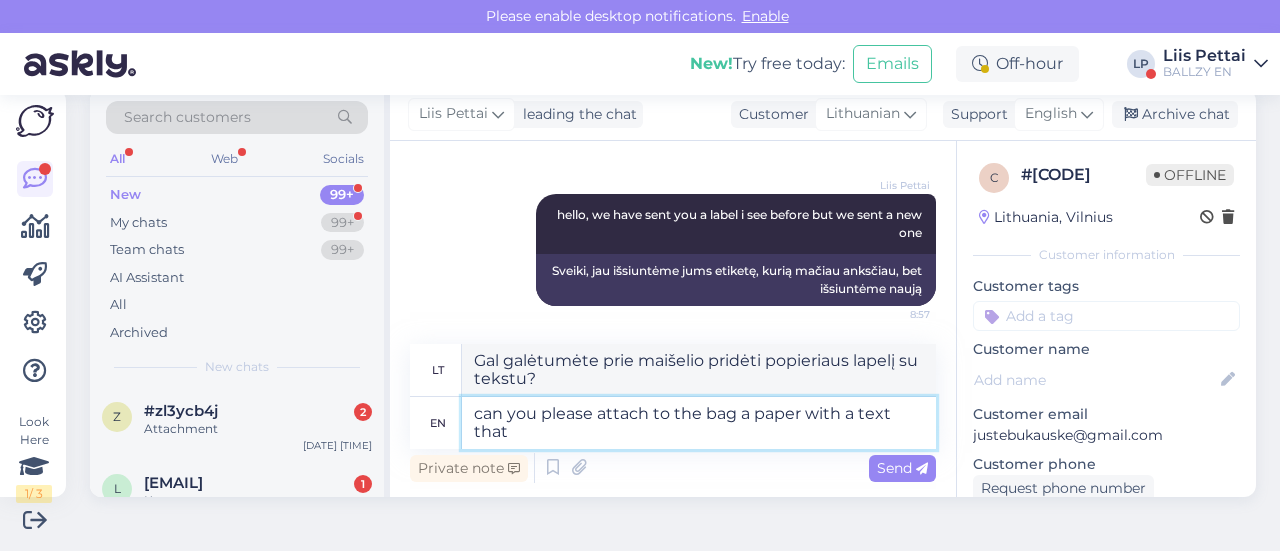 type on "can you please attach to the bag a paper with a text that t" 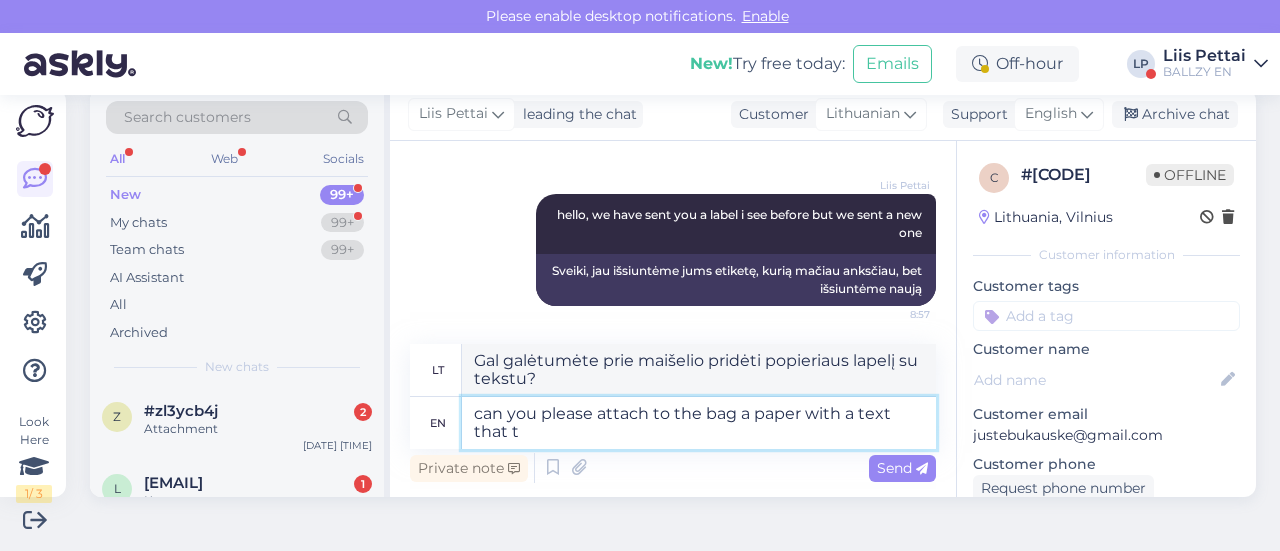 type on "ar galėtumėte prie maišelio pridėti popieriaus lapą su tekstu, kuriame" 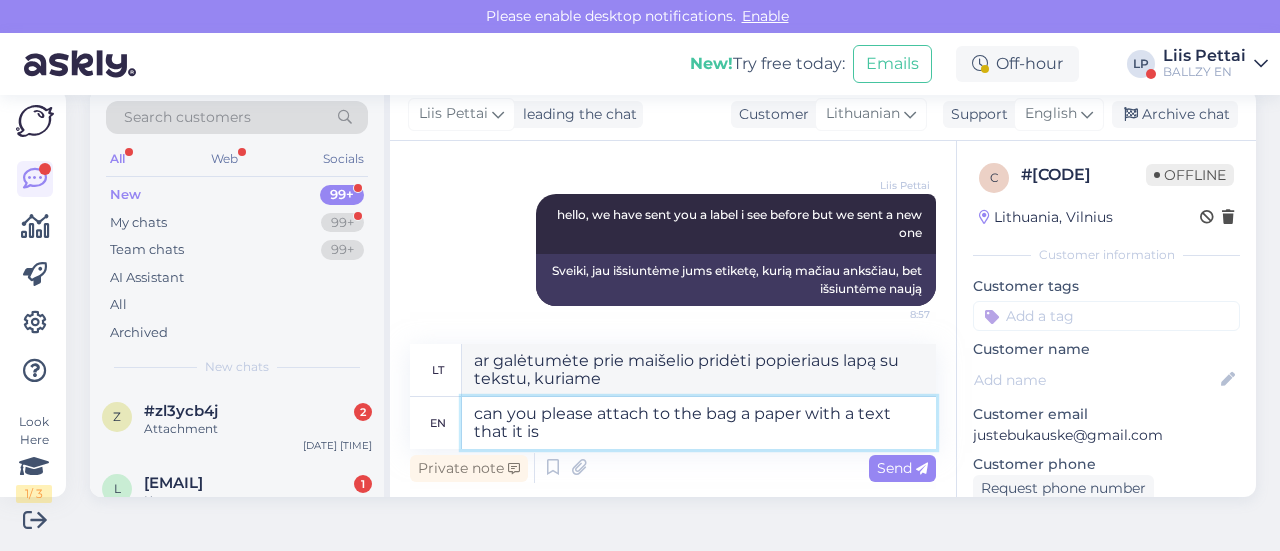type on "can you please attach to the bag a paper with a text that it is" 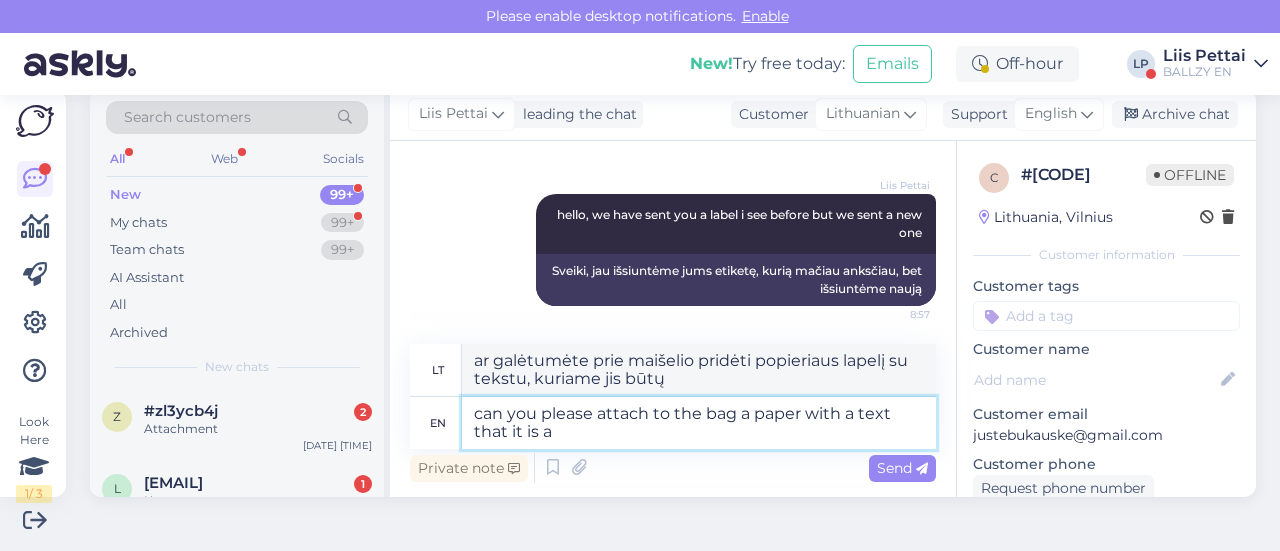 type on "can you please attach to the bag a paper with a text that it is a" 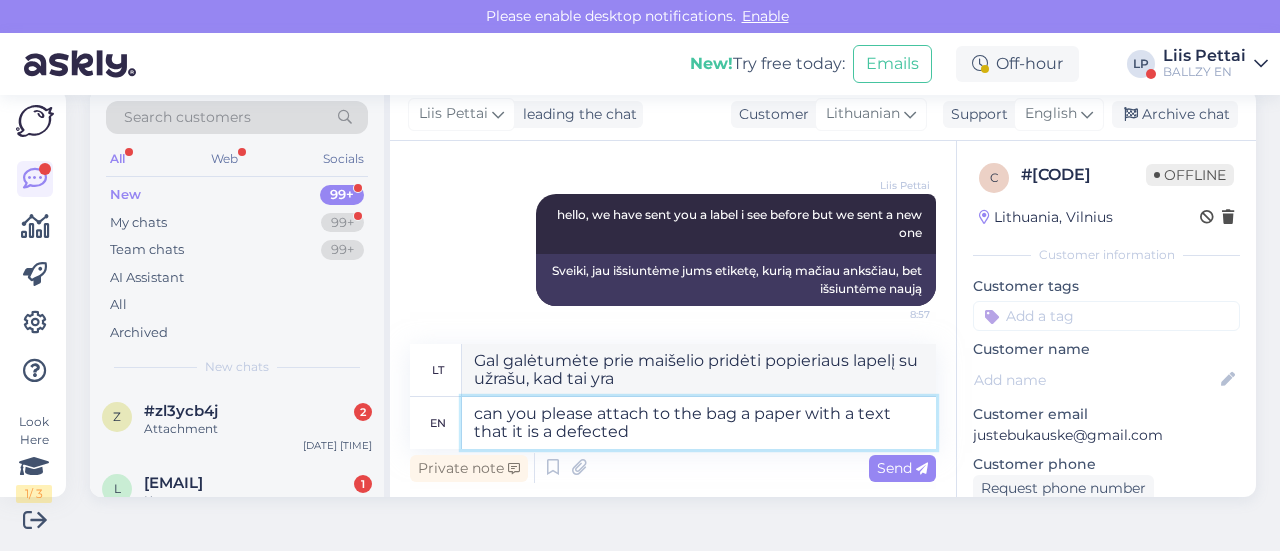 type on "can you please attach to the bag a paper with a text that it is a defected h" 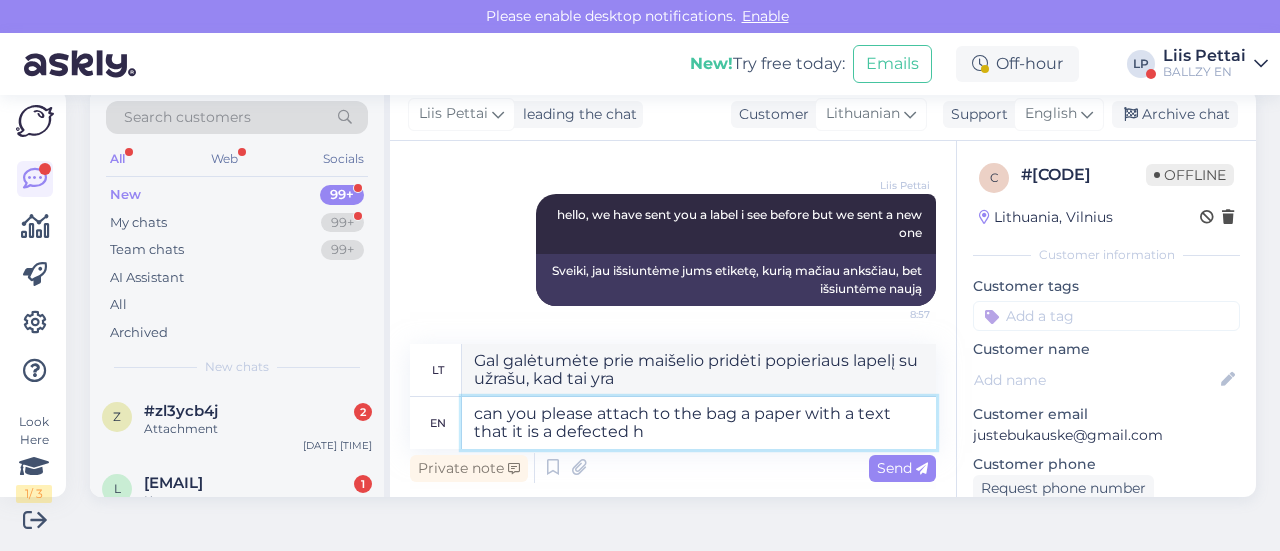 type on "Gal galėtumėte prie maišelio pridėti popieriaus lapelį su užrašu, kad tai brokuotas daiktas?" 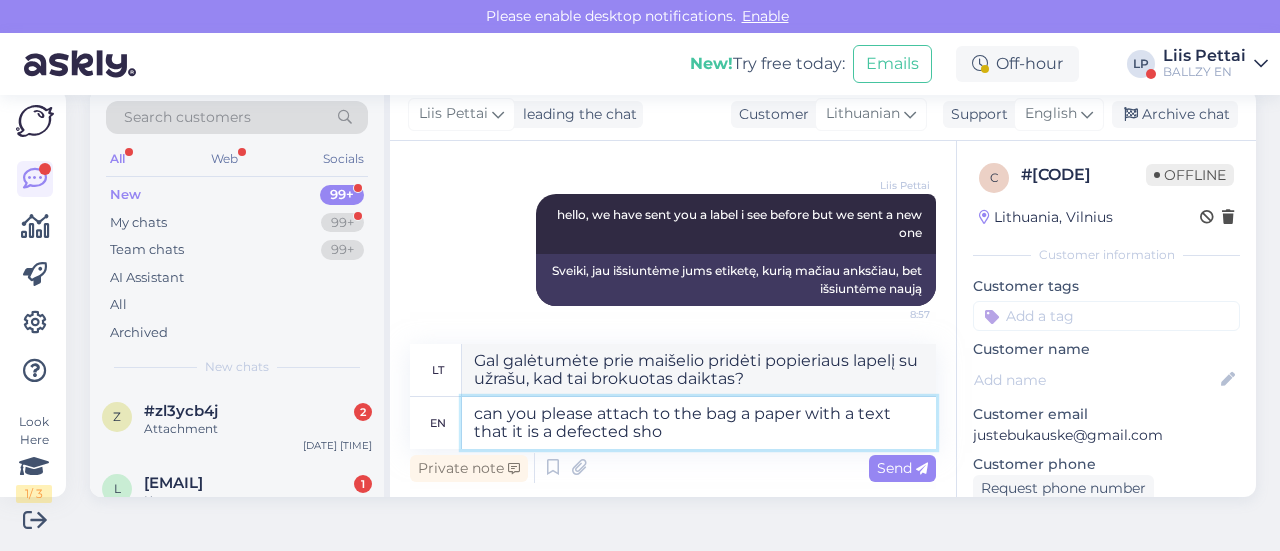type on "can you please attach to the bag a paper with a text that it is a defected shoe" 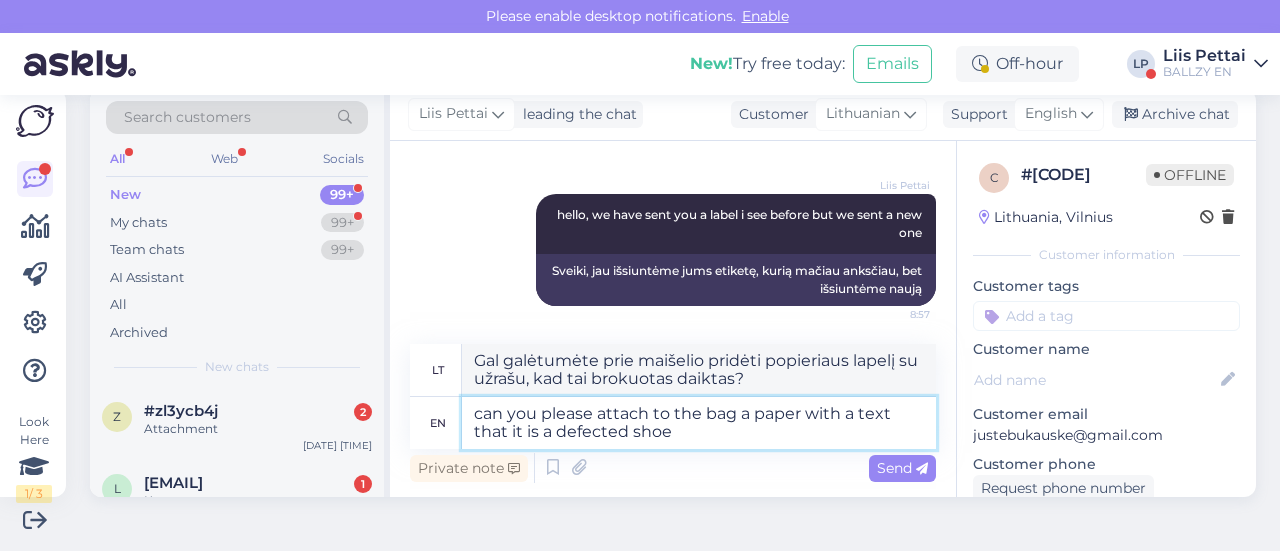 type on "Gal galėtumėte prie maišelio pridėti popieriaus lapelį su užrašu, kad tai brokuotas batas?" 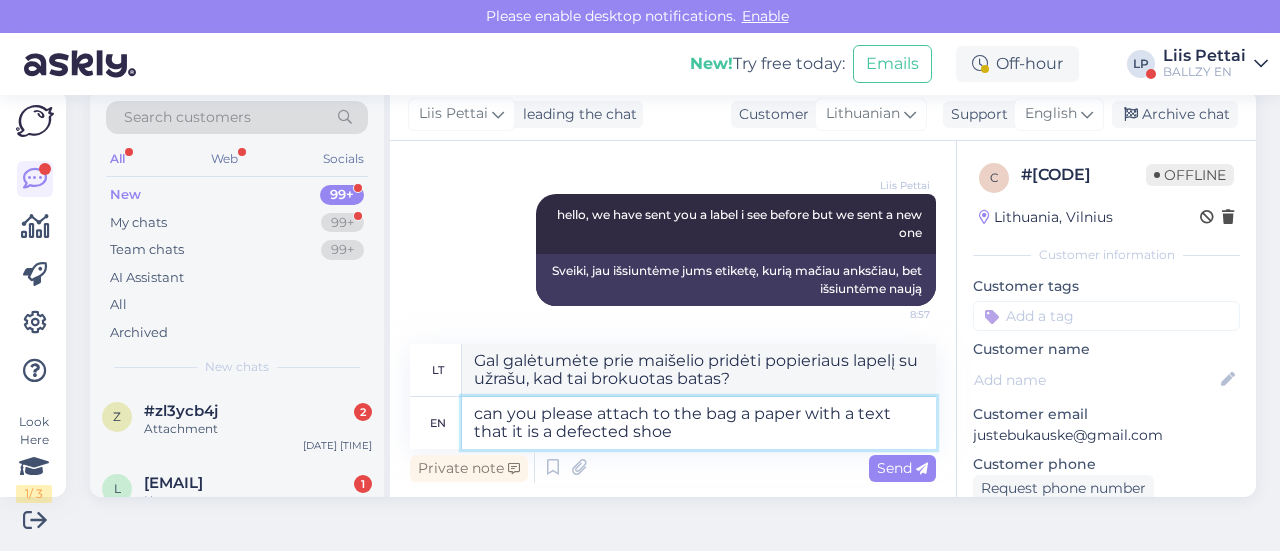type 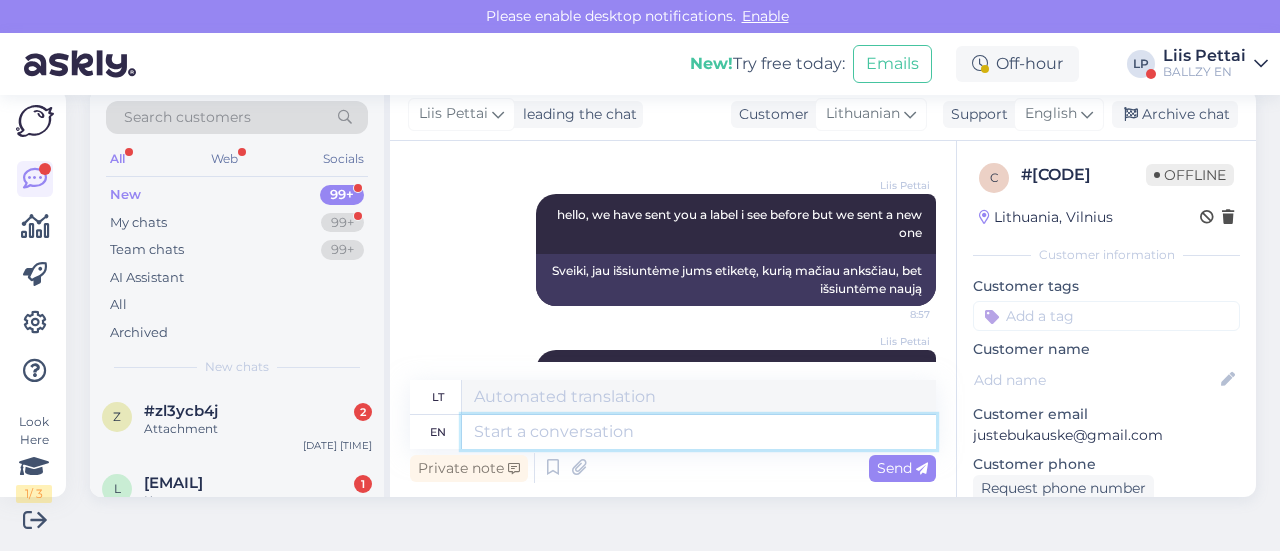 scroll, scrollTop: 853, scrollLeft: 0, axis: vertical 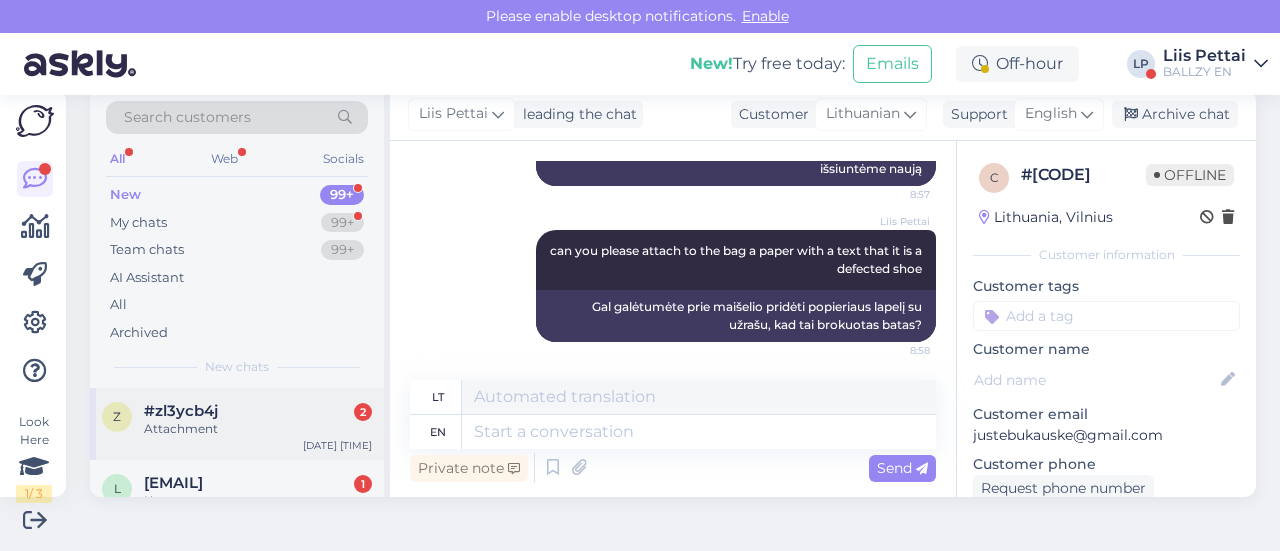 click on "Attachment" at bounding box center (258, 429) 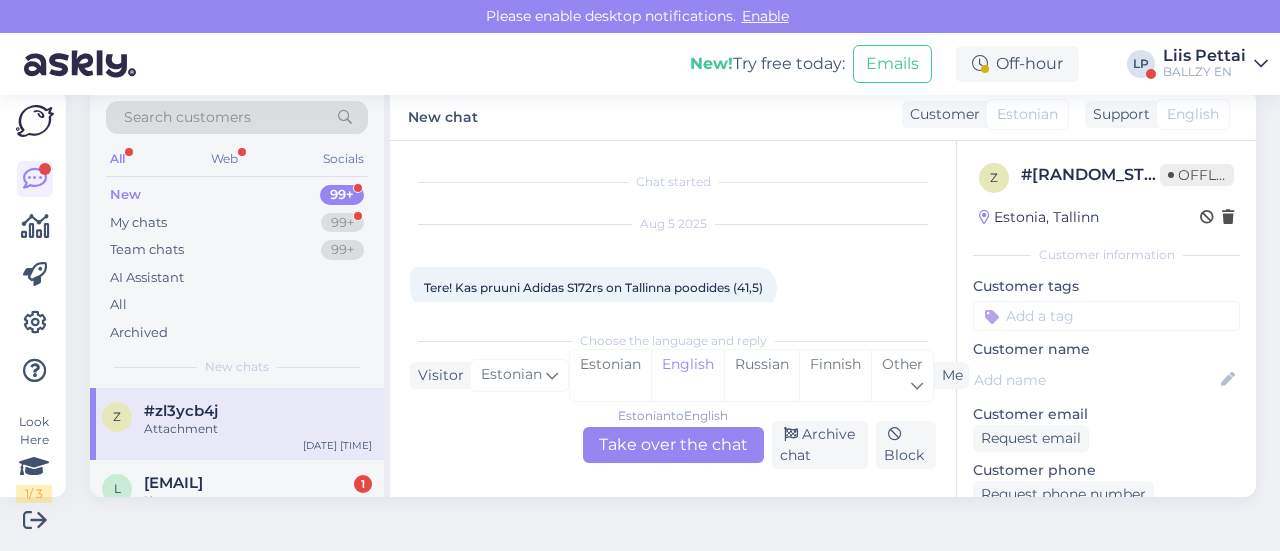 scroll, scrollTop: 365, scrollLeft: 0, axis: vertical 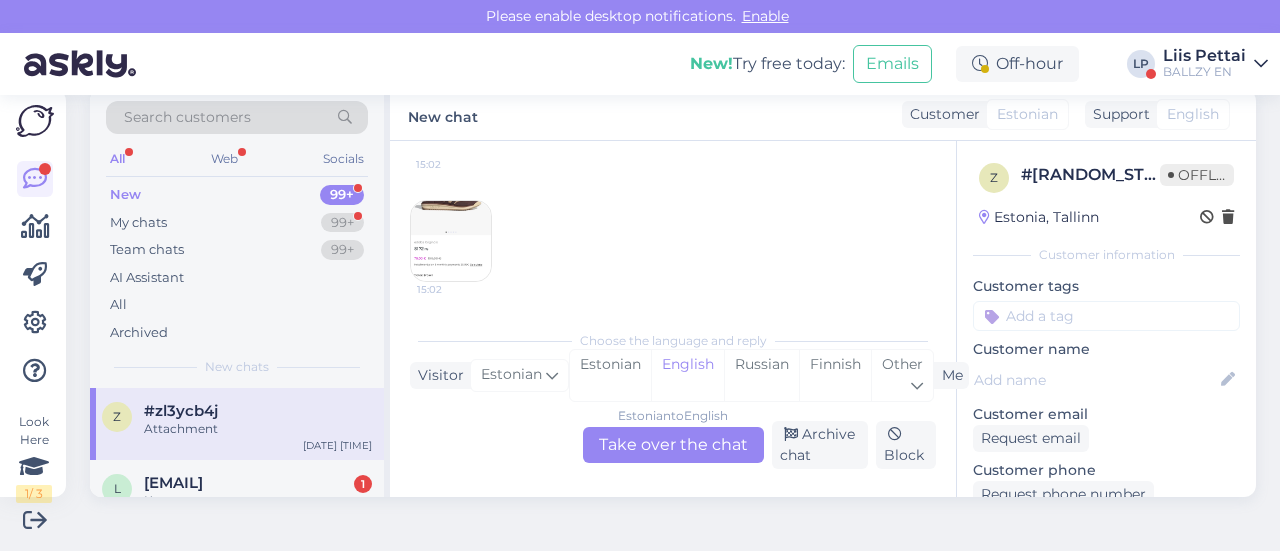 click on "Estonian  to  English Take over the chat" at bounding box center (673, 445) 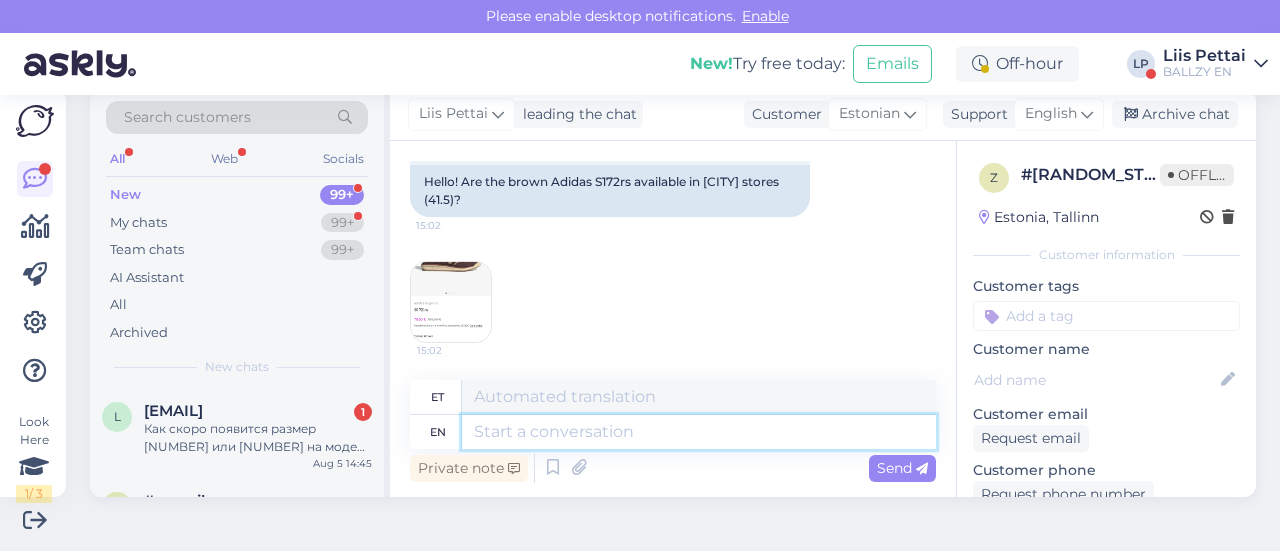 click at bounding box center (699, 432) 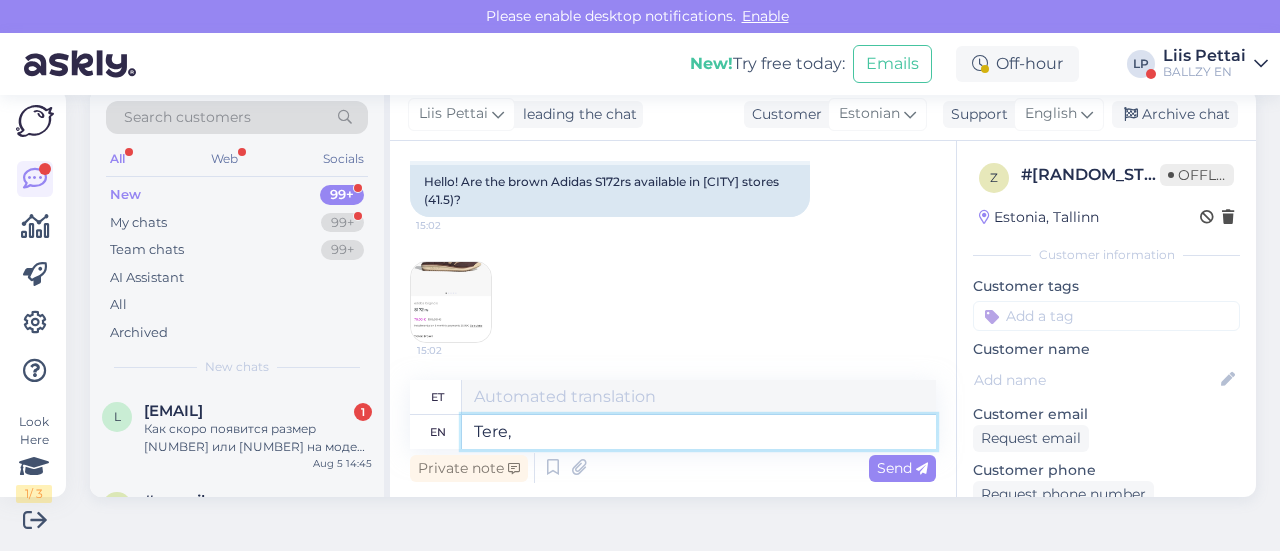 type on "Tere," 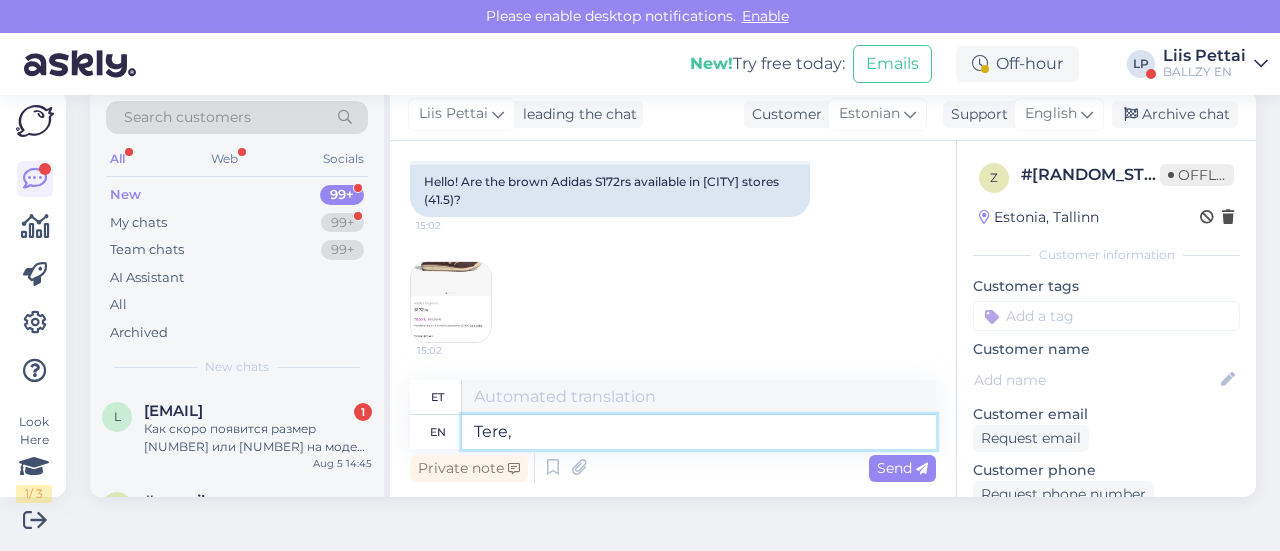 type on "Tere," 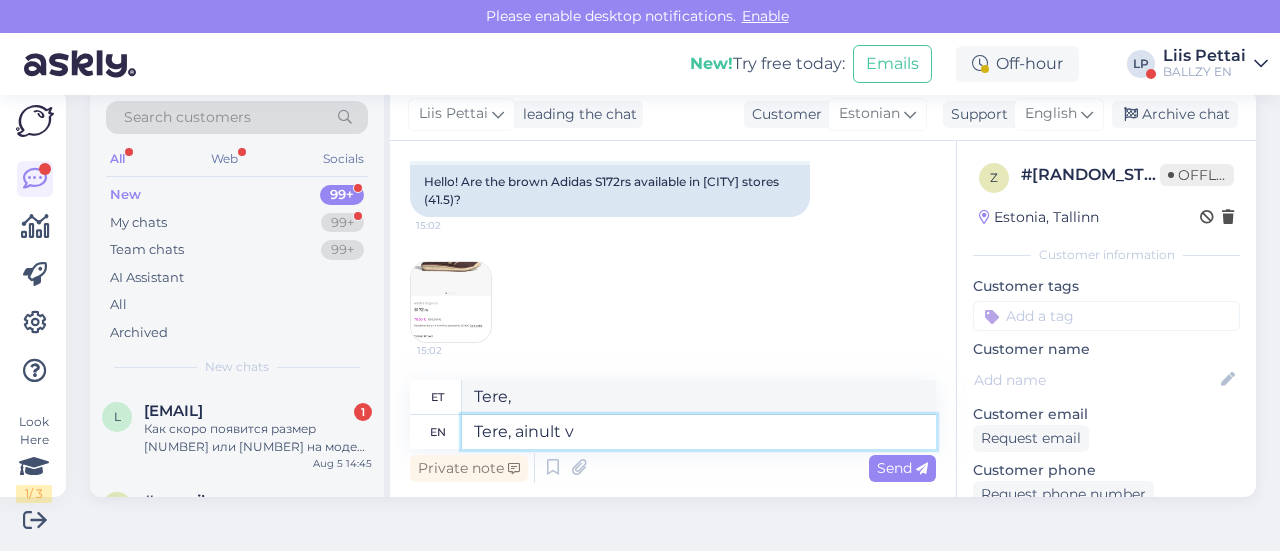 type on "Tere, ainult ve" 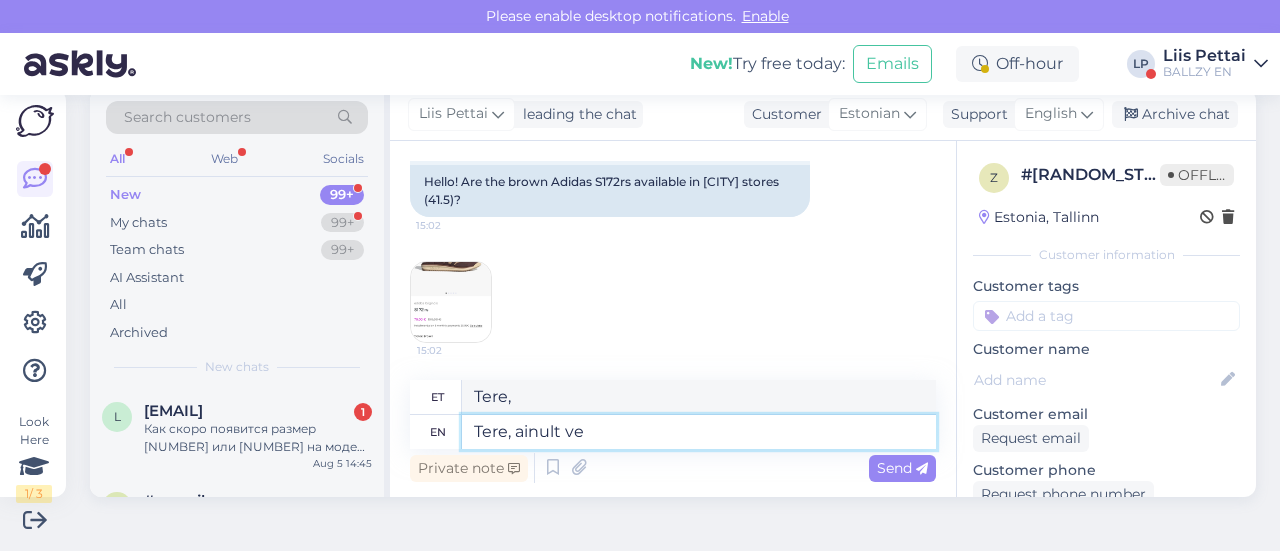 type on "Tere, ainult" 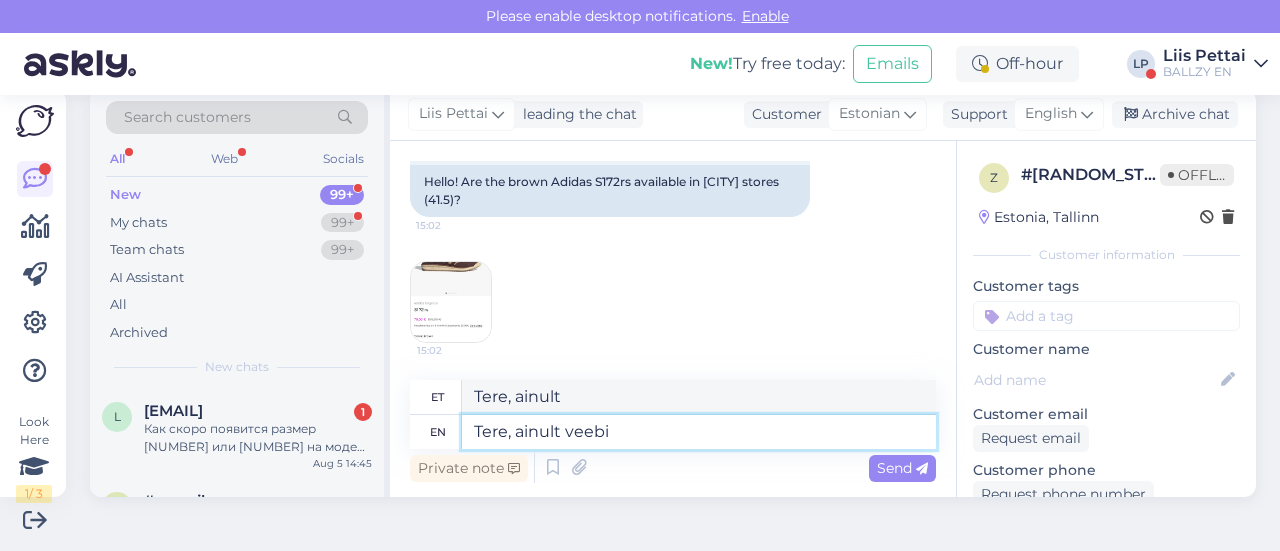 type on "Tere, ainult veebis" 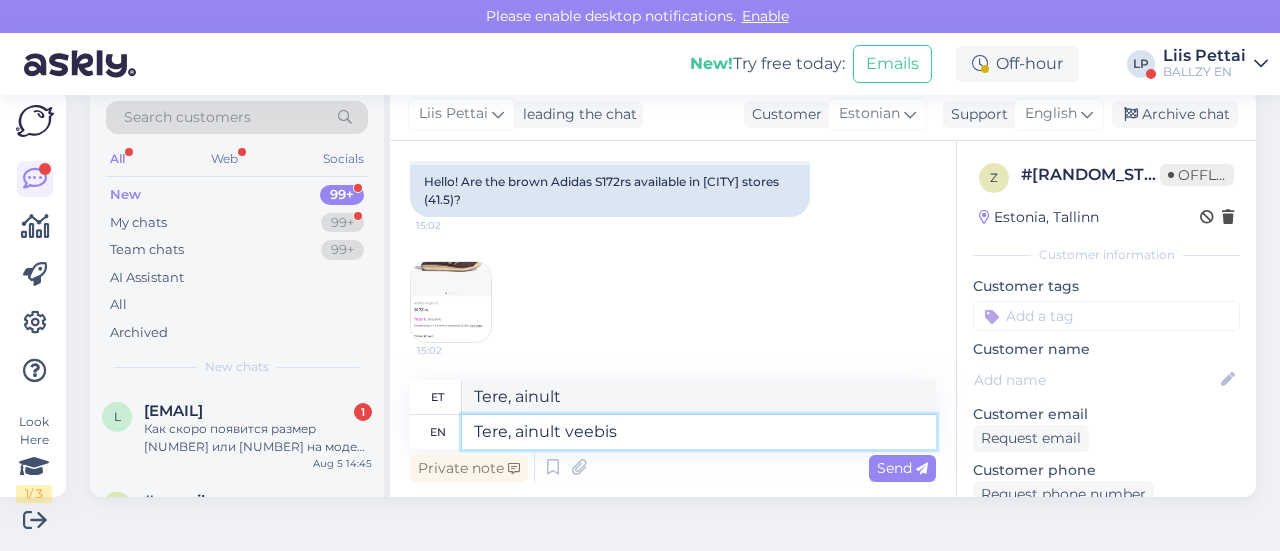 type on "Tere, ainult veebis" 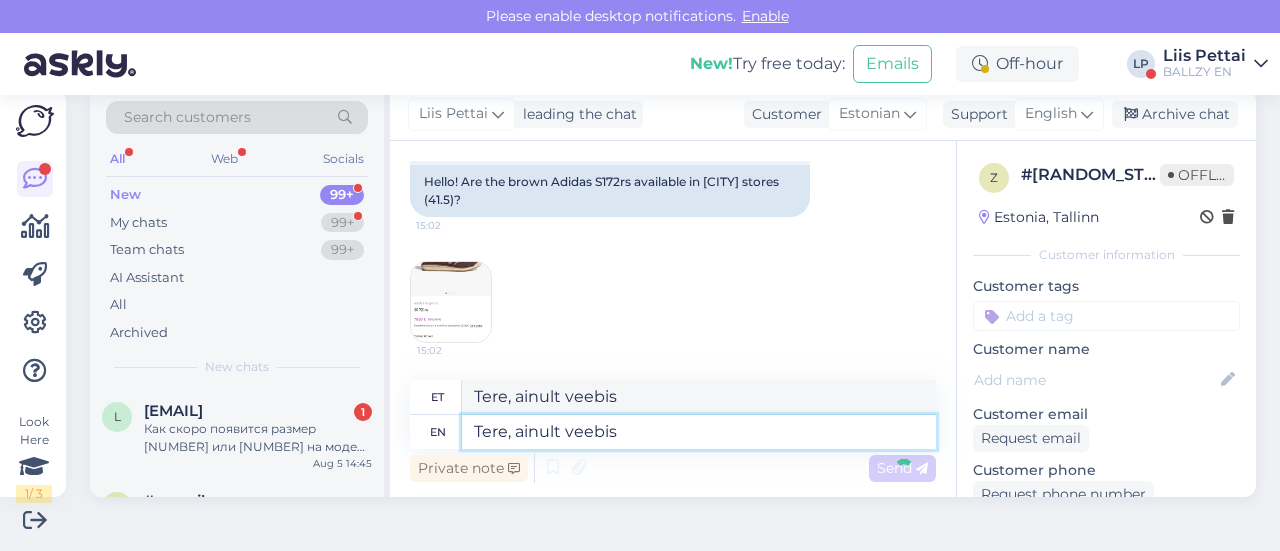 type 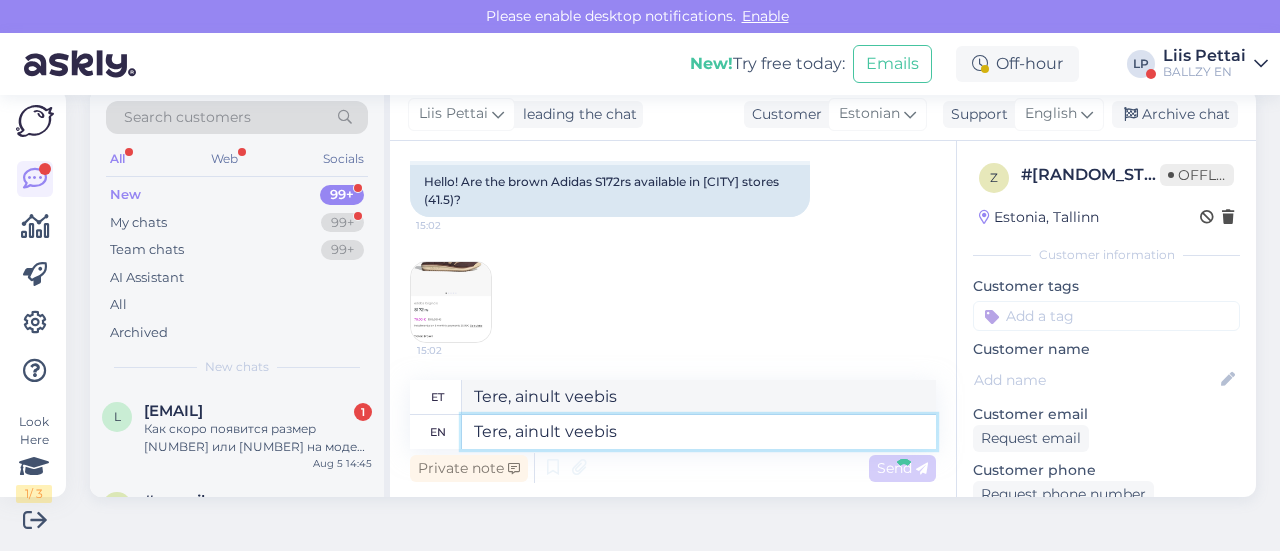 type 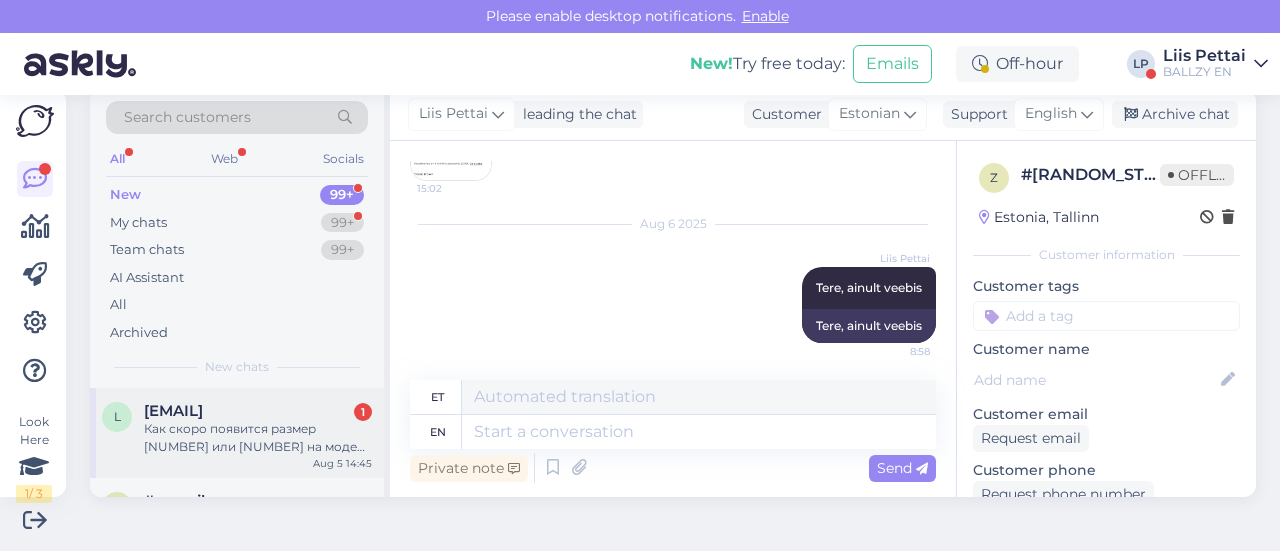 click on "Как скоро появится размер [NUMBER] или [NUMBER] на модель W nike p-6000 prm" at bounding box center (258, 438) 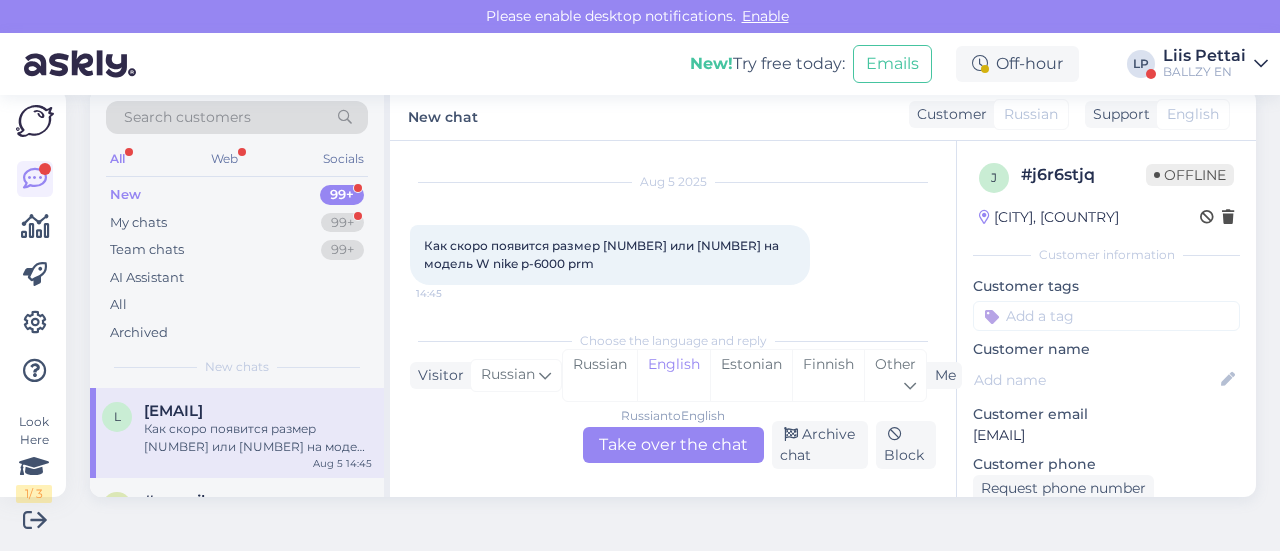 click on "Russian  to  English Take over the chat" at bounding box center [673, 445] 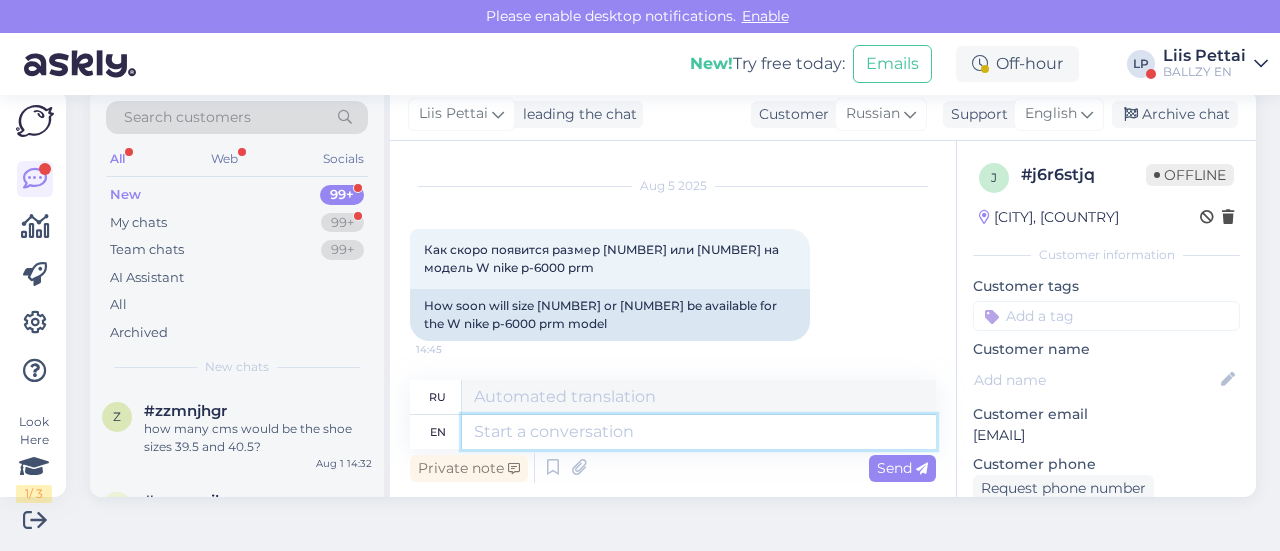 click at bounding box center [699, 432] 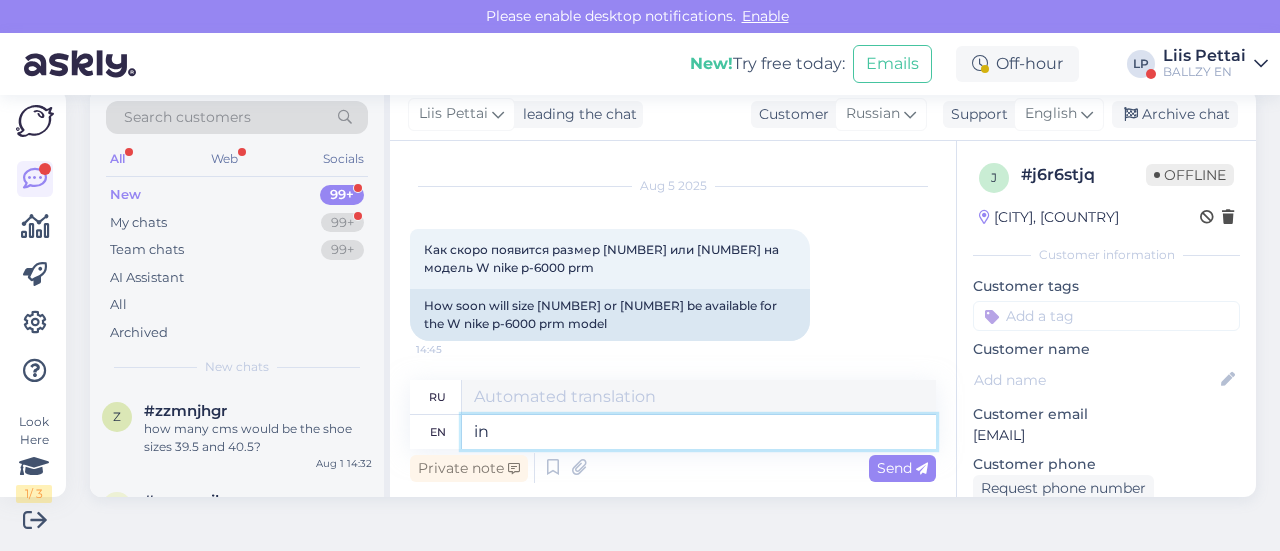 type on "in a" 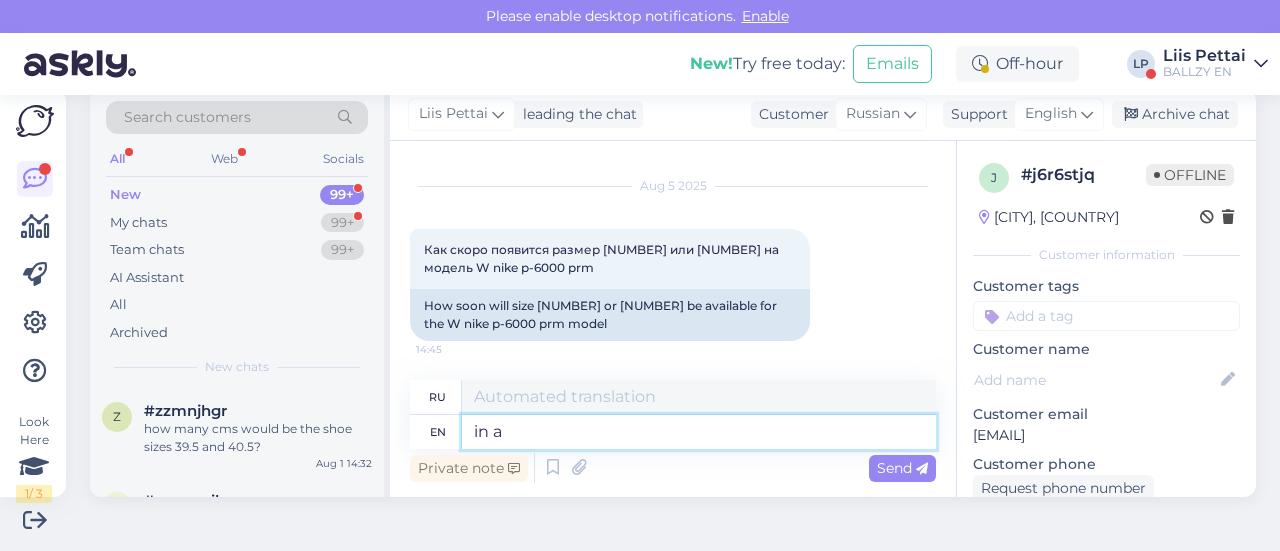 type on "в" 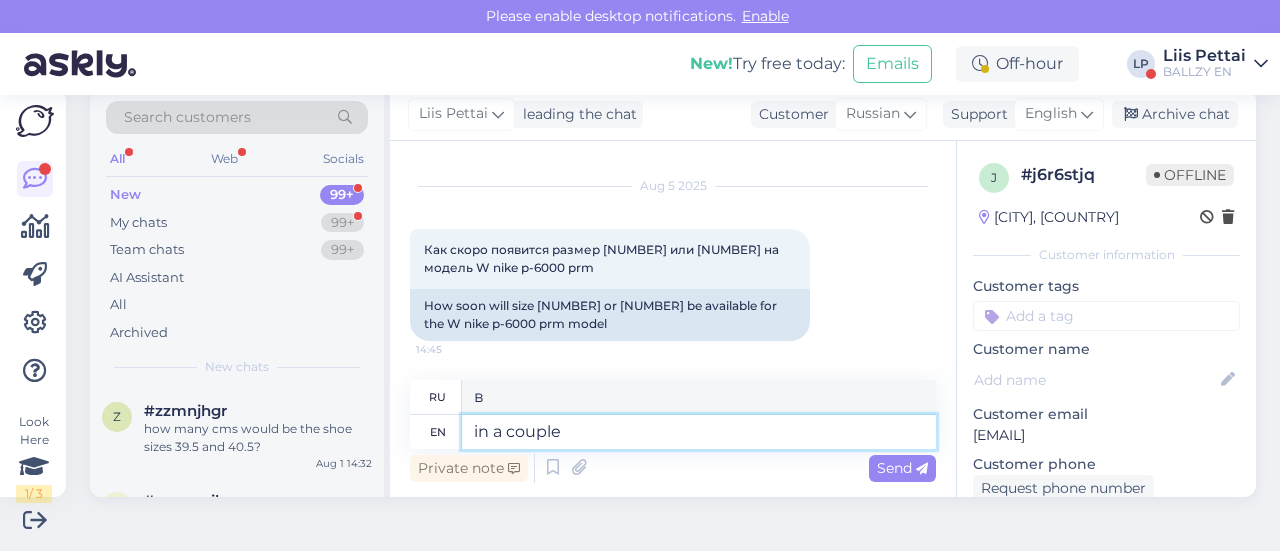 type on "in a couple o" 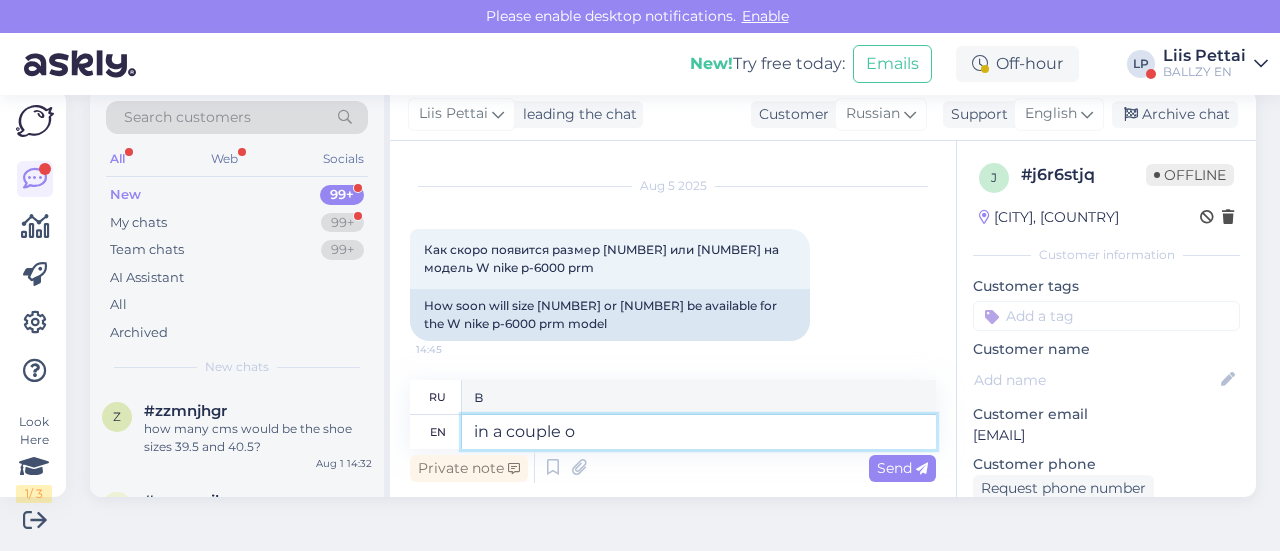type on "в паре" 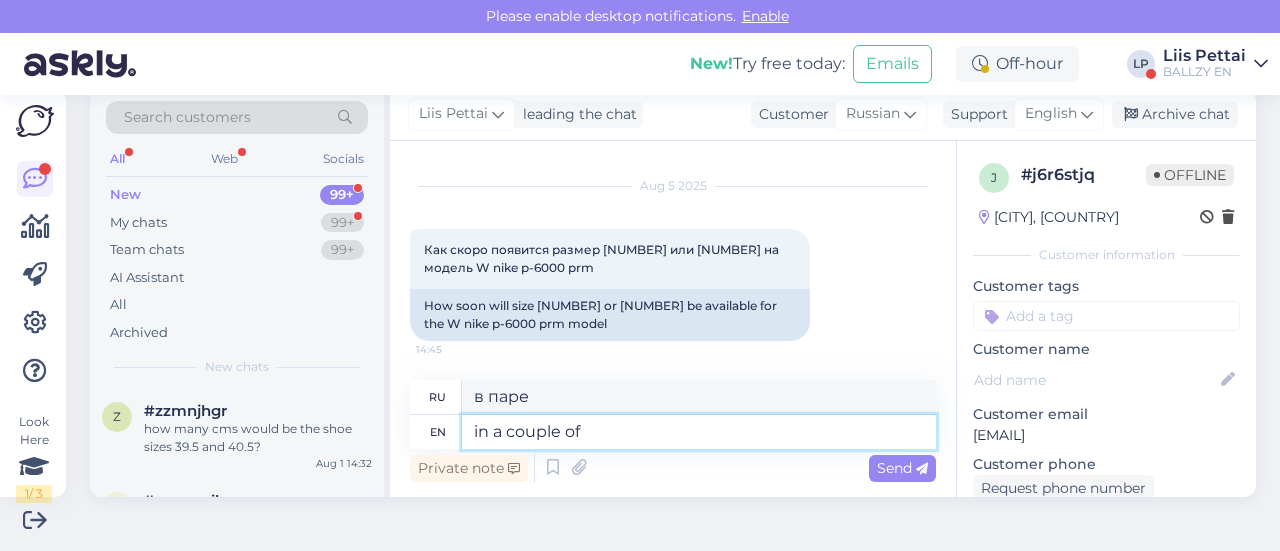 type on "in a couple of" 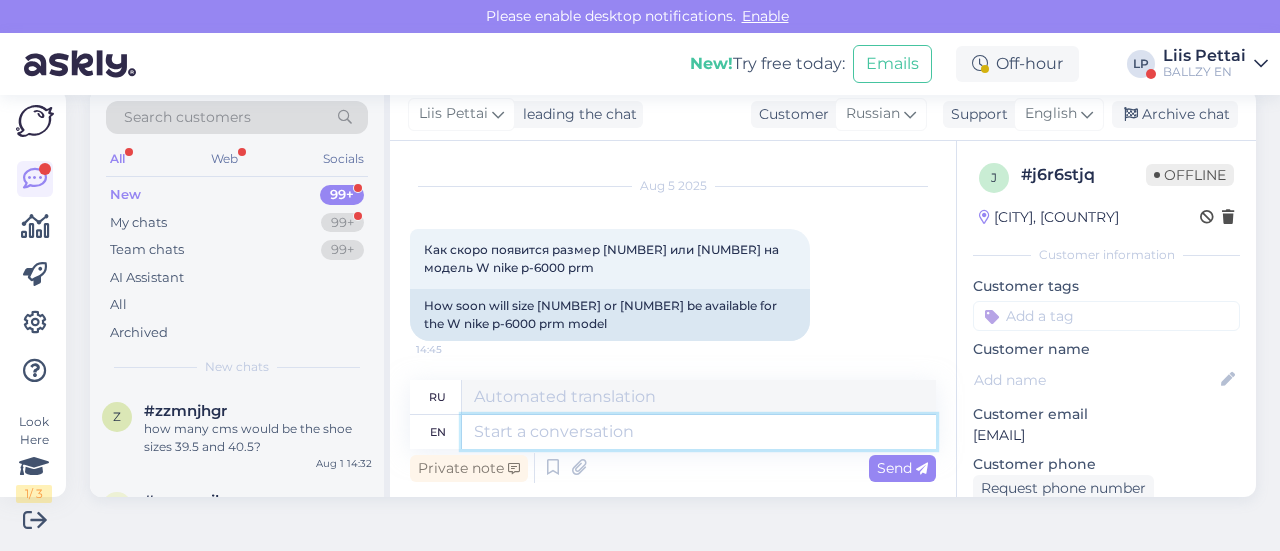 scroll, scrollTop: 200, scrollLeft: 0, axis: vertical 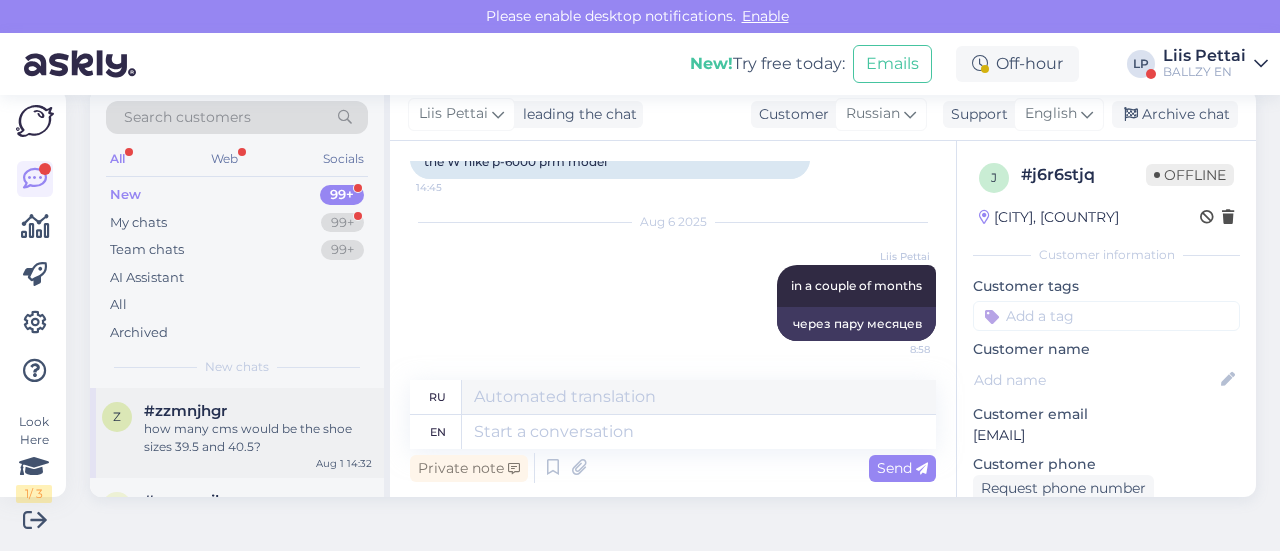 click on "how many cms would be the shoe sizes 39.5 and 40.5?" at bounding box center (258, 438) 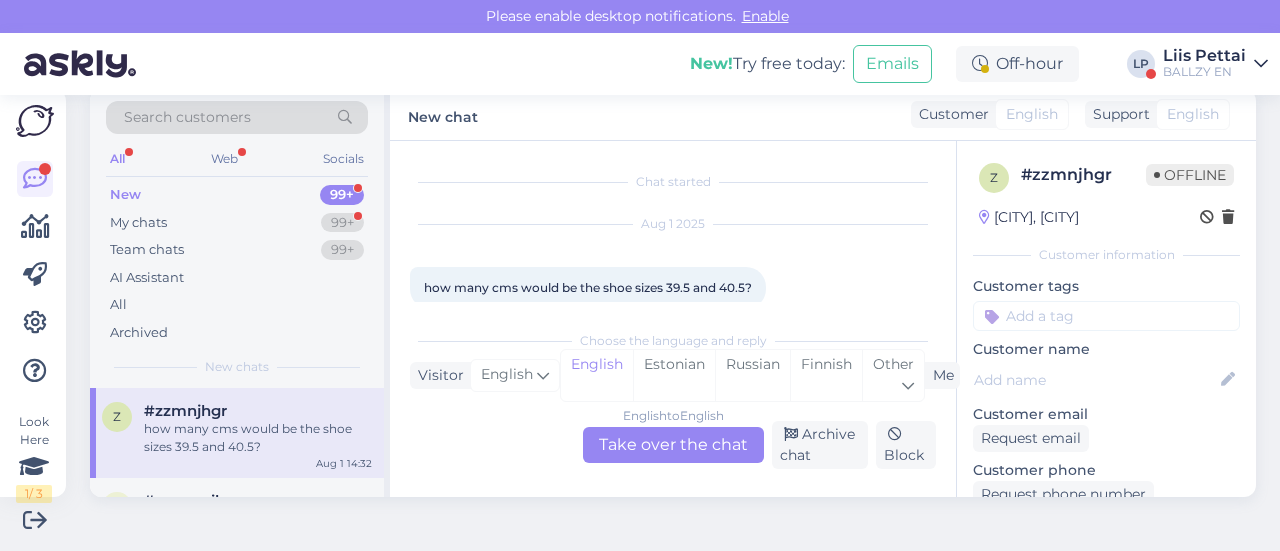scroll, scrollTop: 28, scrollLeft: 0, axis: vertical 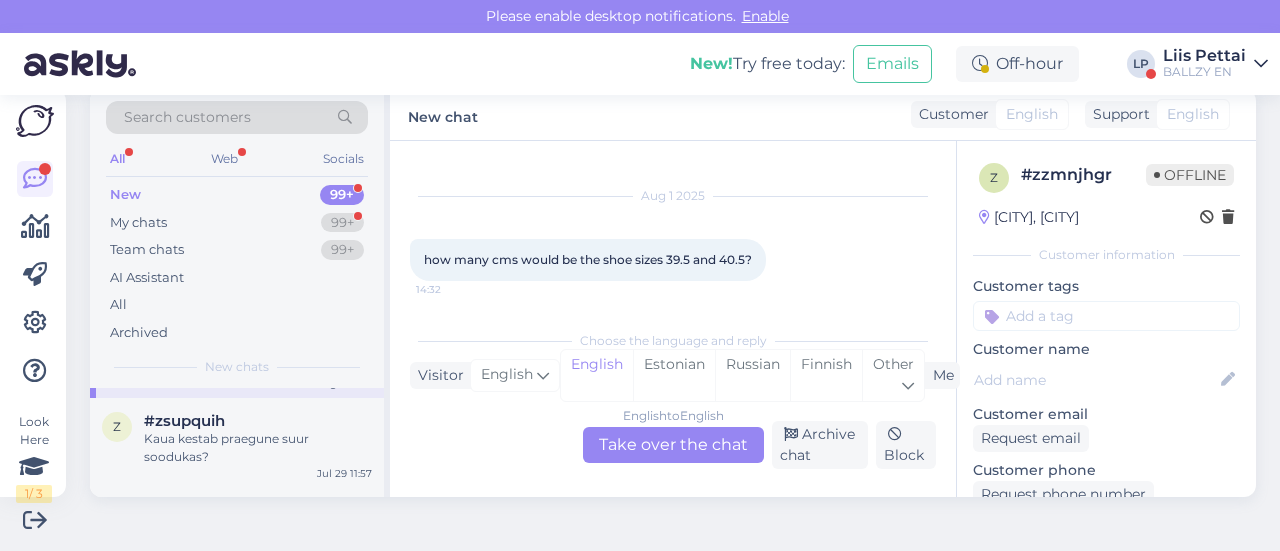 click on "#zsupquih" at bounding box center [258, 421] 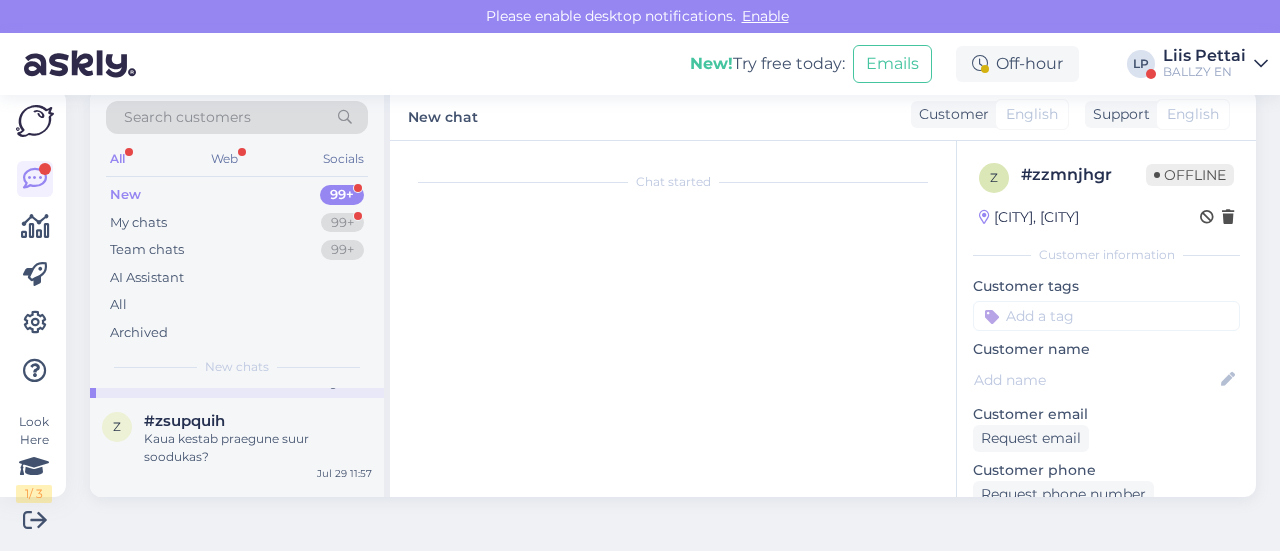 scroll, scrollTop: 28, scrollLeft: 0, axis: vertical 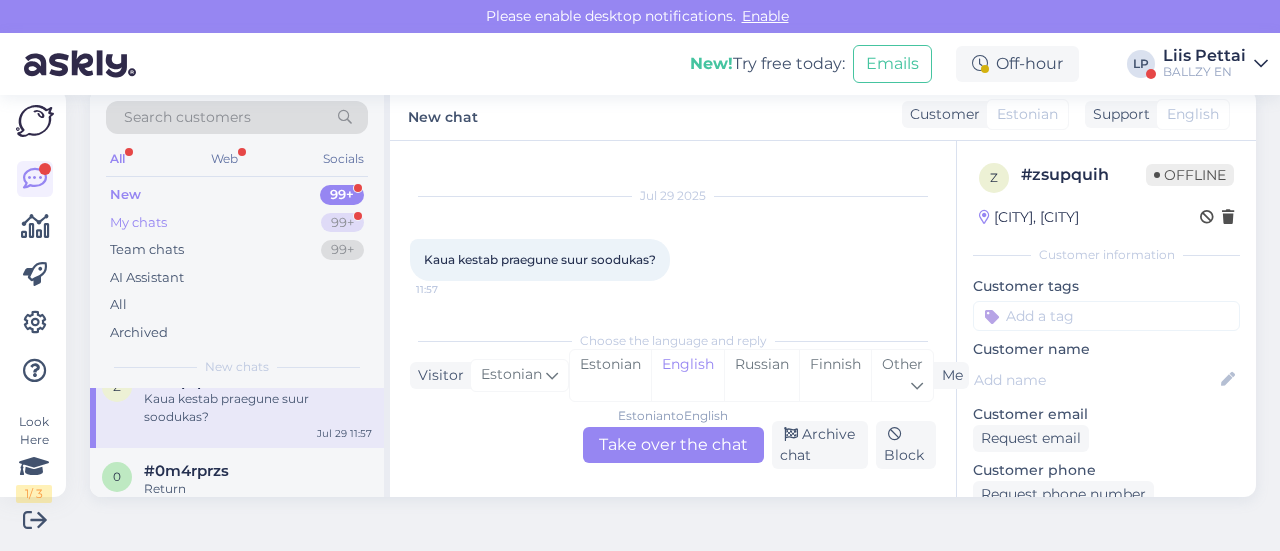 click on "My chats" at bounding box center (138, 223) 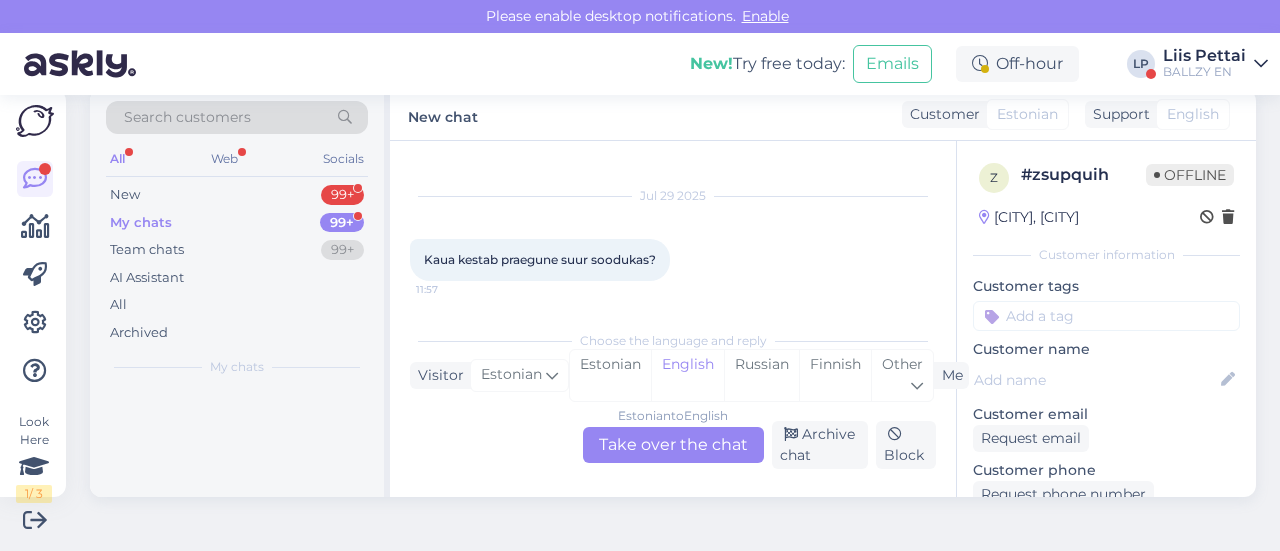 scroll, scrollTop: 0, scrollLeft: 0, axis: both 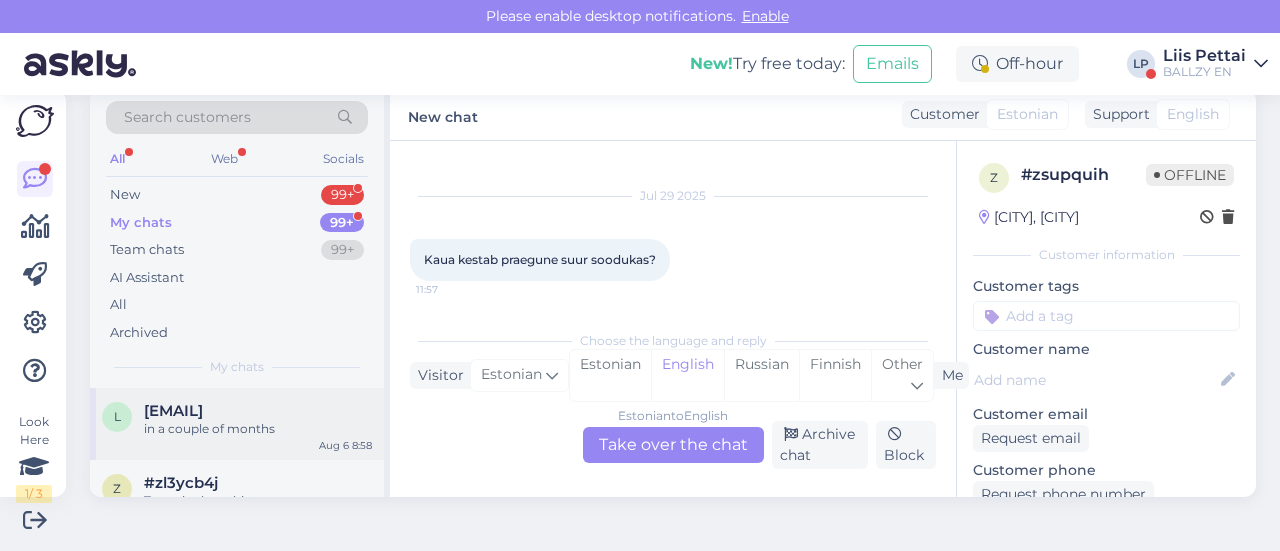 click on "[EMAIL] in a couple of months Aug 6 8:58" at bounding box center [237, 424] 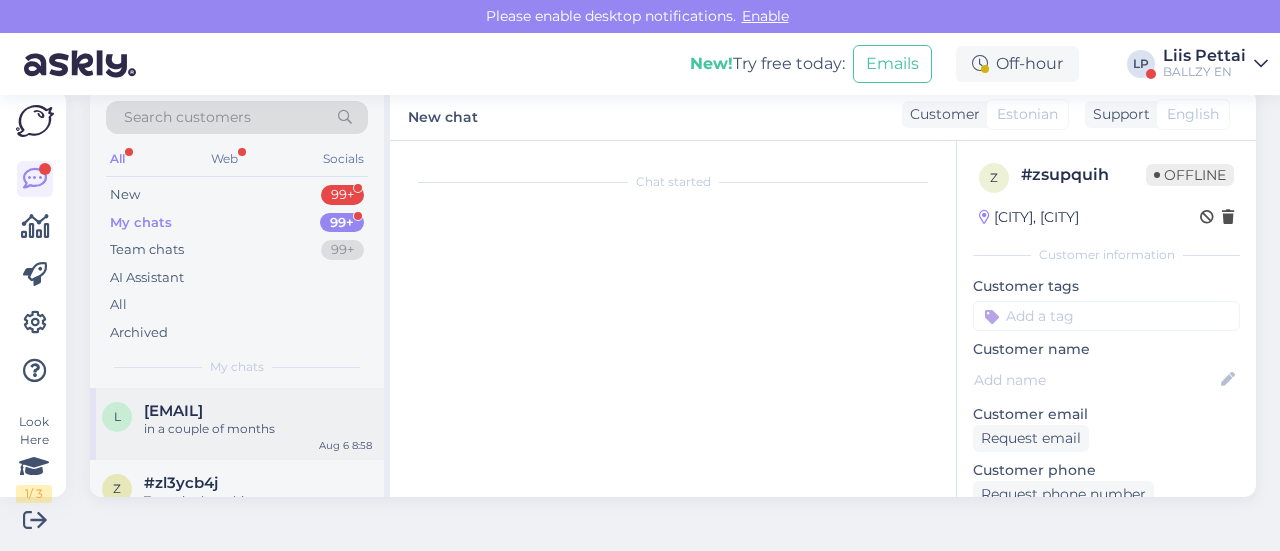 scroll, scrollTop: 200, scrollLeft: 0, axis: vertical 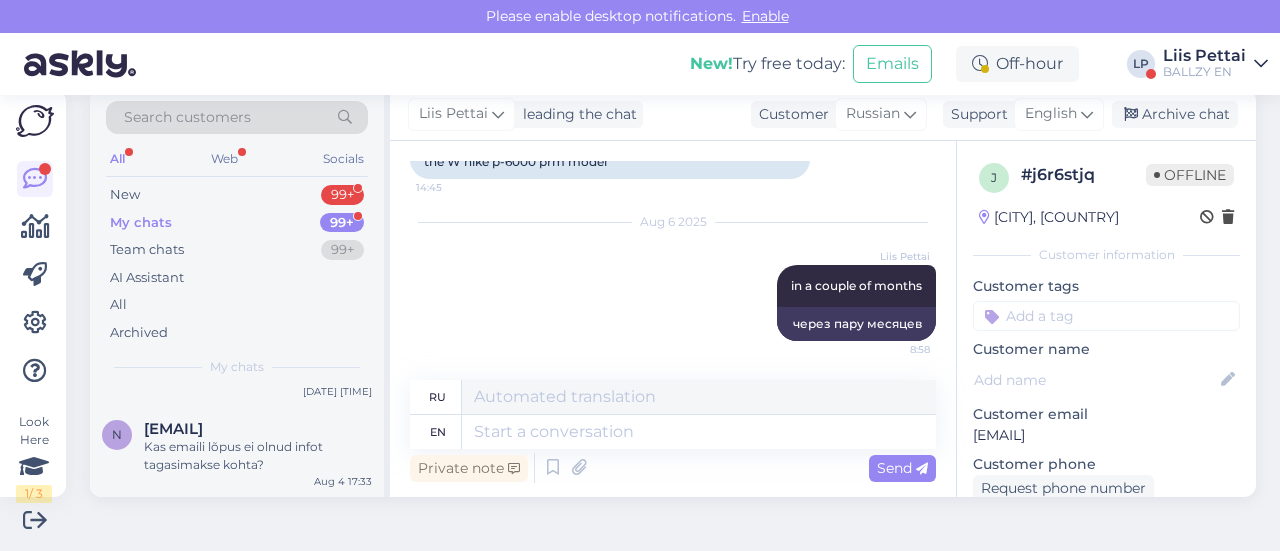 click on "Liis Pettai" at bounding box center [1204, 56] 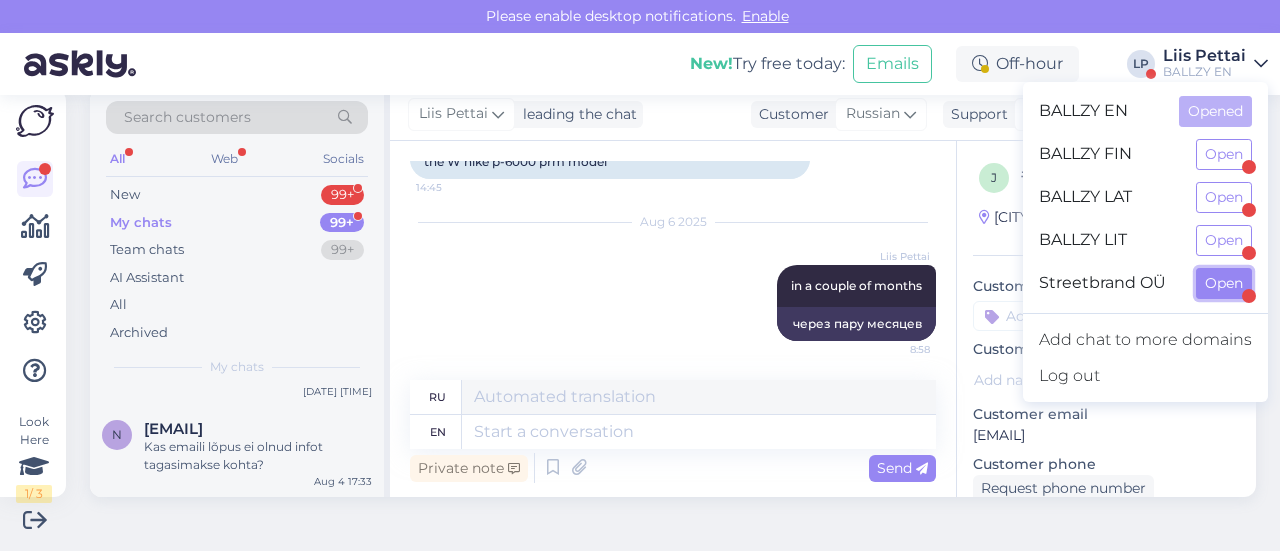 click on "Open" at bounding box center [1224, 283] 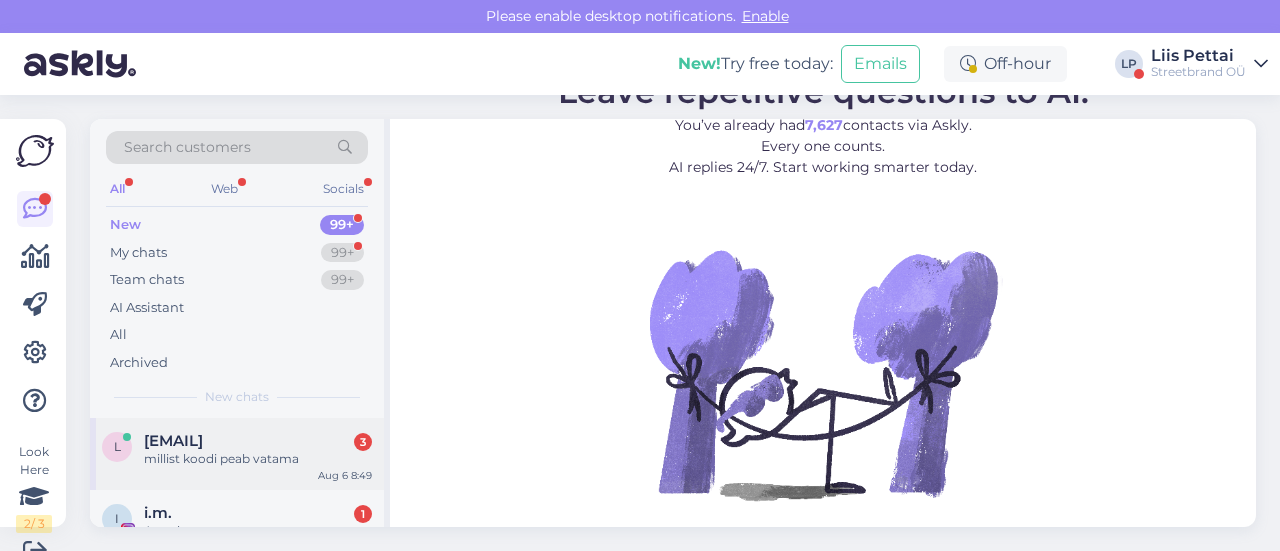 click on "millist koodi peab vatama" at bounding box center [258, 459] 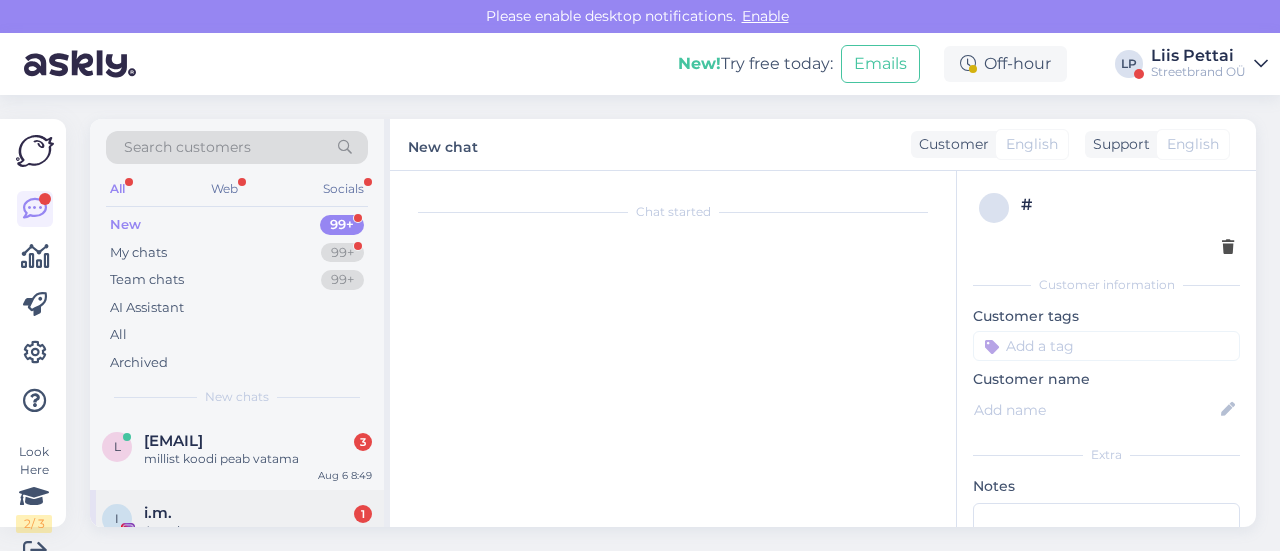 scroll, scrollTop: 30, scrollLeft: 0, axis: vertical 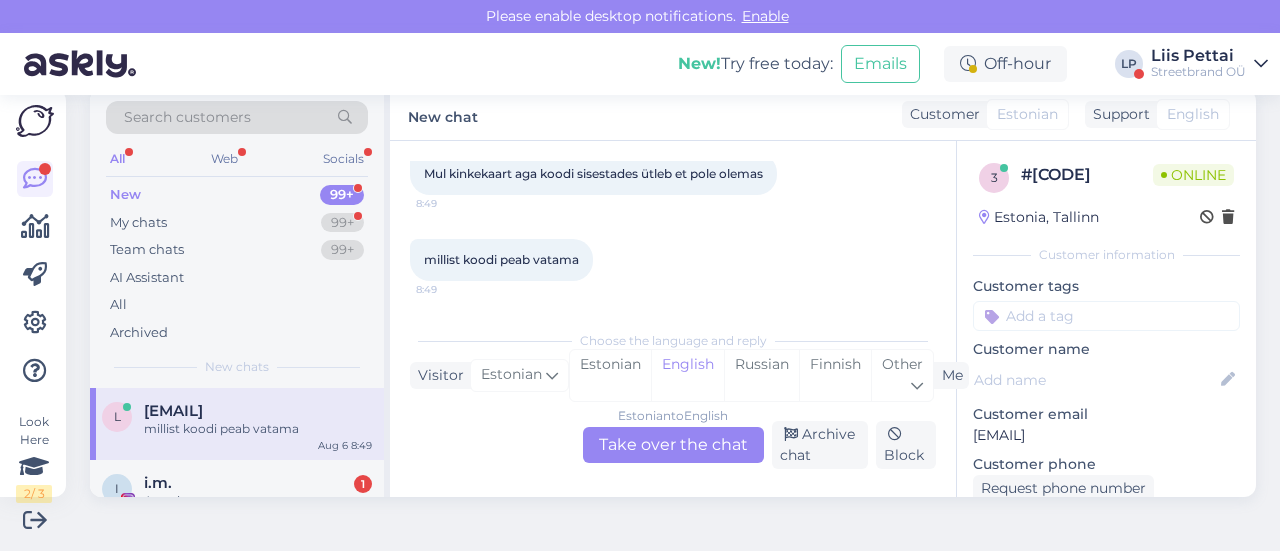 click on "Estonian  to  English Take over the chat" at bounding box center (673, 445) 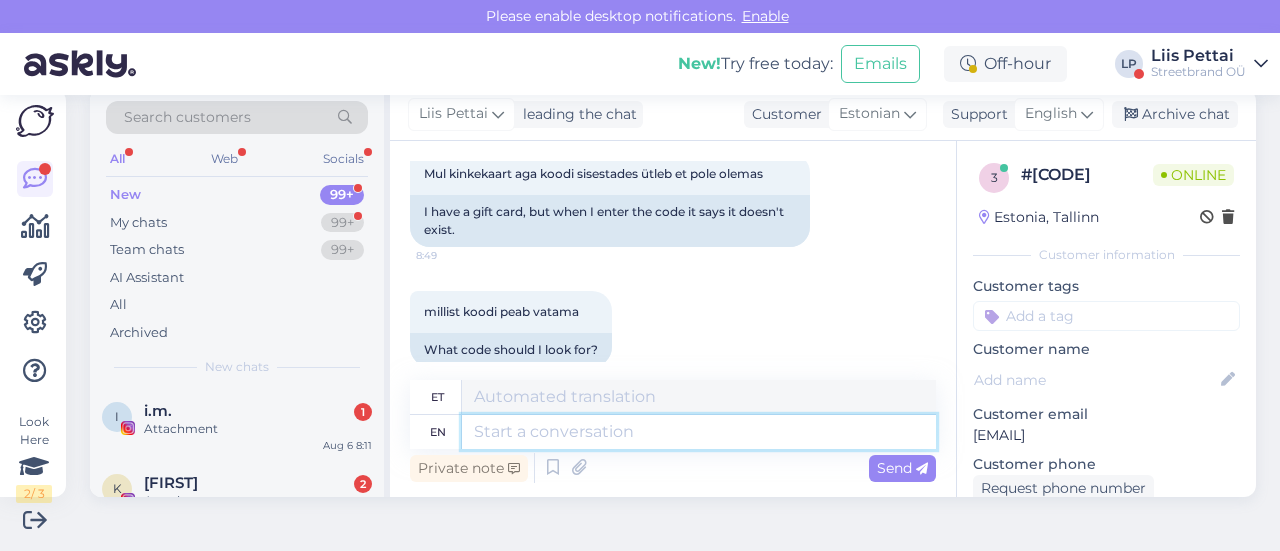 click at bounding box center [699, 432] 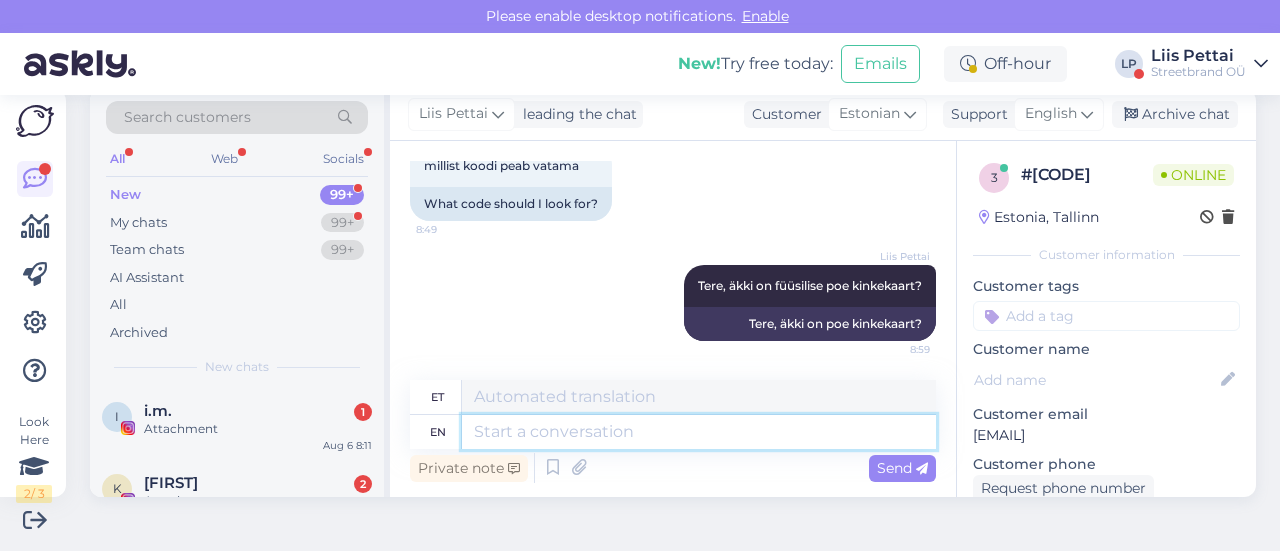 scroll, scrollTop: 500, scrollLeft: 0, axis: vertical 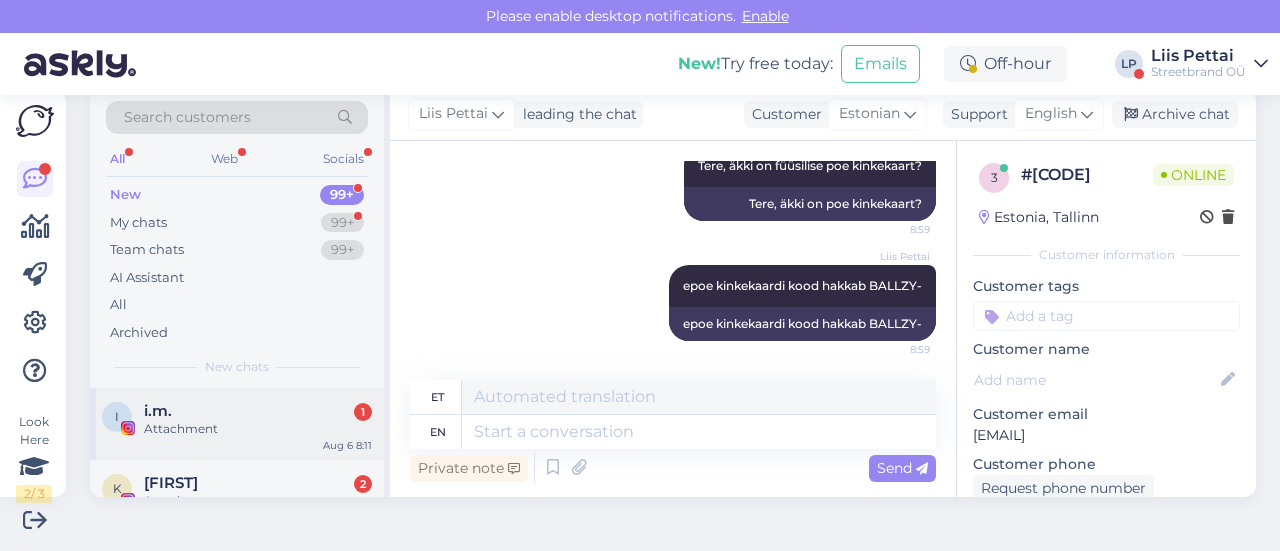 click on "i.m. [NUMBER]" at bounding box center [258, 411] 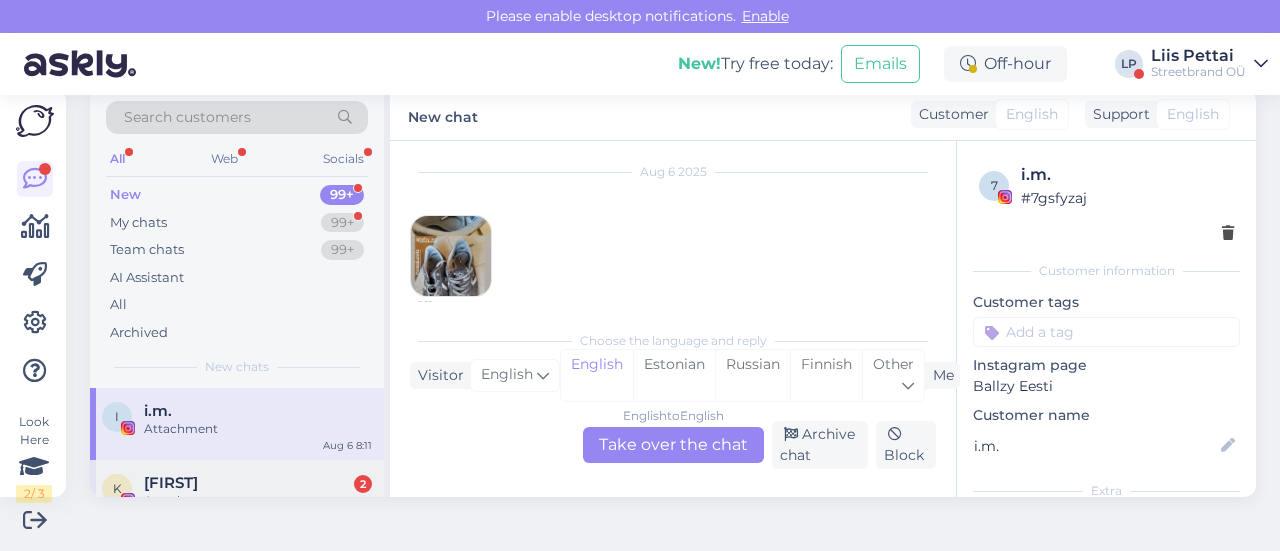 scroll, scrollTop: 4436, scrollLeft: 0, axis: vertical 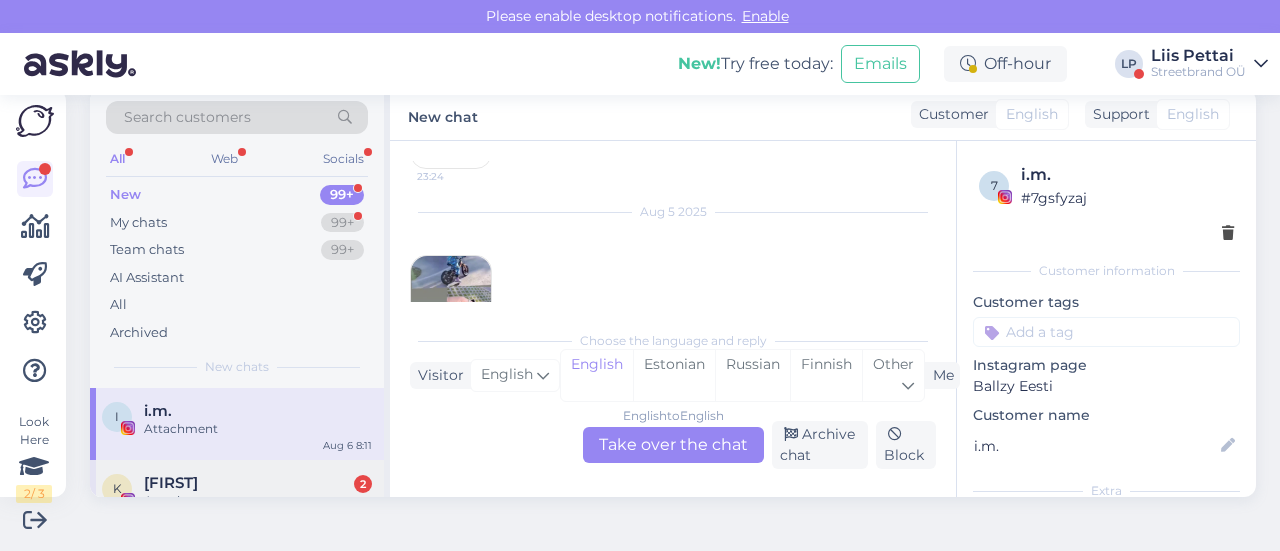 click on "[FIRST] 2" at bounding box center [258, 483] 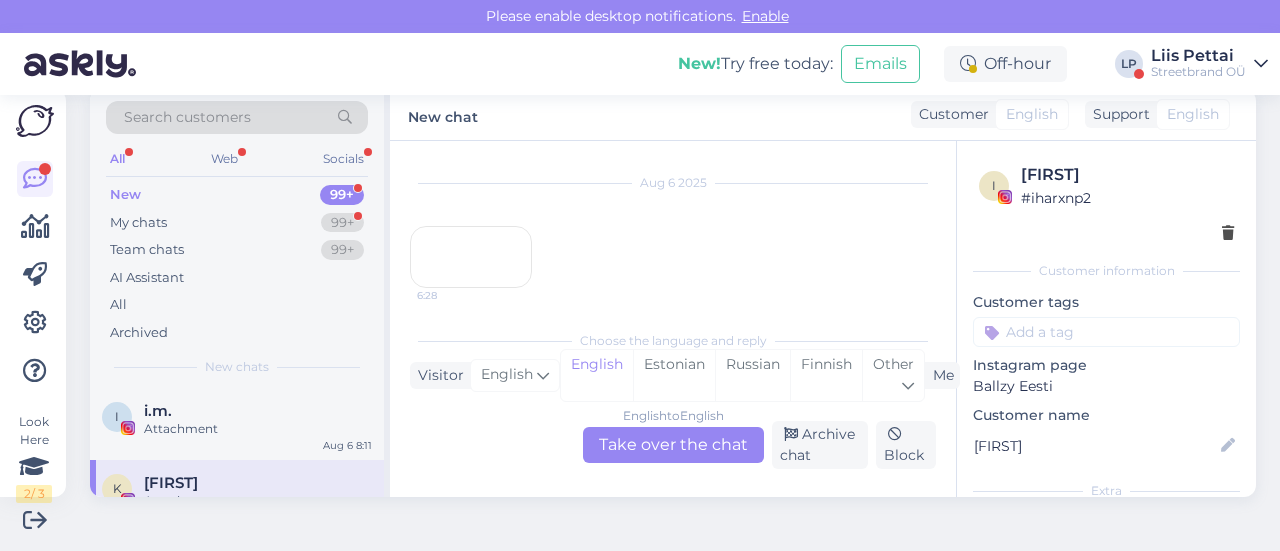 scroll, scrollTop: 249, scrollLeft: 0, axis: vertical 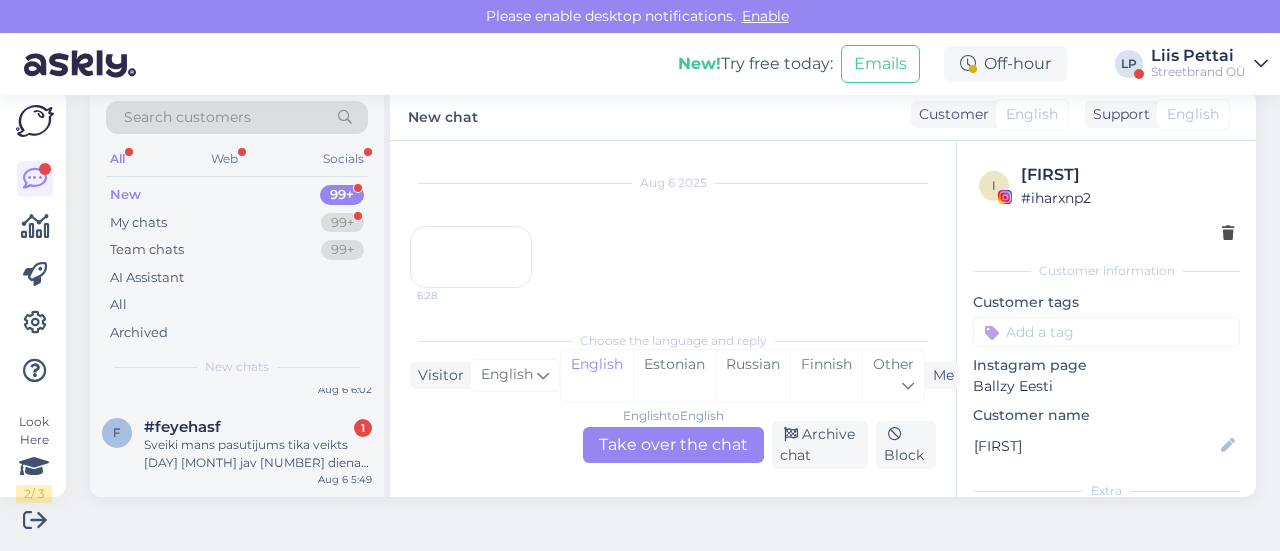 click on "f #[RANDOM_STRING] [NUMBER] Sveiki mans pasutijums tika veikts [DAY] [MONTH] jav [NUMBER] dienas nav nekas ziņots par pasutijumu, ludzu sakiet vai mans pasutijums jau tika nodots kurjeram? [MONTH] [DAY] [TIME]  [TIME]  Choose the language and reply Visitor Latvian Me Latvian English Estonian Russian Finnish Other Latvian  to  English Take over the chat Archive chat Block" at bounding box center (237, 449) 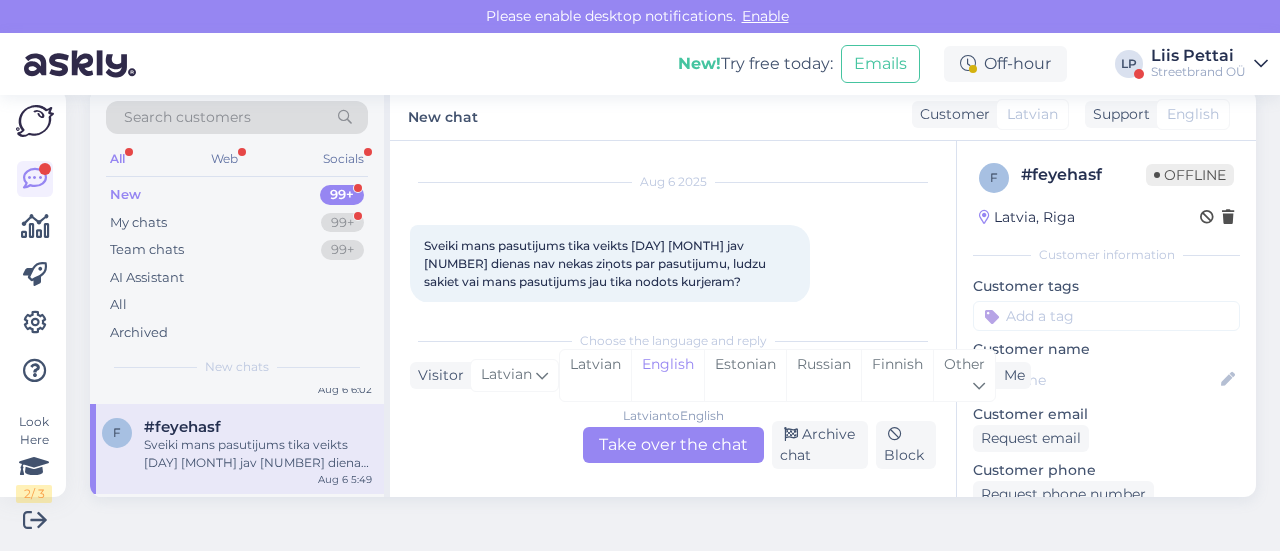 click on "Chat started [MONTH] [DAY] [YEAR] Sveiki mans pasutijums tika veikts [DAY] [MONTH] jav [NUMBER] dienas nav nekas ziņots par pasutijumu, ludzu sakiet vai mans pasutijums jau tika nodots kurjeram? [TIME]  [TIME]  Choose the language and reply Visitor Latvian Me Latvian English Estonian Russian Finnish Other Latvian  to  English Take over the chat Archive chat Block" at bounding box center (673, 319) 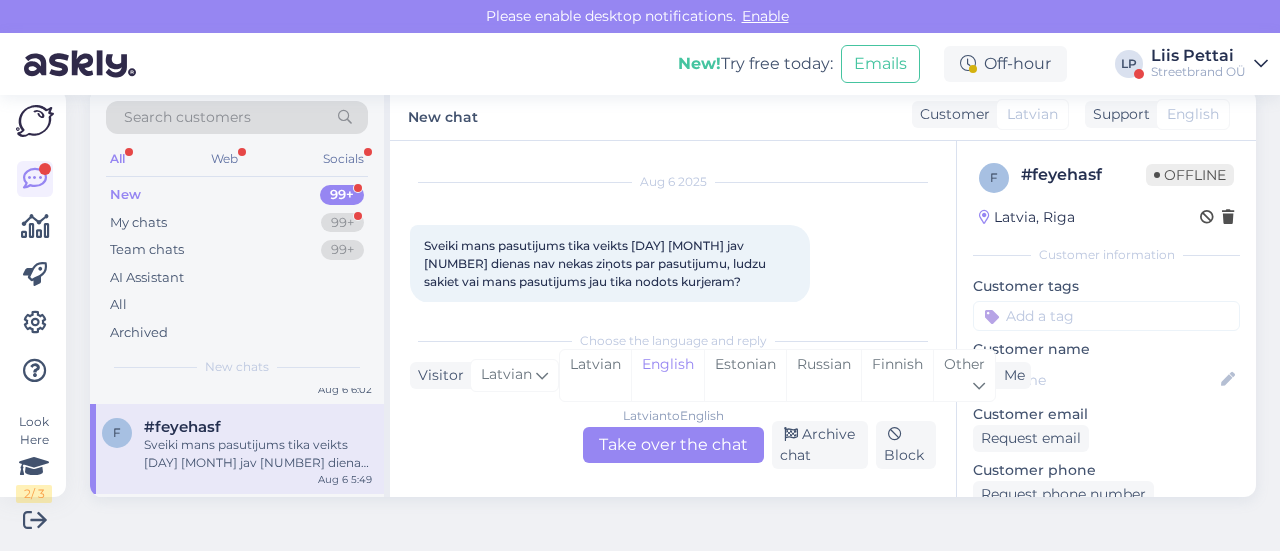 click on "Latvian  to  English Take over the chat" at bounding box center [673, 445] 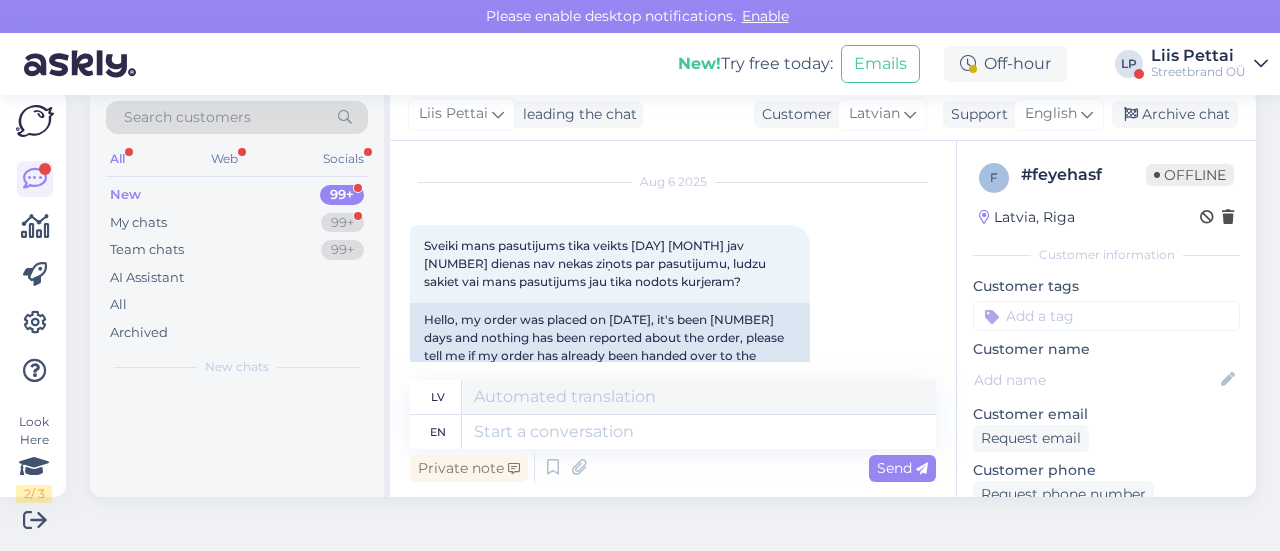 scroll, scrollTop: 0, scrollLeft: 0, axis: both 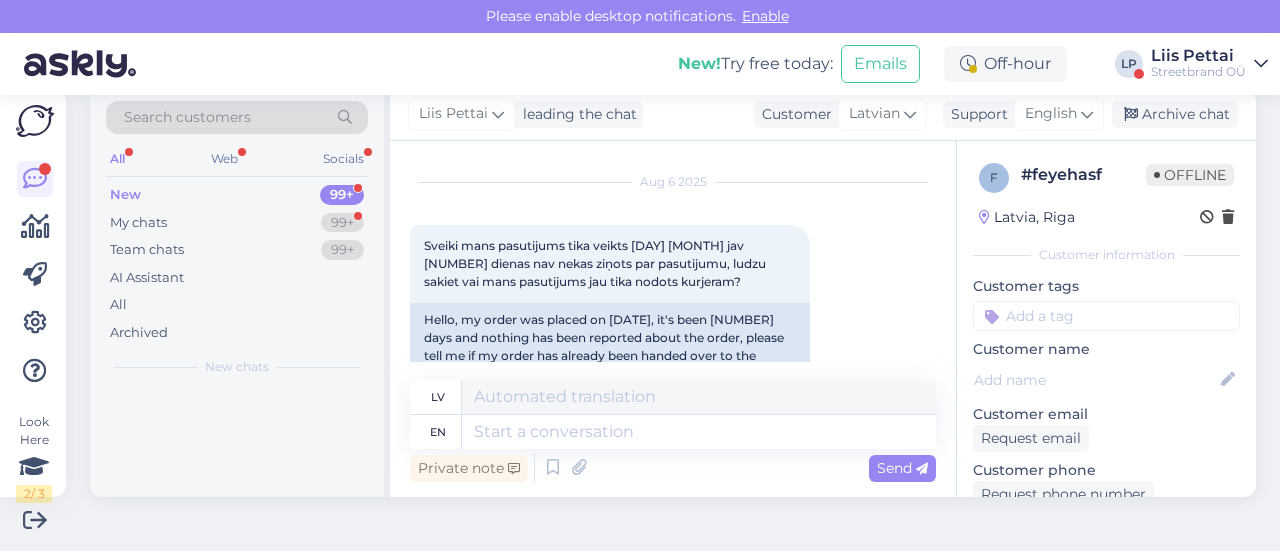 click on "Private note Send" at bounding box center (673, 468) 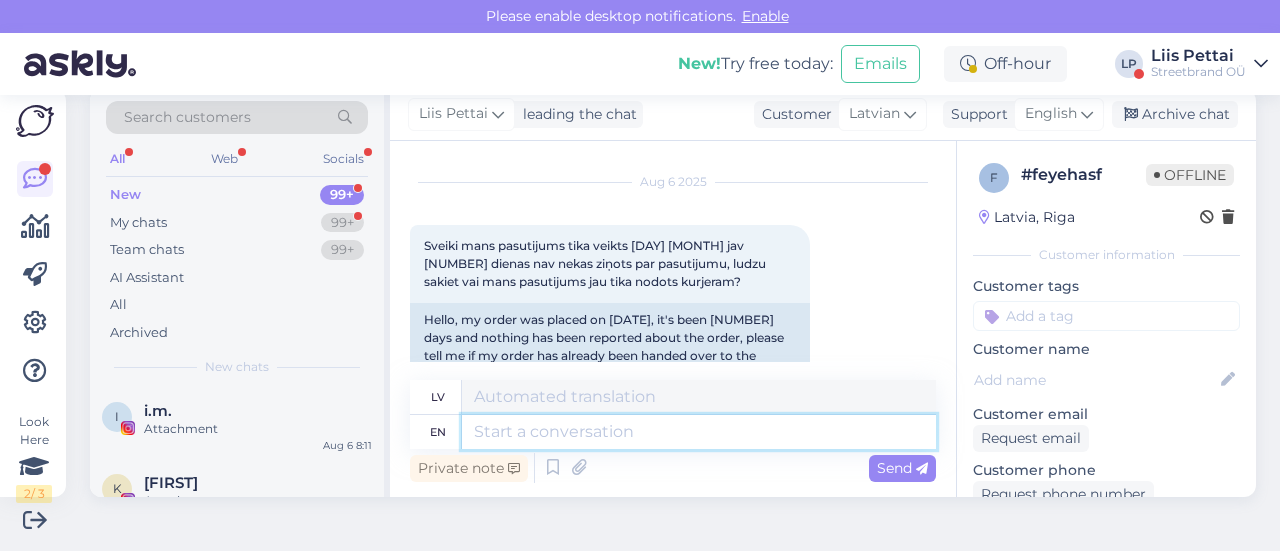 click at bounding box center [699, 432] 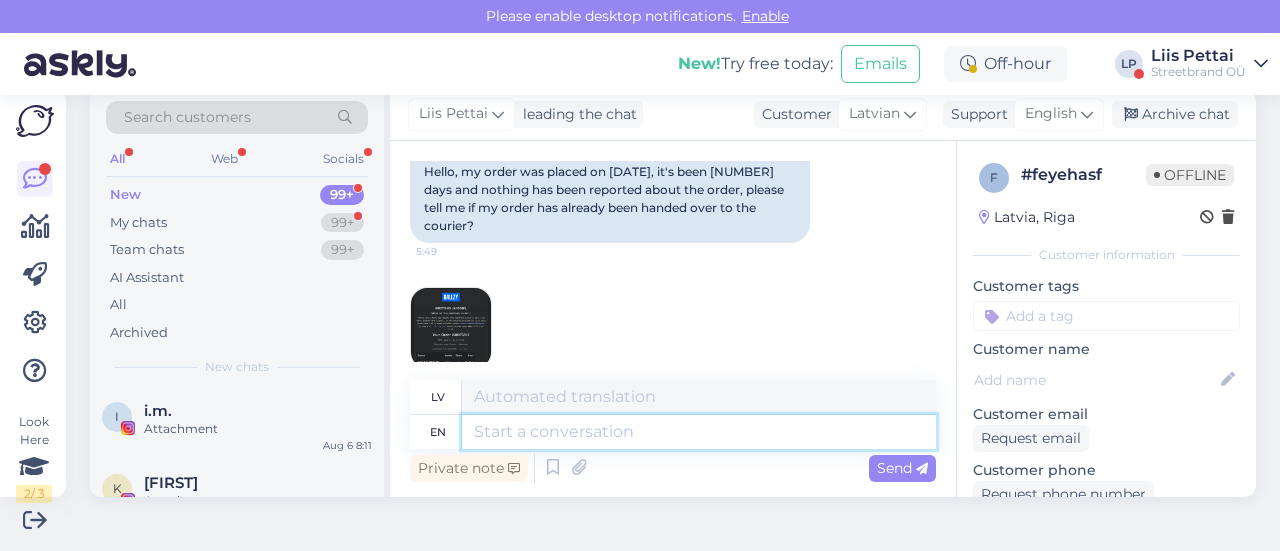 scroll, scrollTop: 199, scrollLeft: 0, axis: vertical 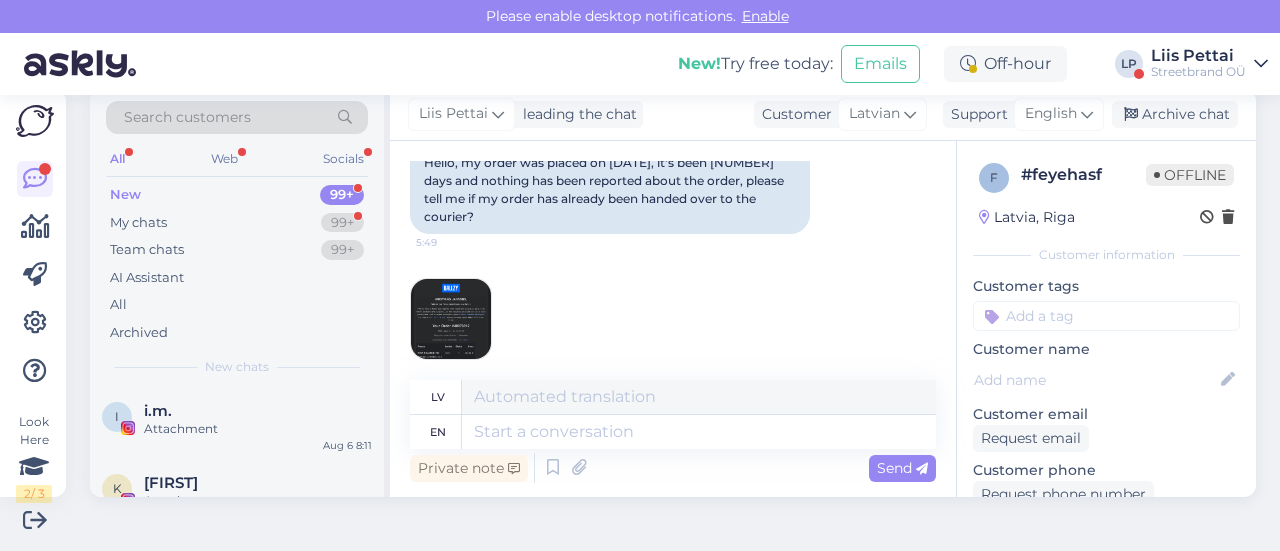 click at bounding box center (451, 319) 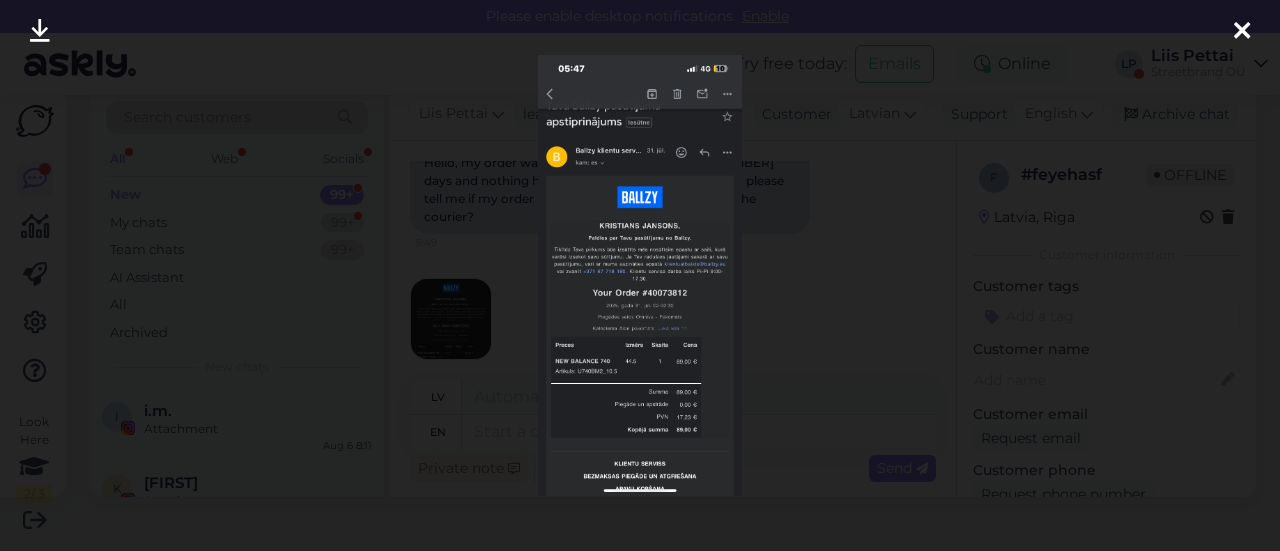 click at bounding box center [640, 275] 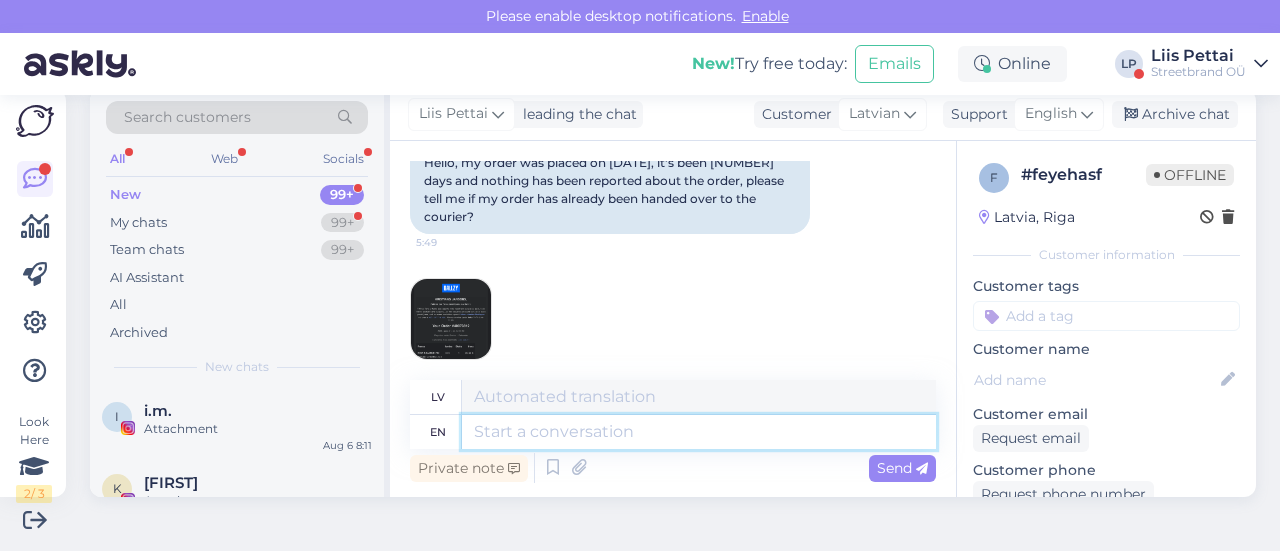 click at bounding box center (699, 432) 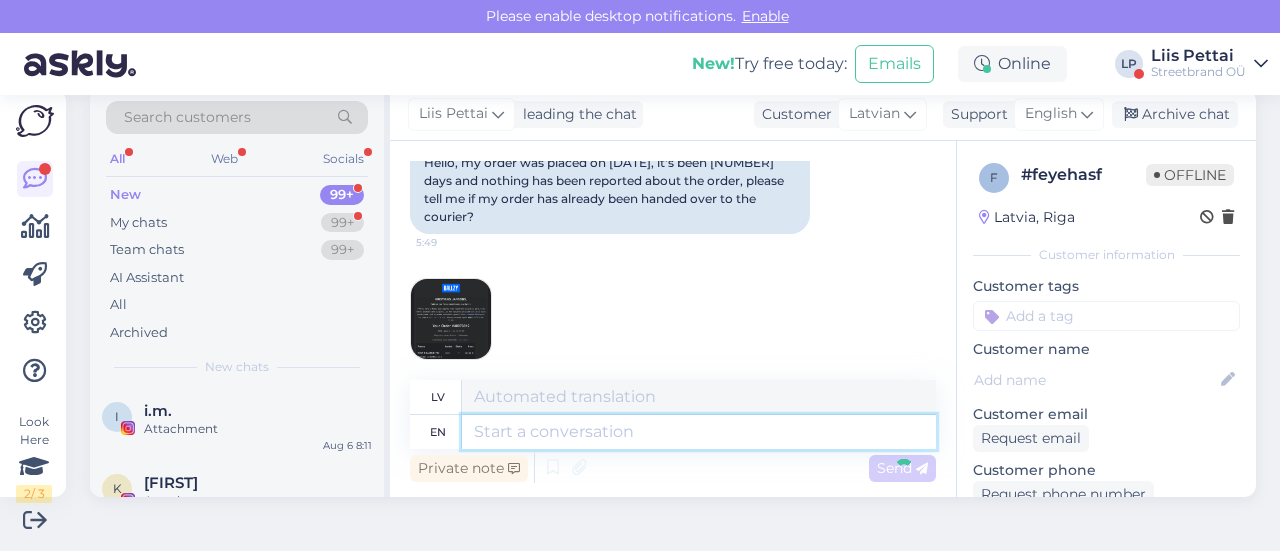 scroll, scrollTop: 319, scrollLeft: 0, axis: vertical 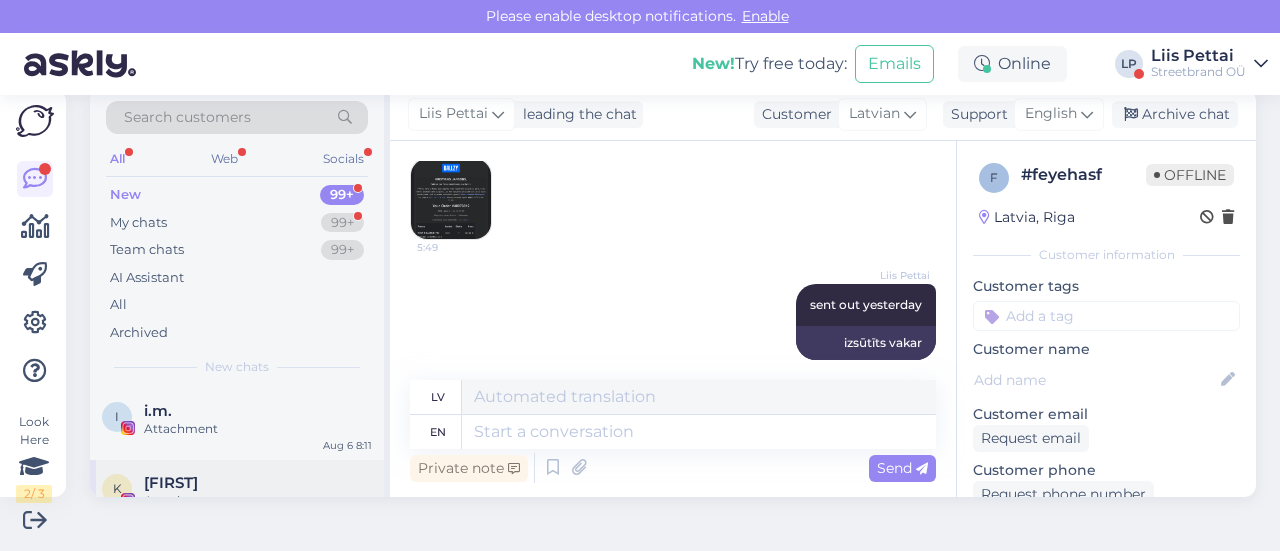 click on "[FIRST] Attachment [MONTH] [DAY] [TIME]" at bounding box center (237, 496) 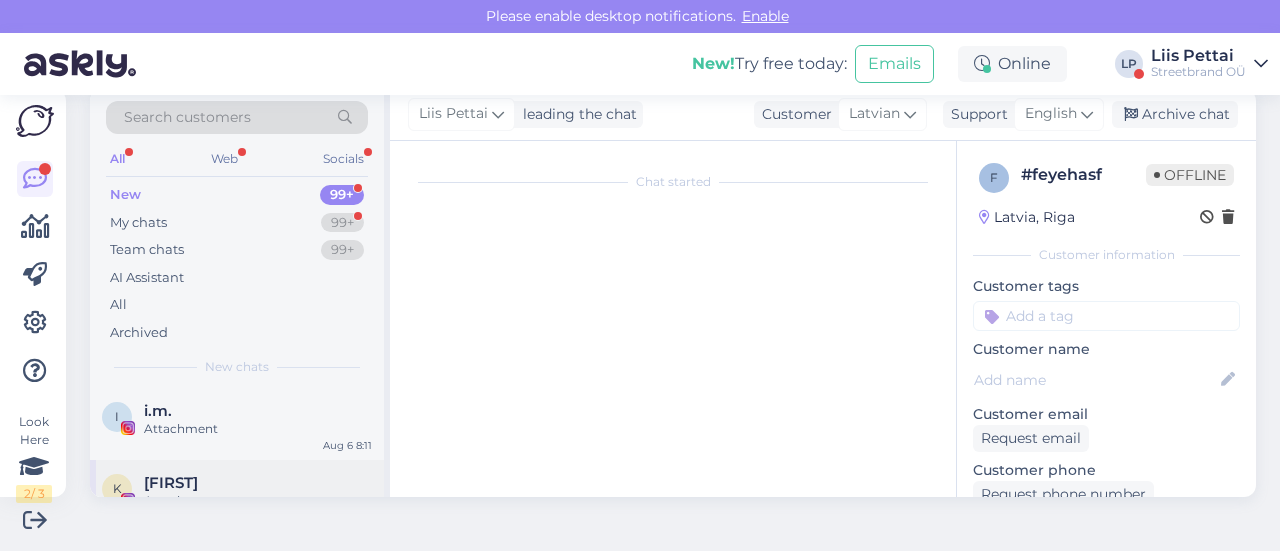 scroll, scrollTop: 189, scrollLeft: 0, axis: vertical 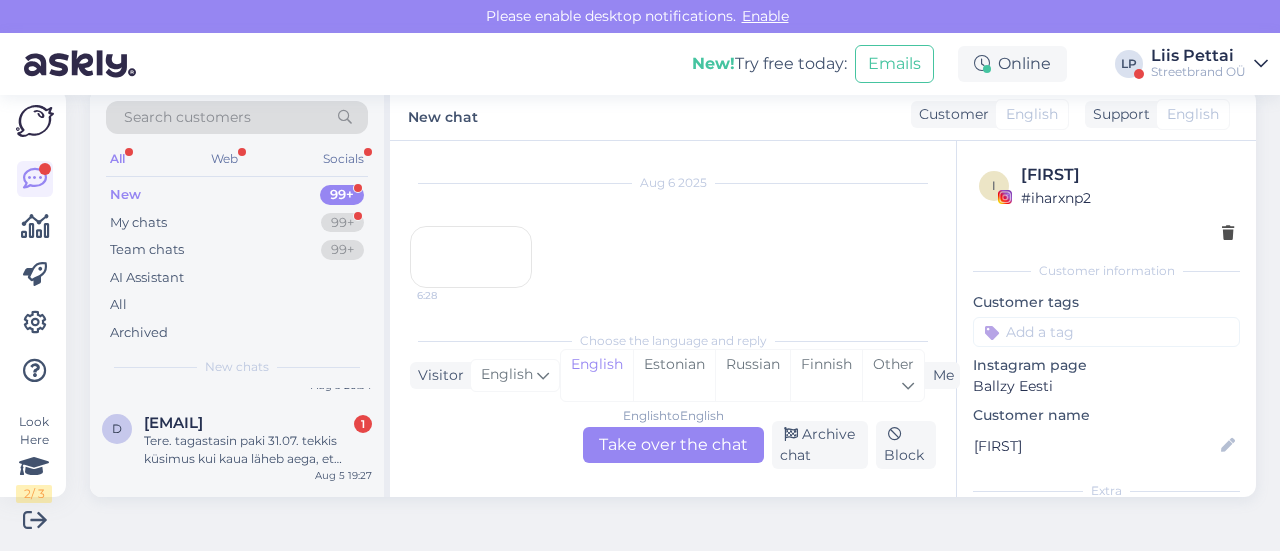 click on "d [EMAIL] 1 Tere. tagastasin paki 31.07. tekkis küsimus kui kaua läheb aega, et meilile tuleb kinnitus tagasimakse osas? [DATE] [TIME]" at bounding box center [237, 445] 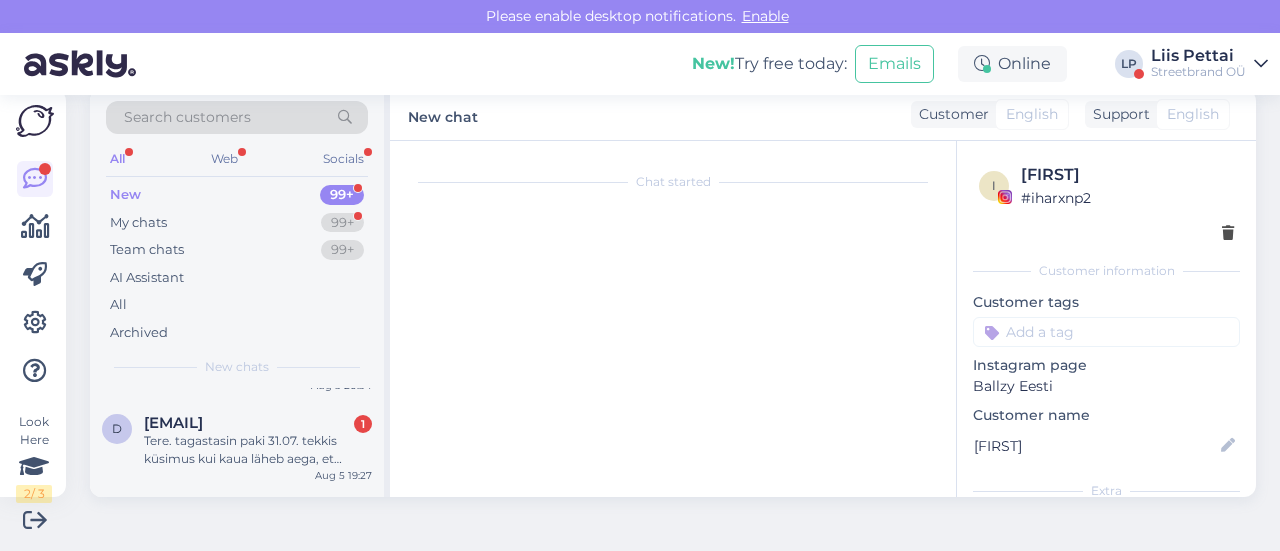scroll, scrollTop: 42, scrollLeft: 0, axis: vertical 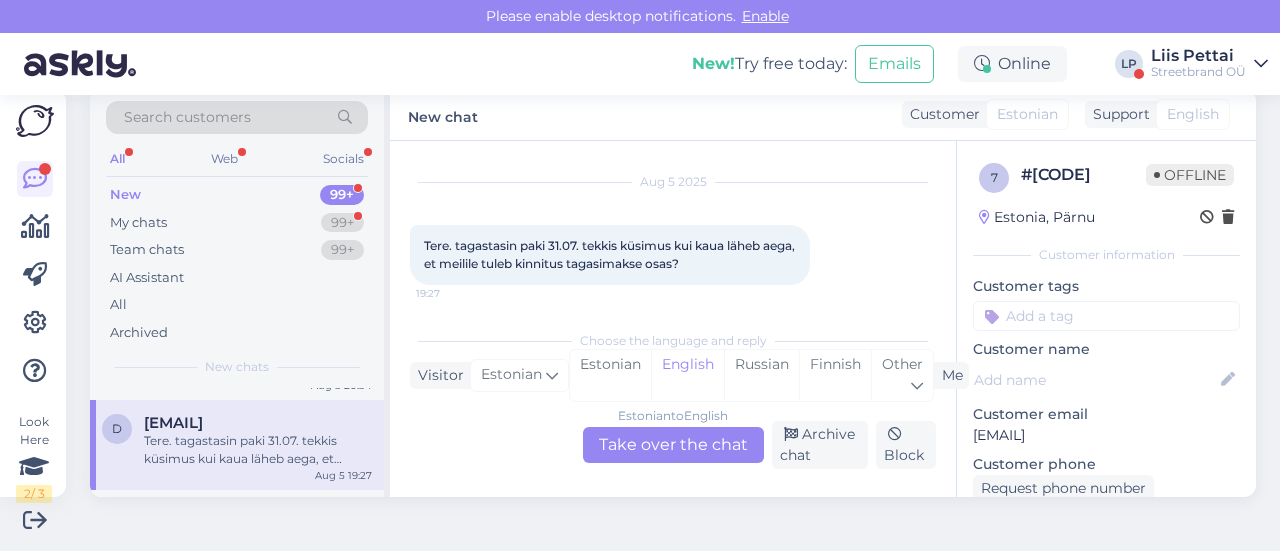 click on "Estonian  to  English Take over the chat" at bounding box center (673, 445) 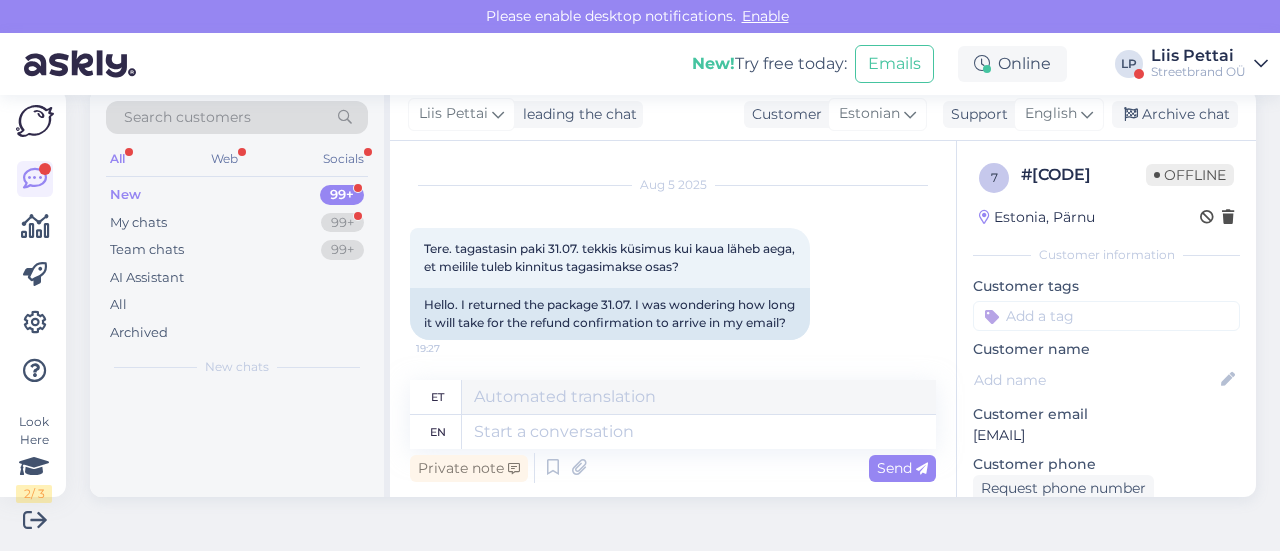 scroll, scrollTop: 0, scrollLeft: 0, axis: both 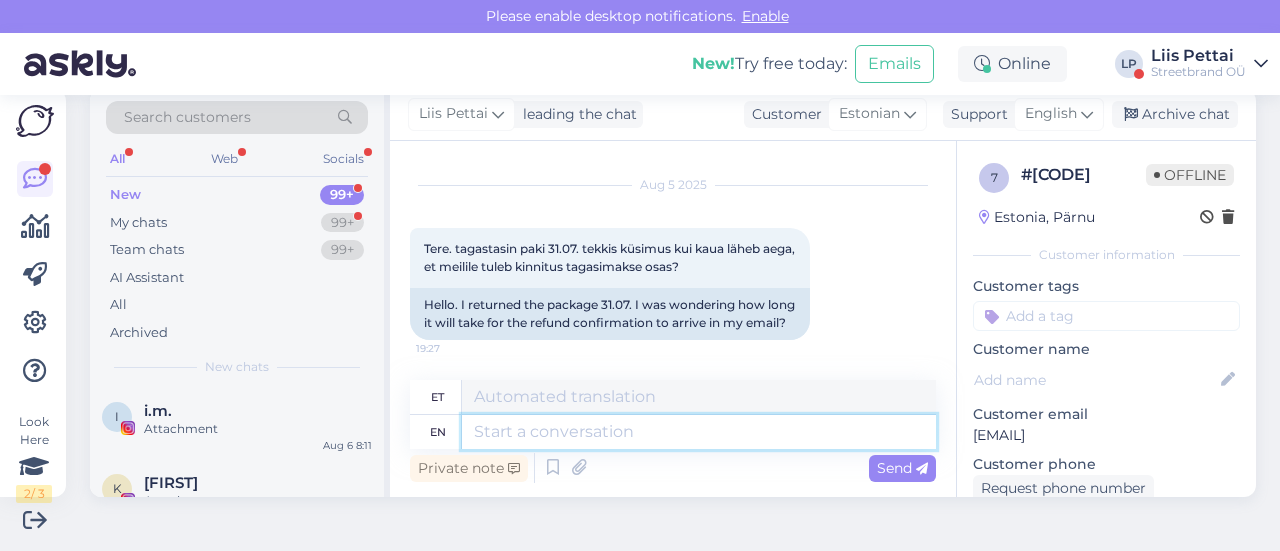 click at bounding box center [699, 432] 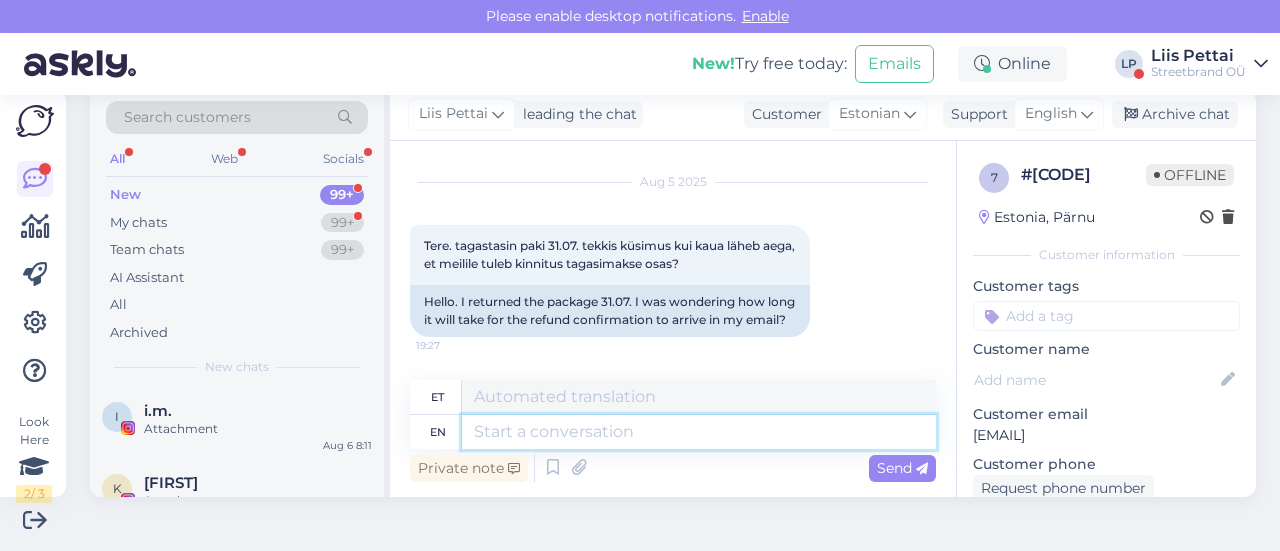 scroll, scrollTop: 218, scrollLeft: 0, axis: vertical 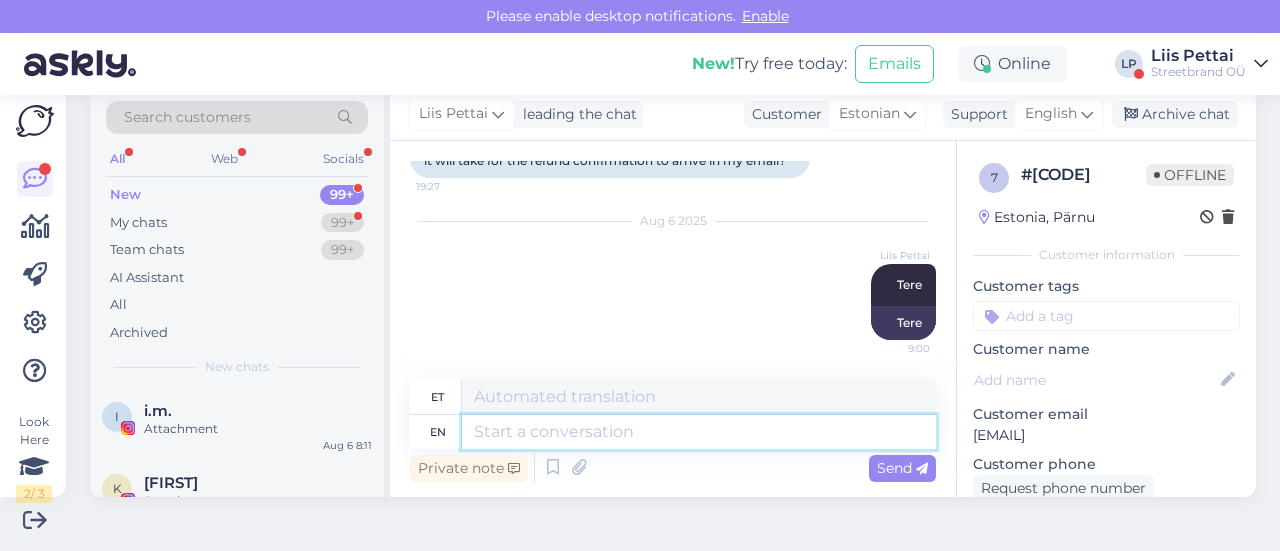 paste on "https://ballzy.eu/et/shopping-help#returning" 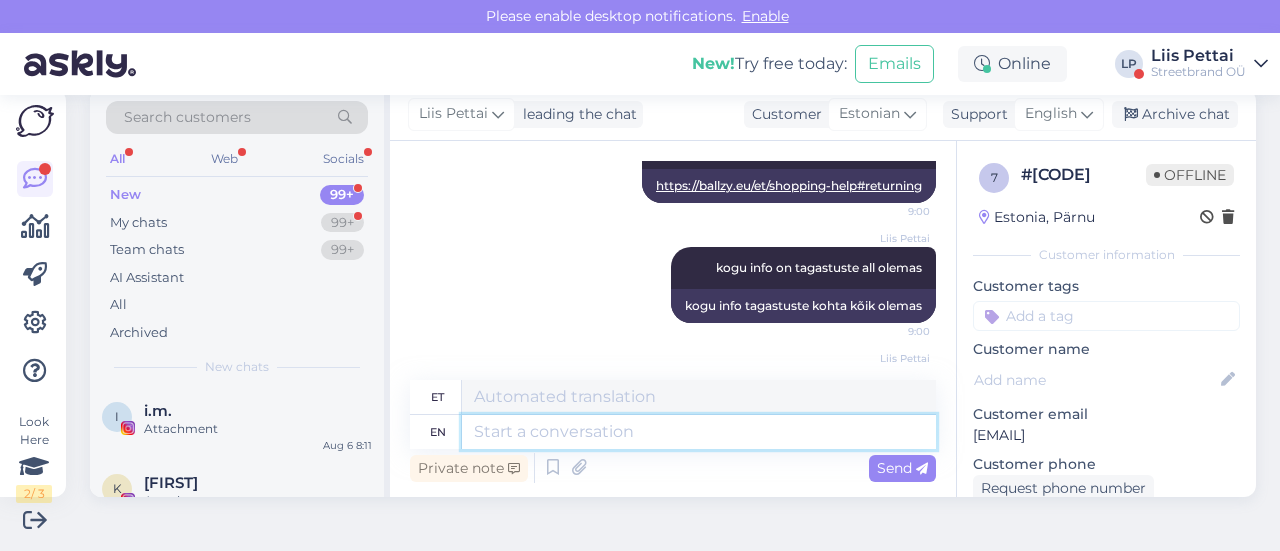 scroll, scrollTop: 578, scrollLeft: 0, axis: vertical 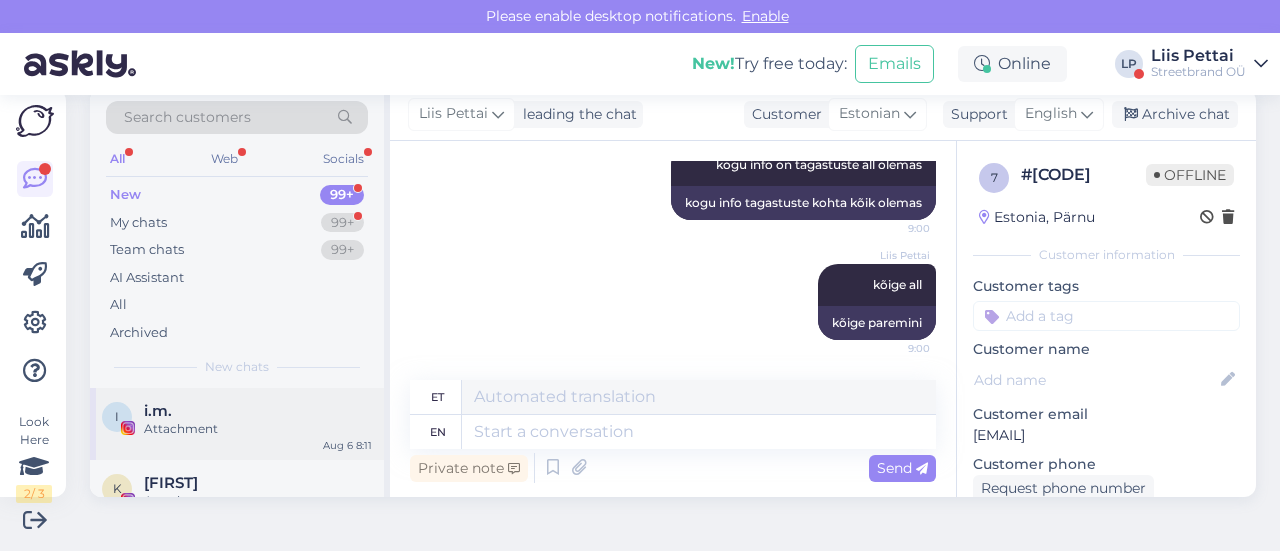 click on "Attachment" at bounding box center [258, 429] 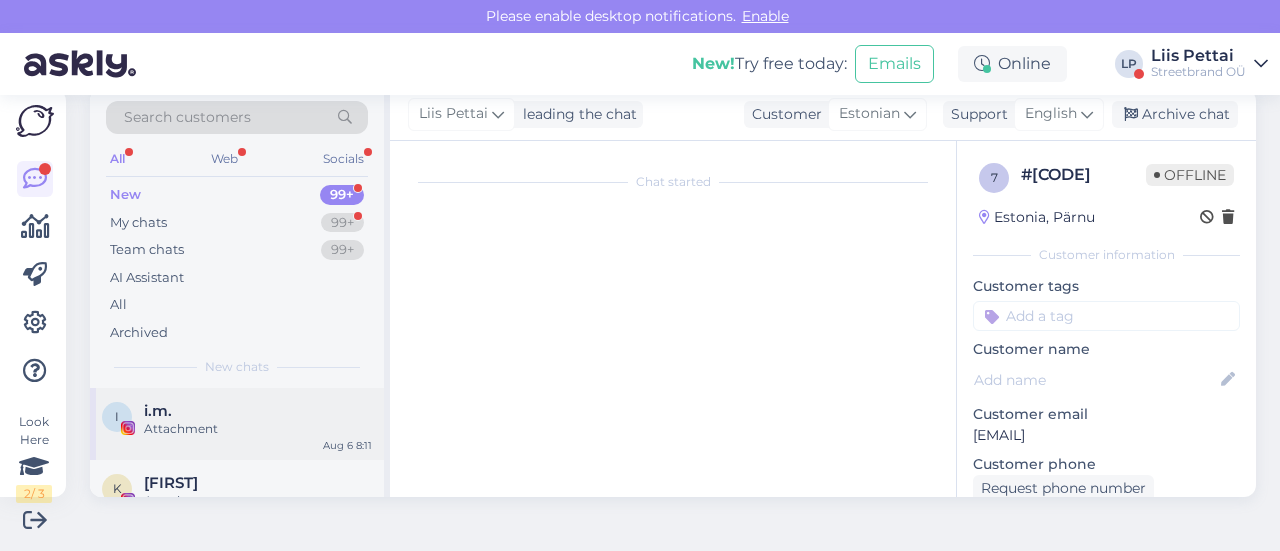scroll, scrollTop: 4376, scrollLeft: 0, axis: vertical 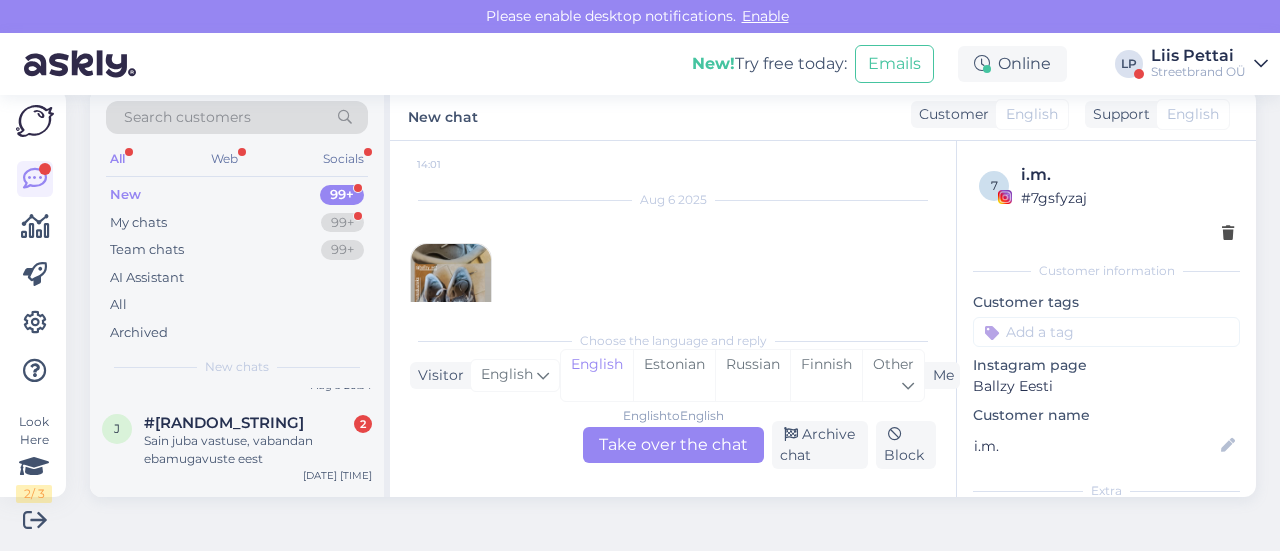 click on "#[RANDOM_STRING]" at bounding box center (224, 423) 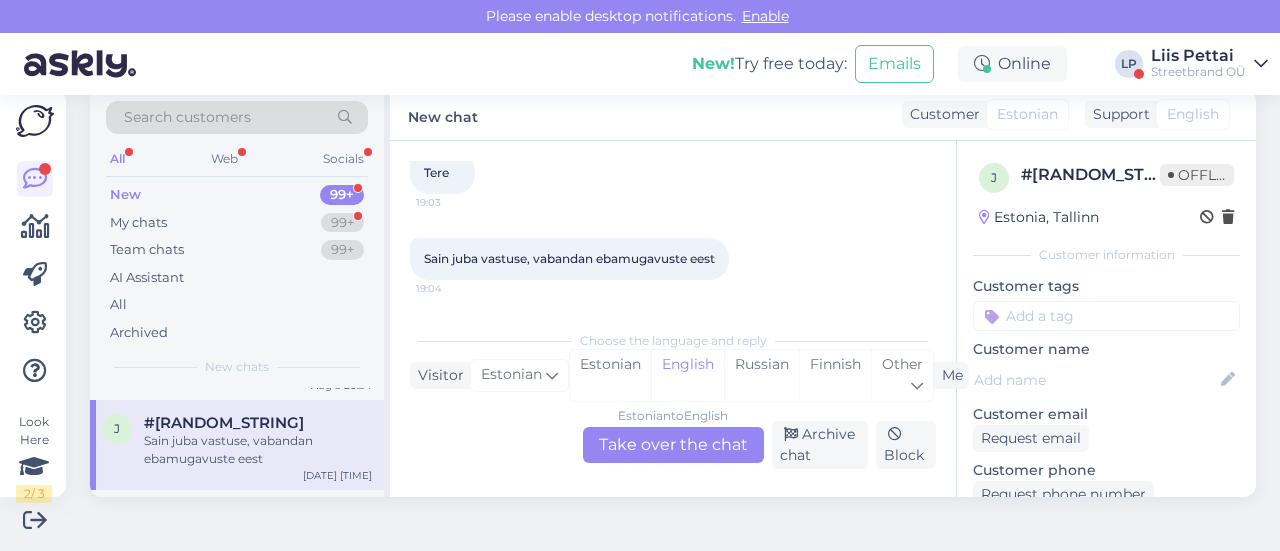 scroll, scrollTop: 114, scrollLeft: 0, axis: vertical 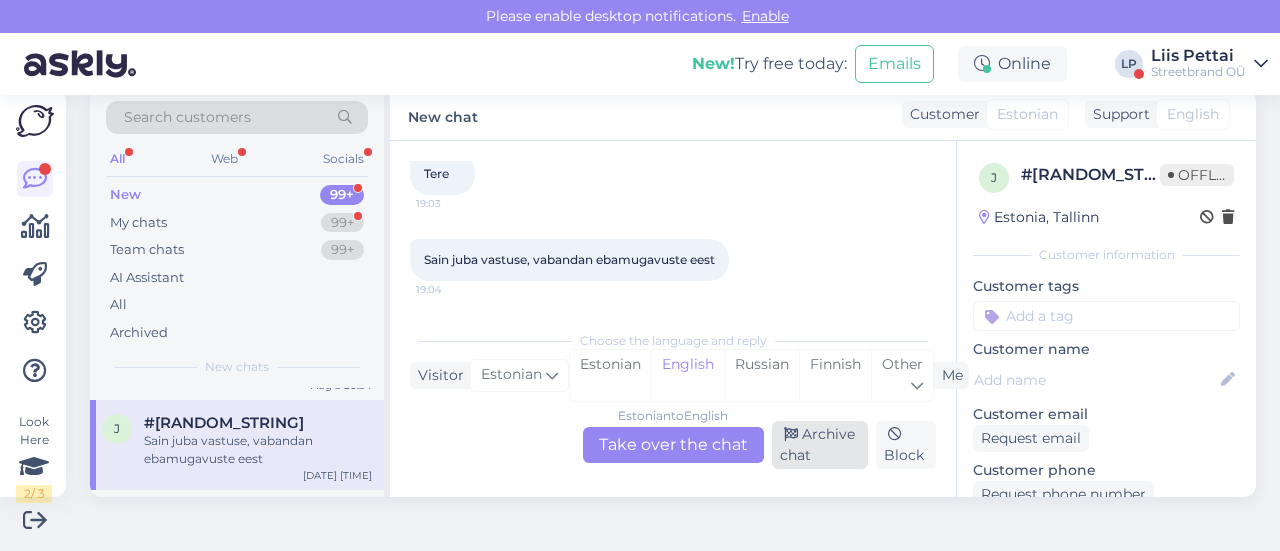 click on "Archive chat" at bounding box center [820, 445] 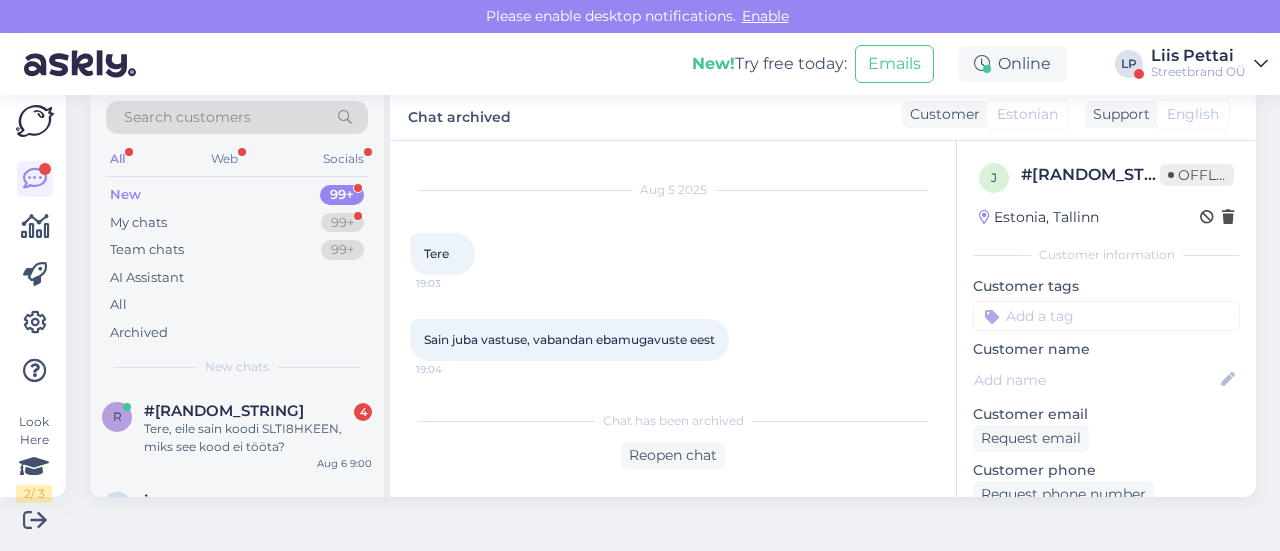 click on "Tere, eile sain koodi SLTI8HKEEN, miks see kood ei tööta?" at bounding box center [258, 438] 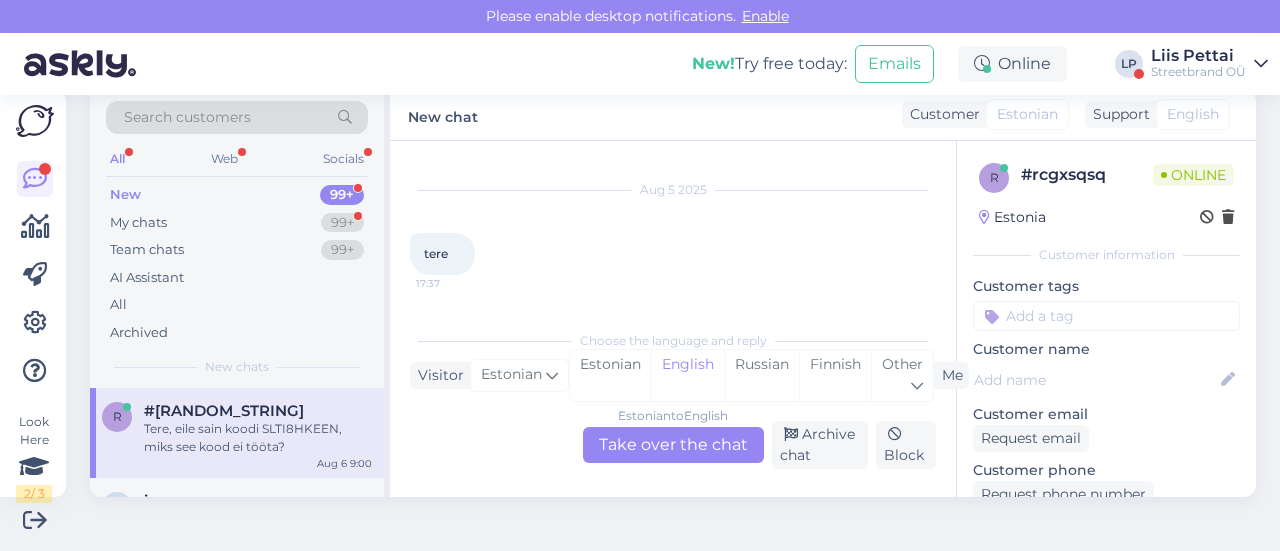 scroll, scrollTop: 342, scrollLeft: 0, axis: vertical 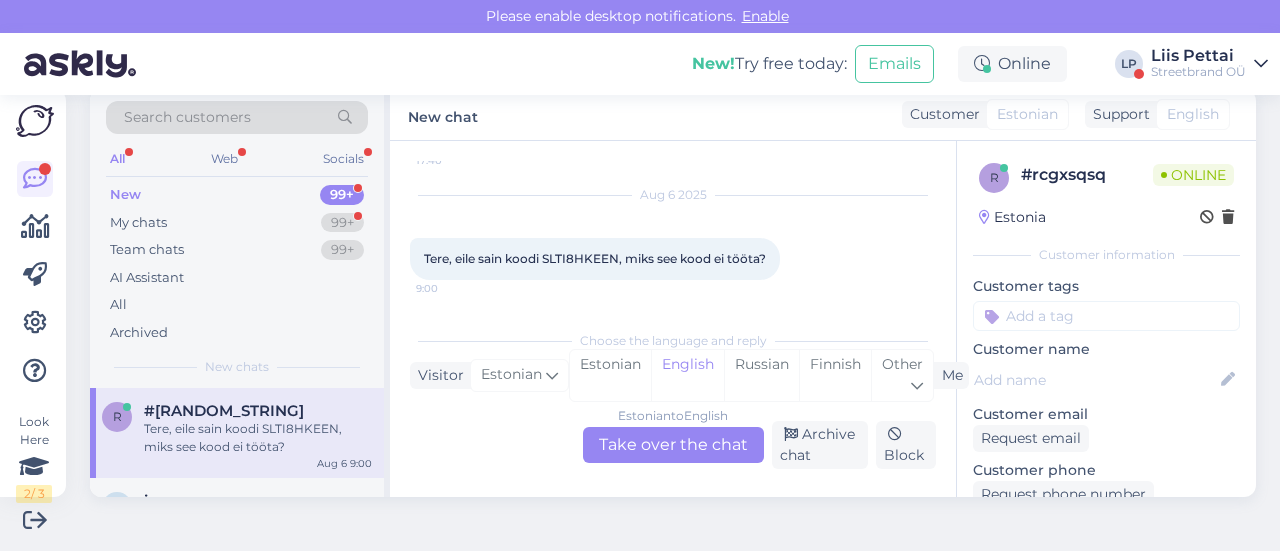 click on "Estonian  to  English Take over the chat" at bounding box center [673, 445] 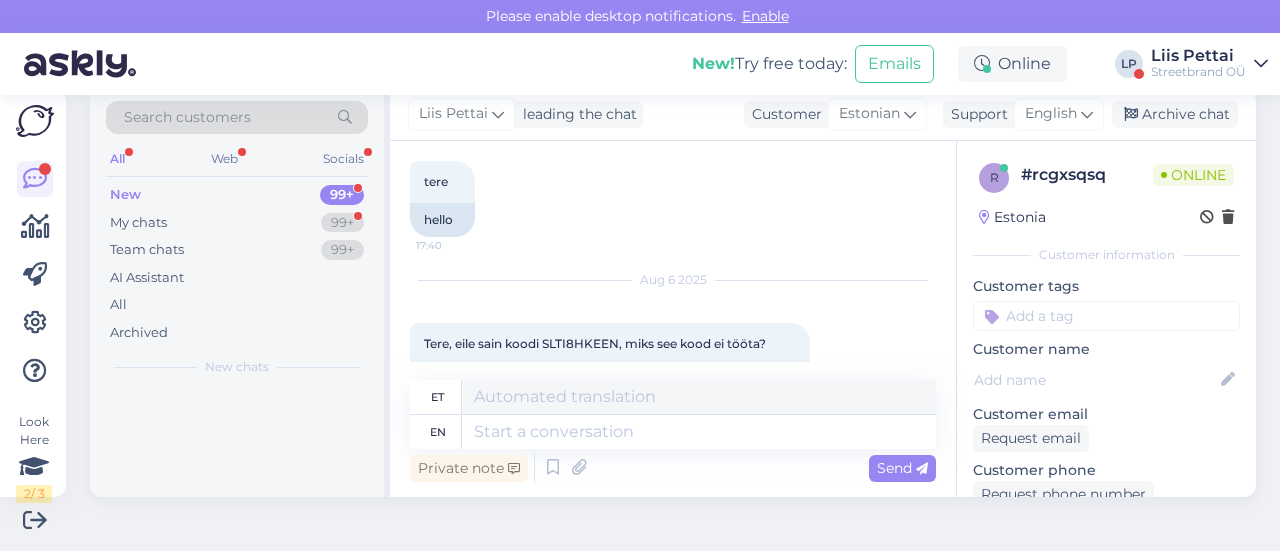 scroll, scrollTop: 440, scrollLeft: 0, axis: vertical 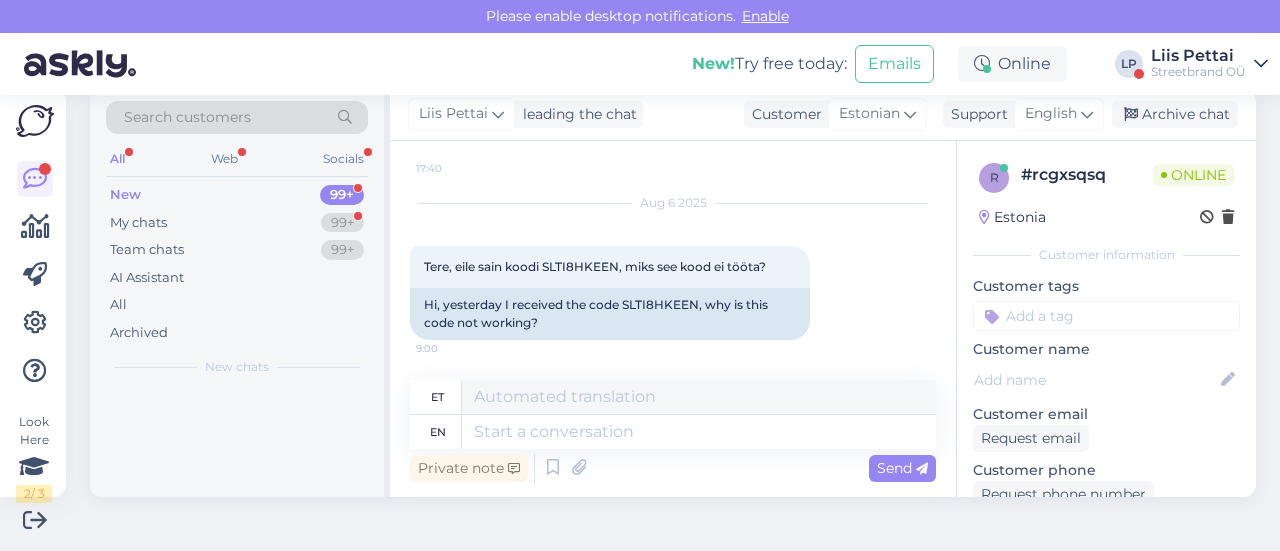 click on "Private note Send" at bounding box center [673, 468] 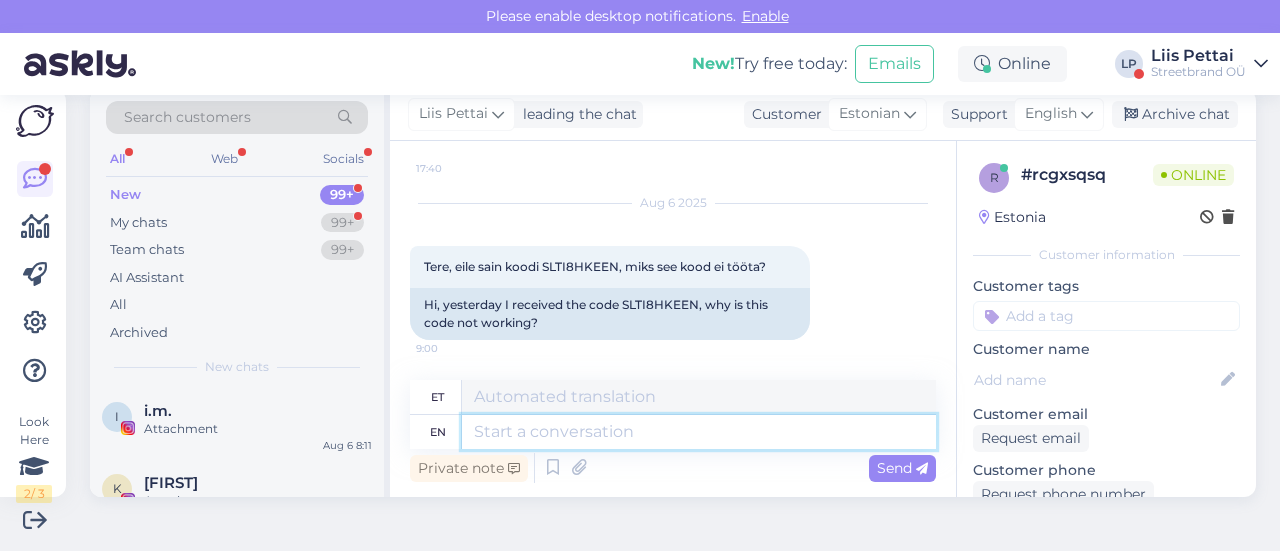 click at bounding box center (699, 432) 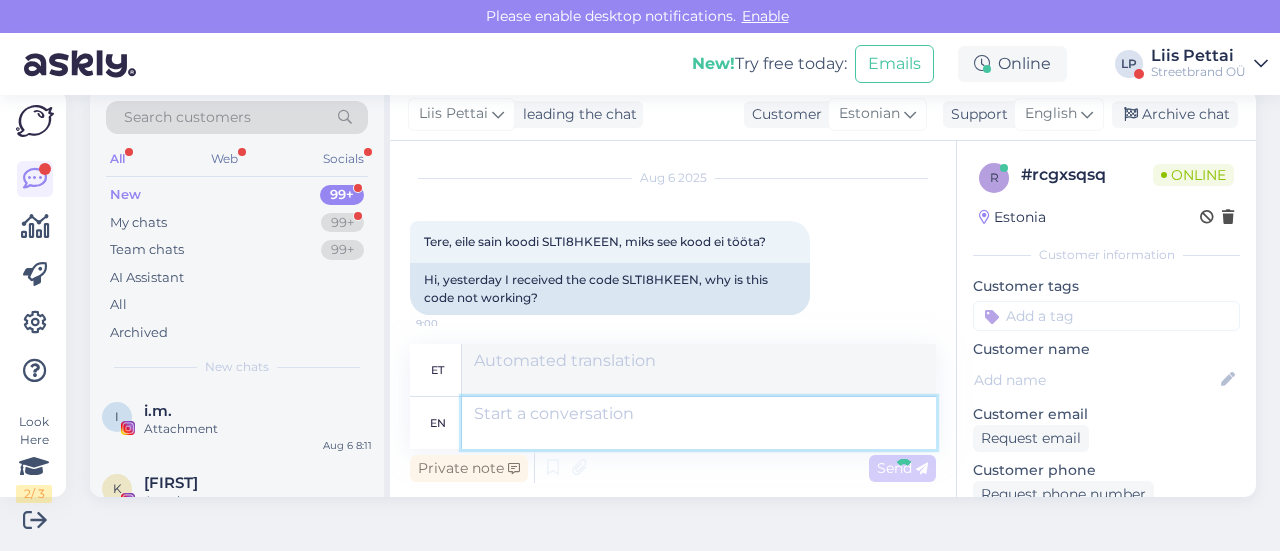scroll, scrollTop: 560, scrollLeft: 0, axis: vertical 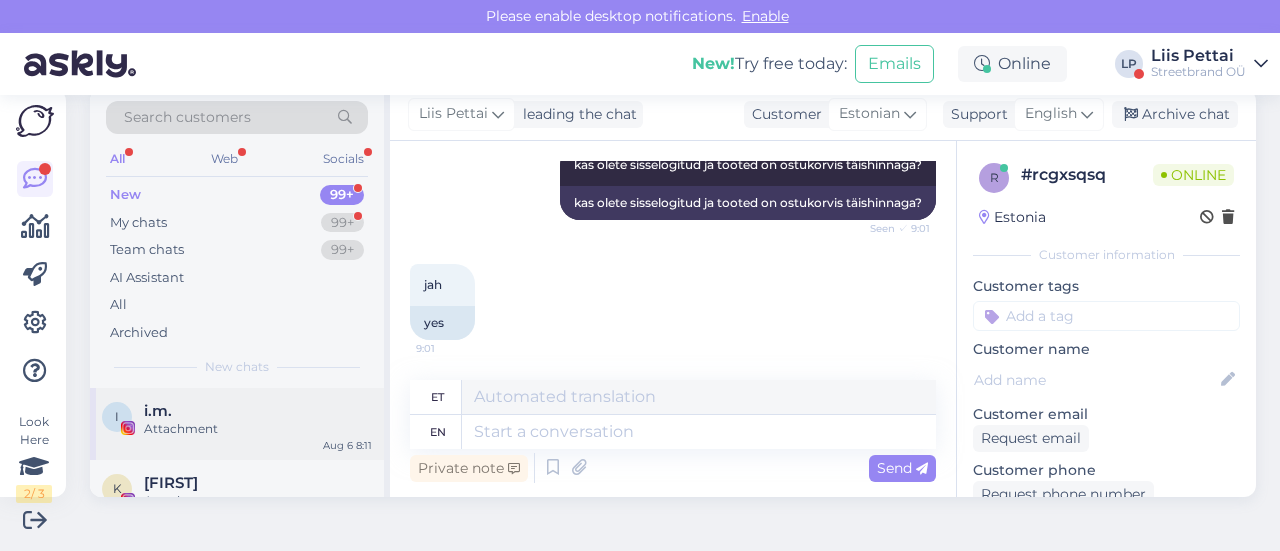 click on "i.m." at bounding box center [258, 411] 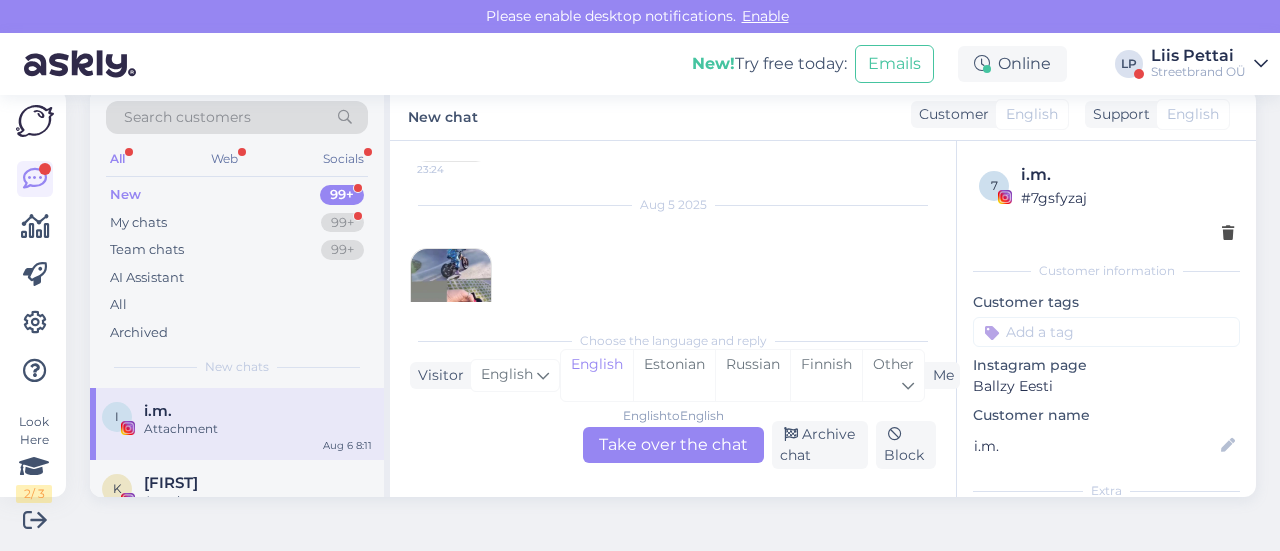 scroll, scrollTop: 78, scrollLeft: 0, axis: vertical 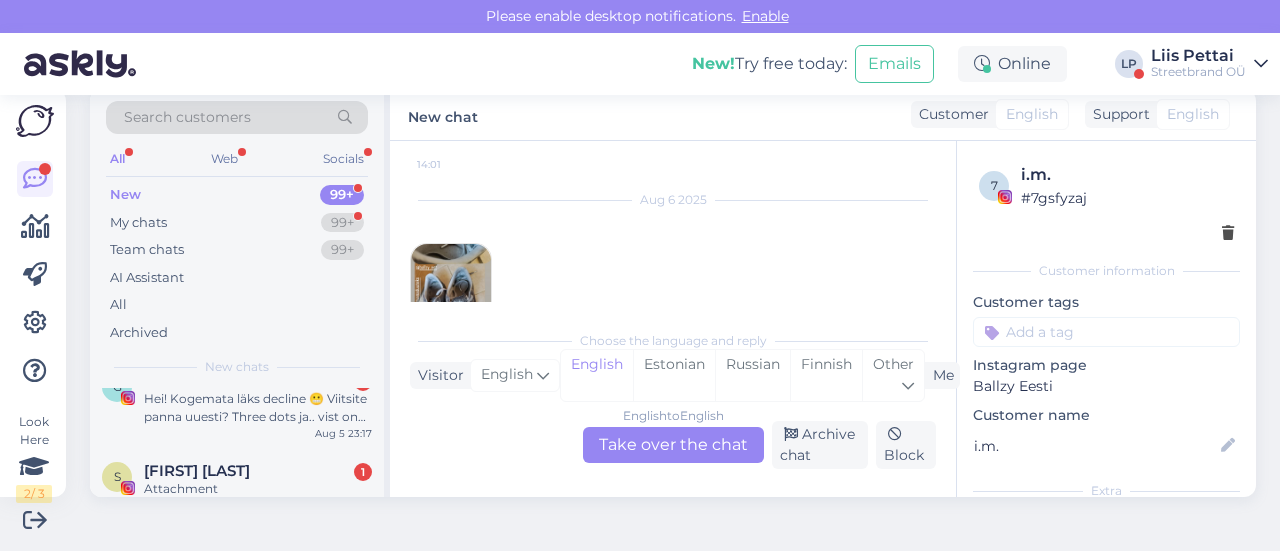 click on "Hei! Kogemata läks decline 😬 Viitsite panna uuesti? Three dots ja.. vist on võimalik?" at bounding box center [258, 408] 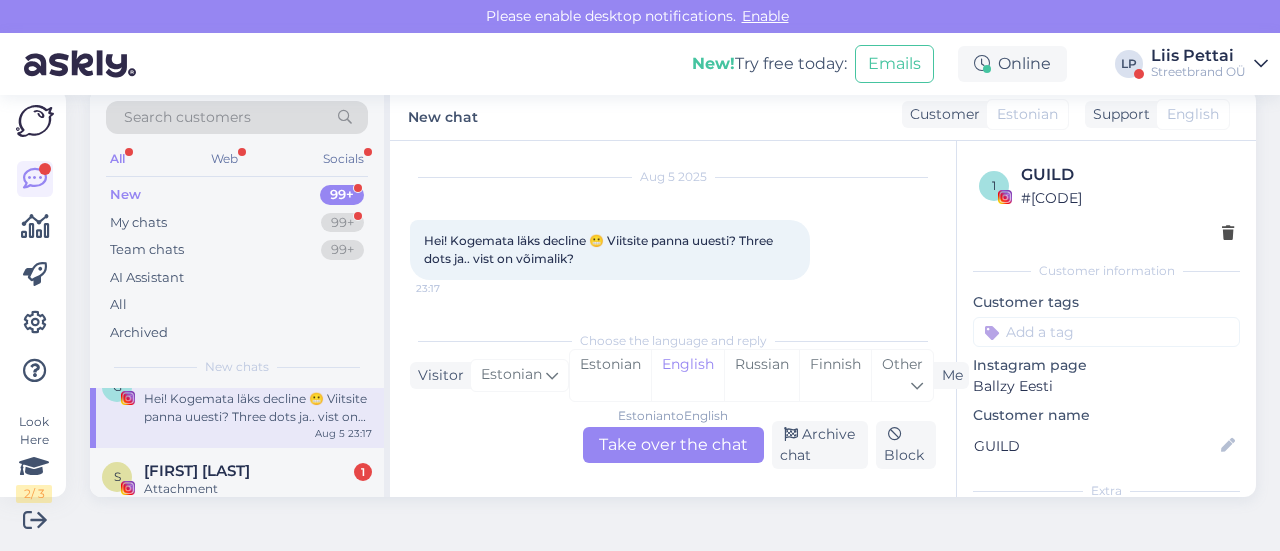 scroll, scrollTop: 1810, scrollLeft: 0, axis: vertical 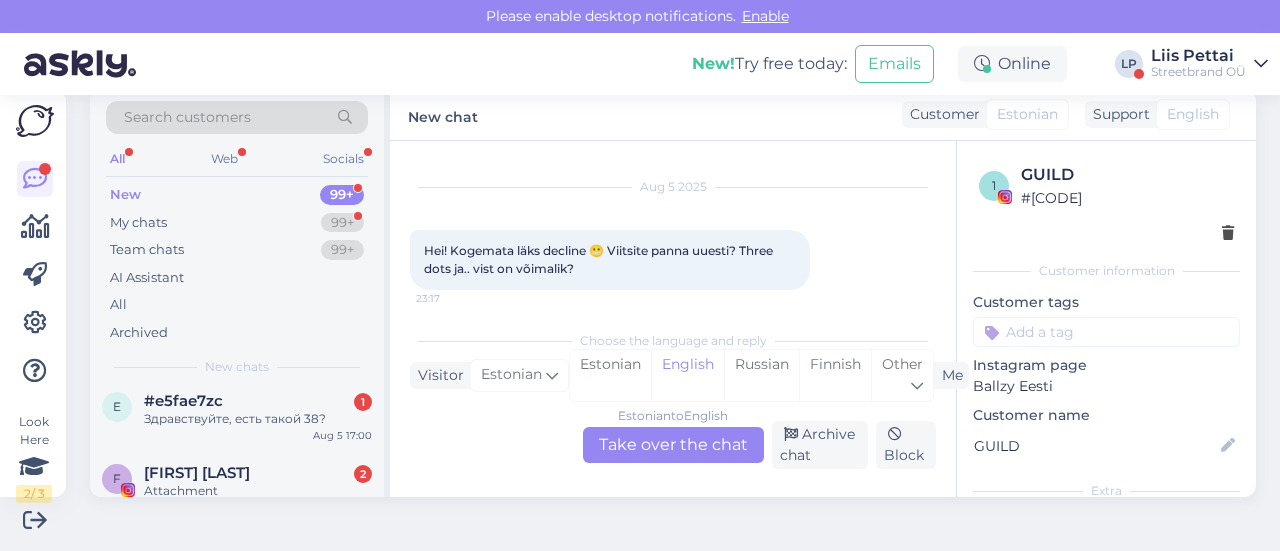 click on "Здравствуйте, есть такой 38?" at bounding box center (258, 419) 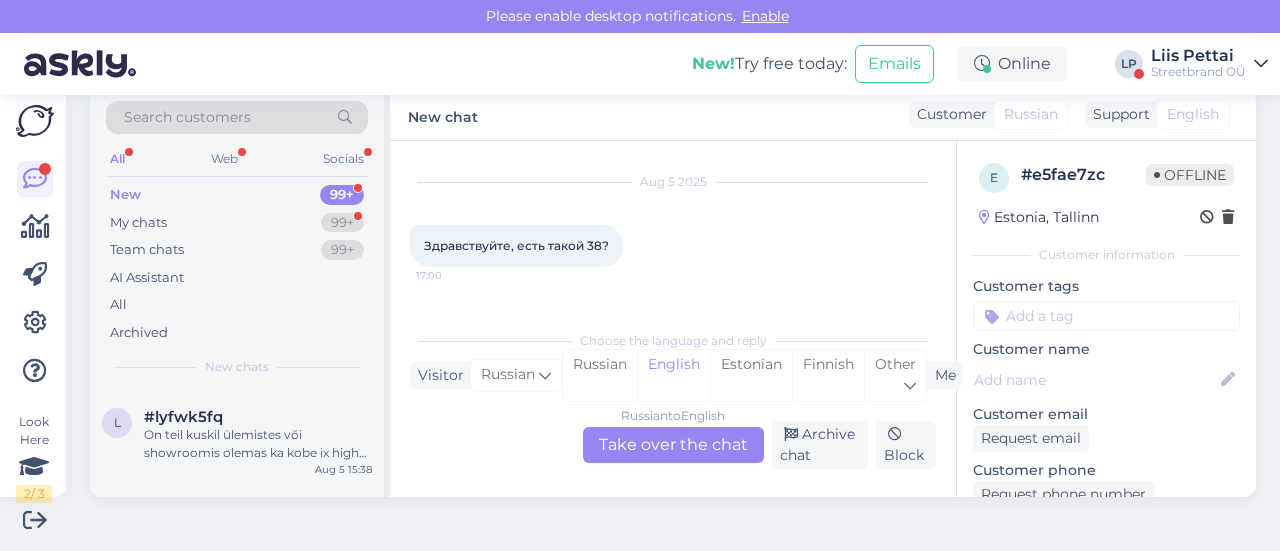 scroll, scrollTop: 1600, scrollLeft: 0, axis: vertical 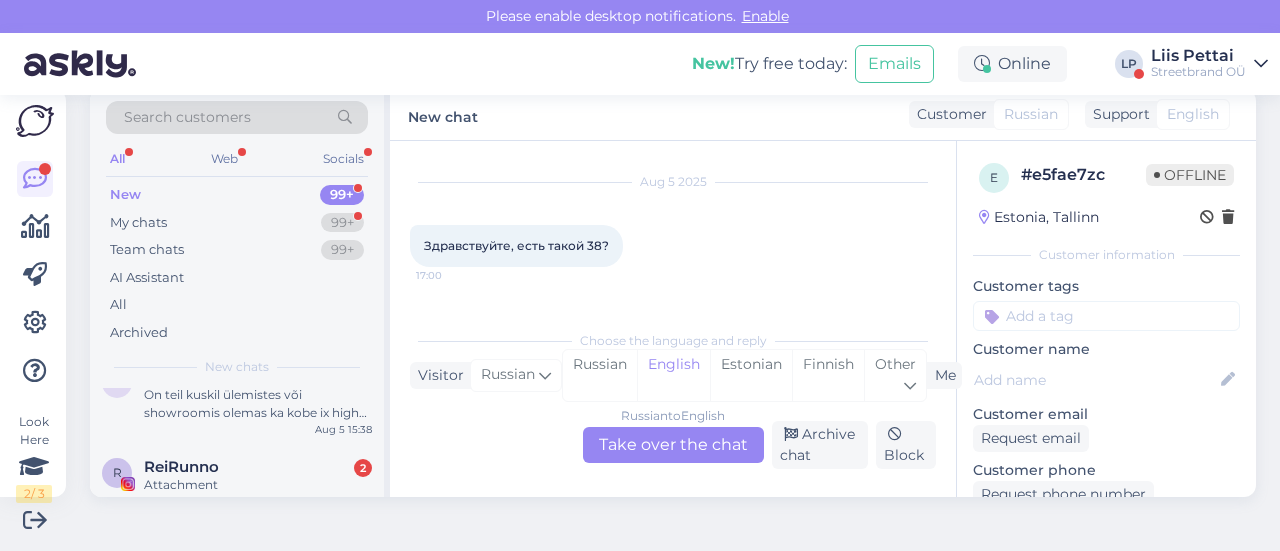 click on "On teil kuskil ülemistes või showroomis olemas ka kobe ix highd kohapeal olemas?" at bounding box center [258, 404] 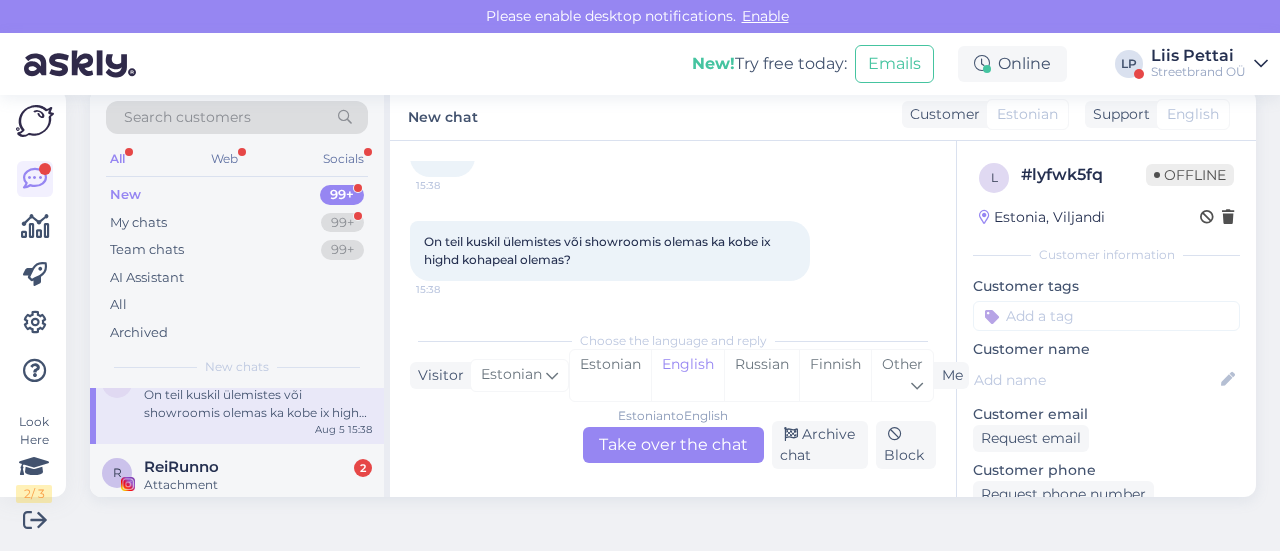 click on "Estonian  to  English Take over the chat" at bounding box center (673, 445) 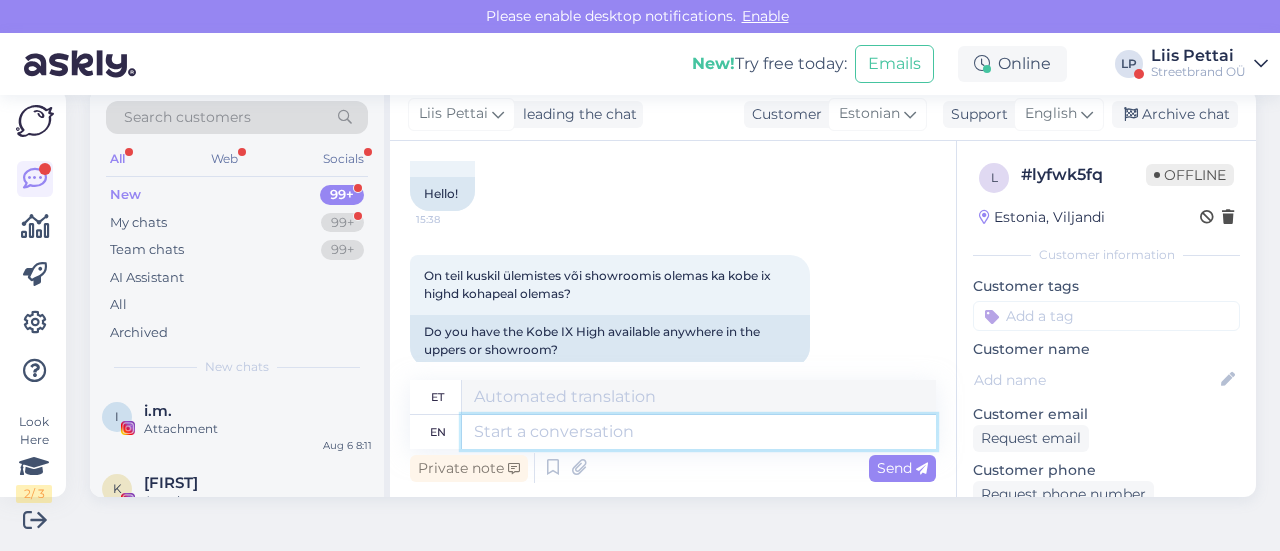 click at bounding box center [699, 432] 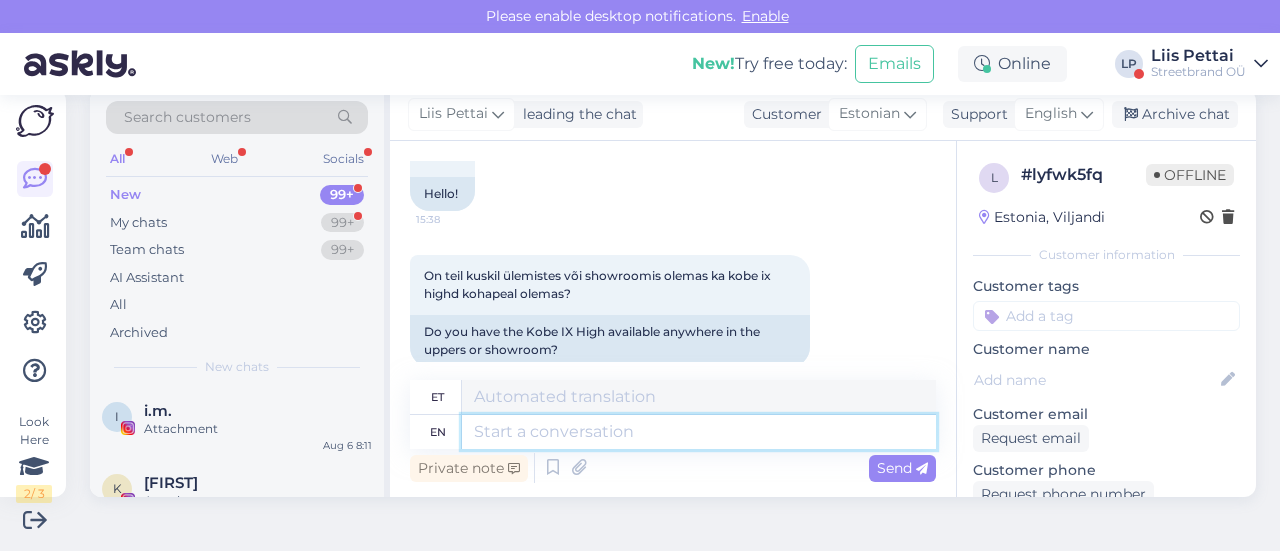 scroll, scrollTop: 320, scrollLeft: 0, axis: vertical 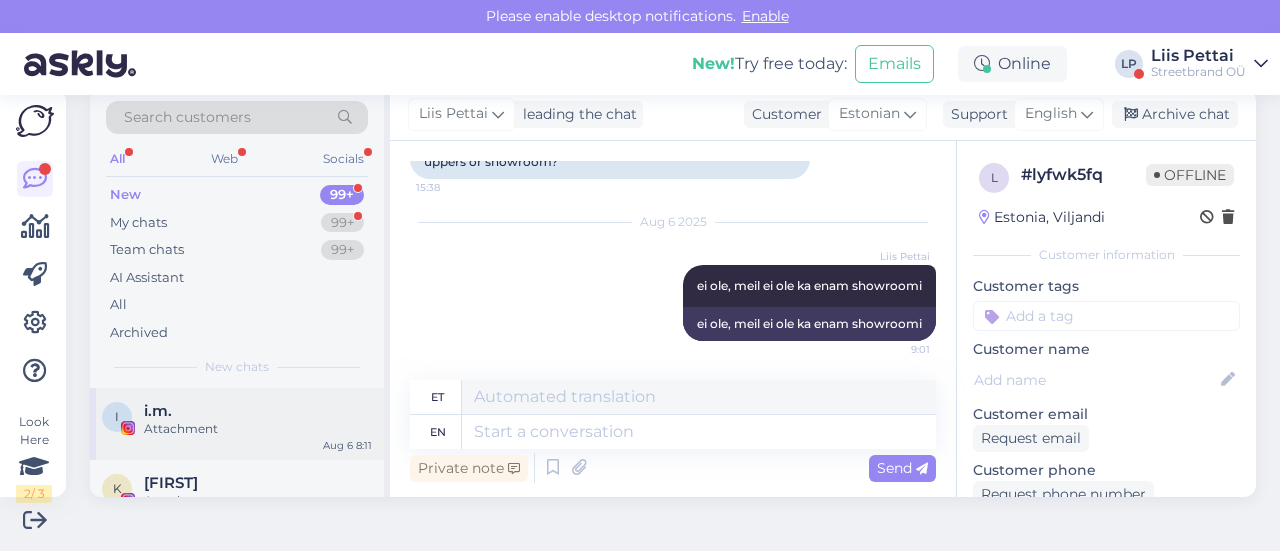 click on "i i.m. Attachment Aug 6 8:11" at bounding box center (237, 424) 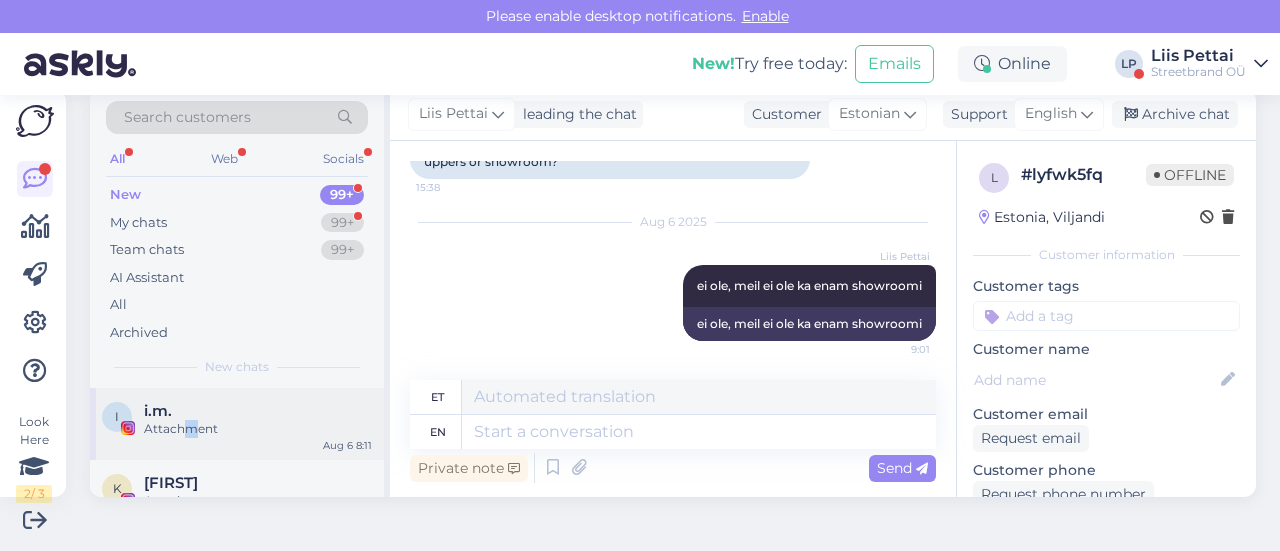 scroll, scrollTop: 0, scrollLeft: 0, axis: both 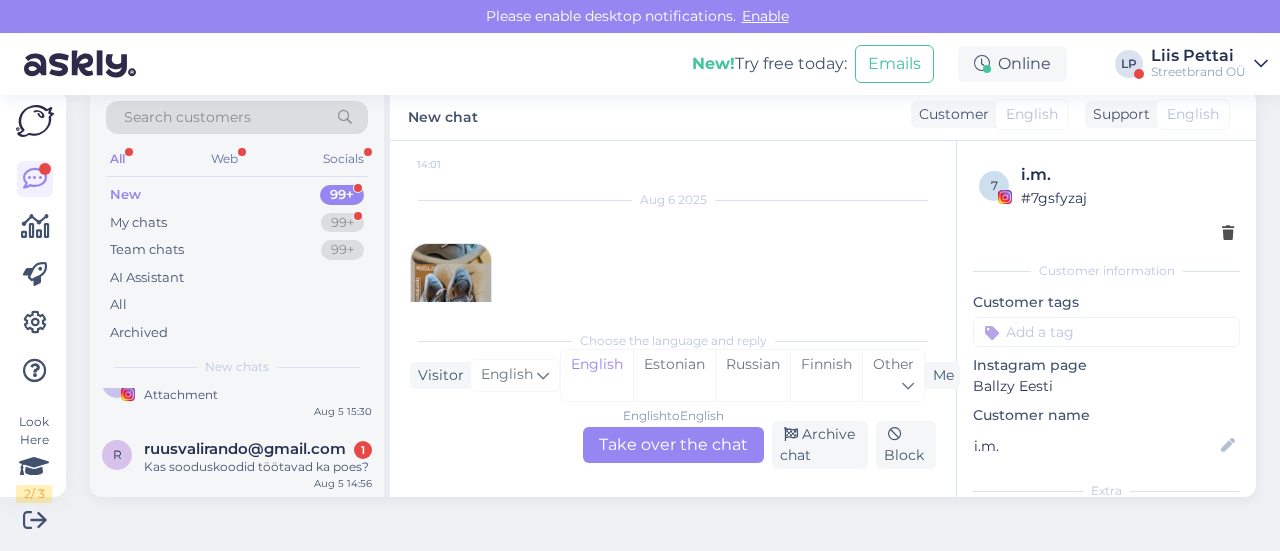 click on "ruusvalirando@gmail.com" at bounding box center (245, 449) 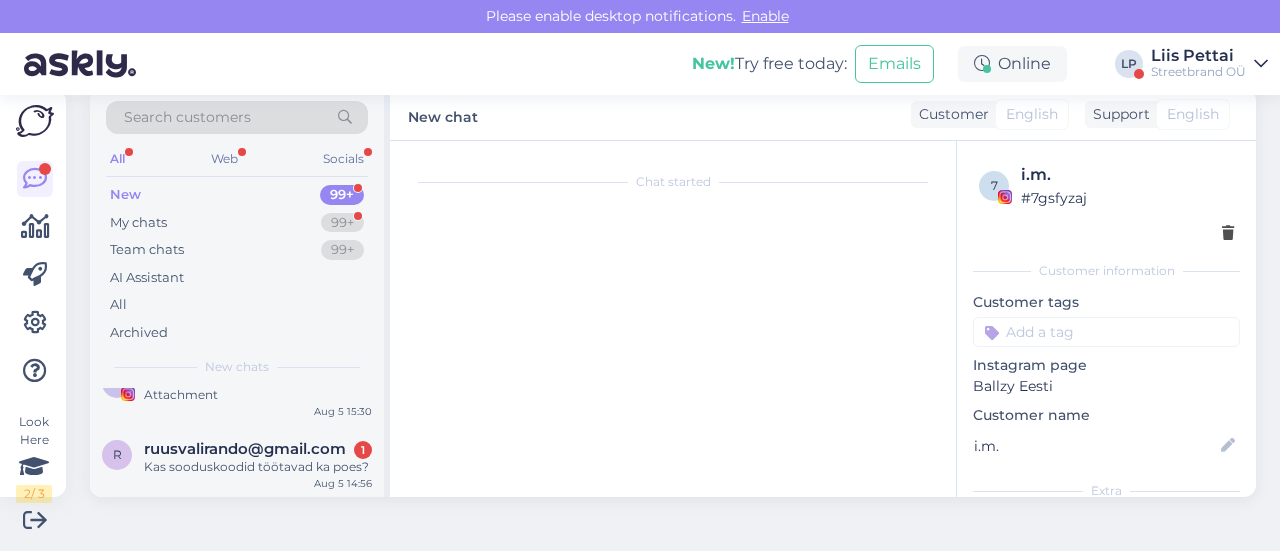 scroll, scrollTop: 28, scrollLeft: 0, axis: vertical 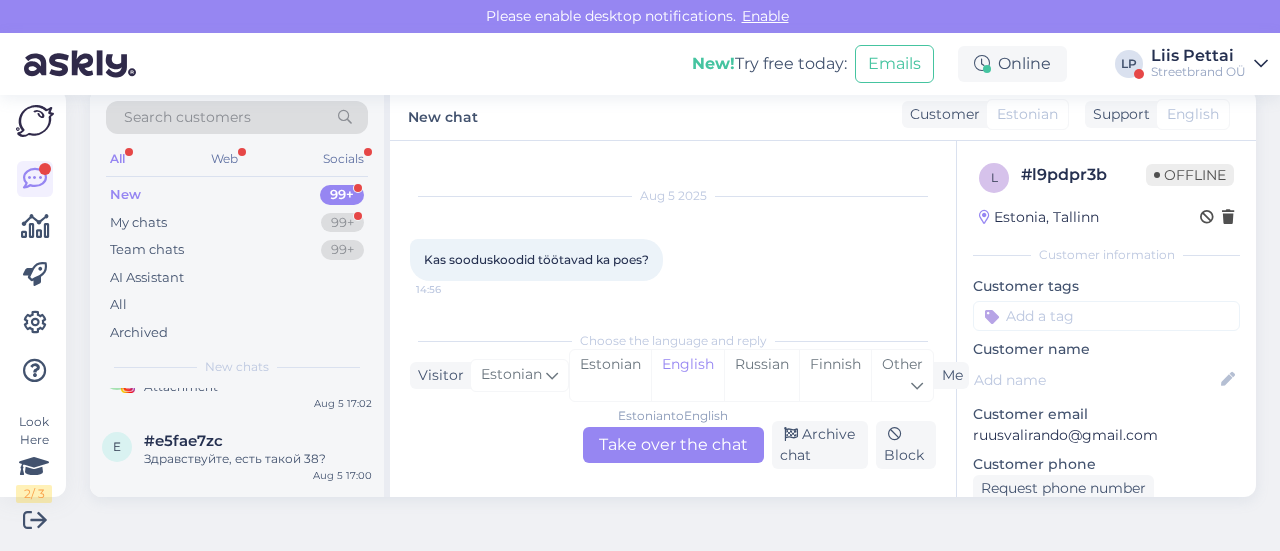 click on "Здравствуйте, есть такой 38?" at bounding box center [258, 459] 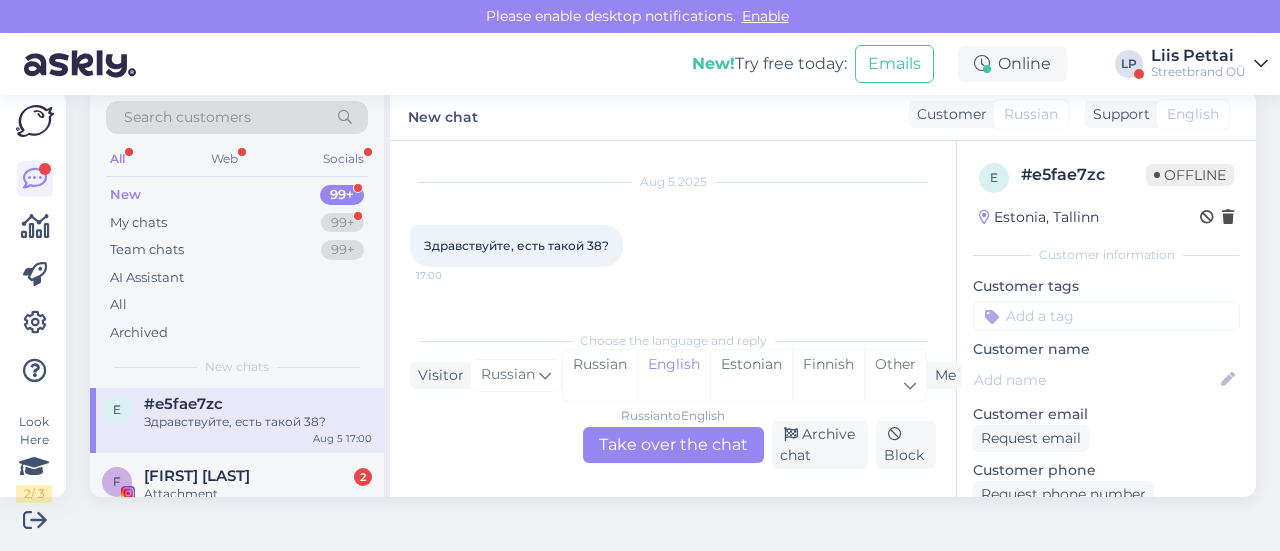 scroll, scrollTop: 1360, scrollLeft: 0, axis: vertical 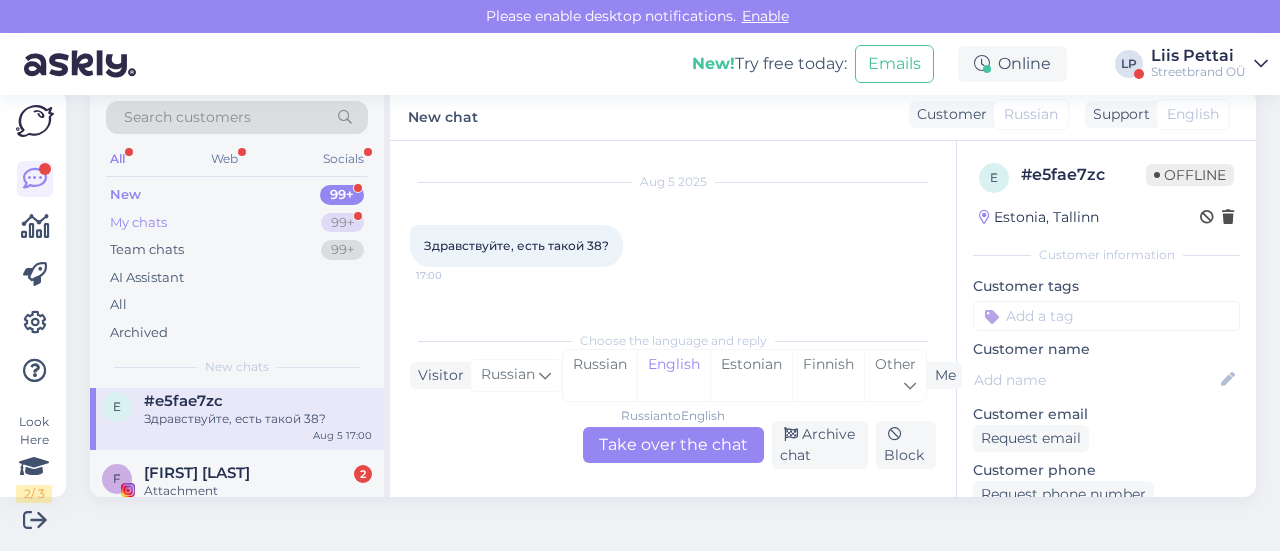 click on "My chats 99+" at bounding box center (237, 223) 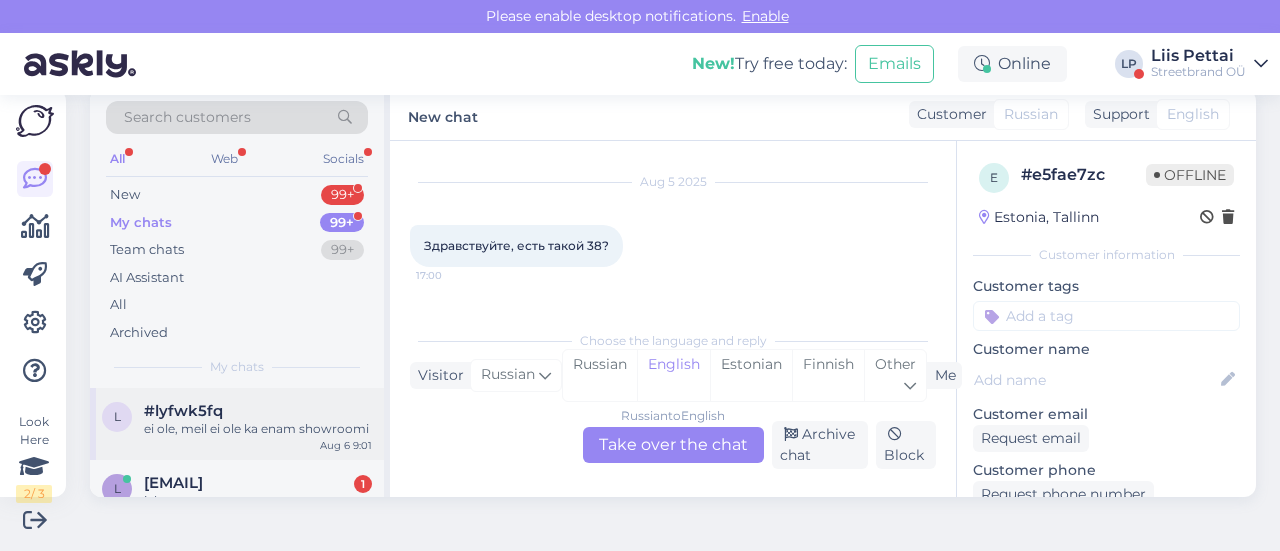 click on "#lyfwk5fq" at bounding box center [183, 411] 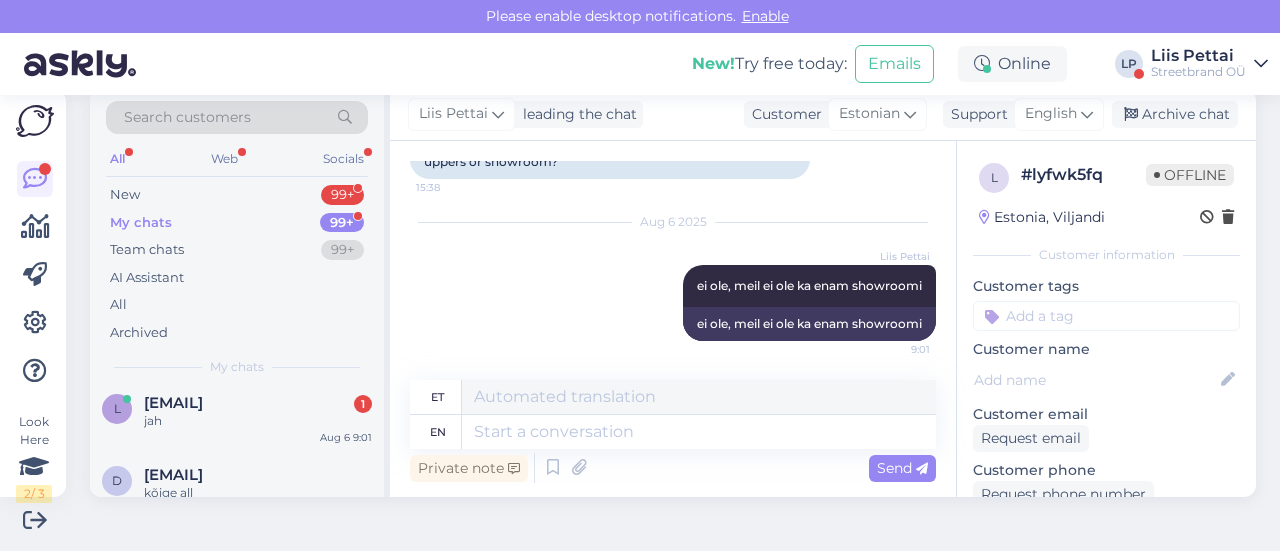 click on "jah" at bounding box center (258, 421) 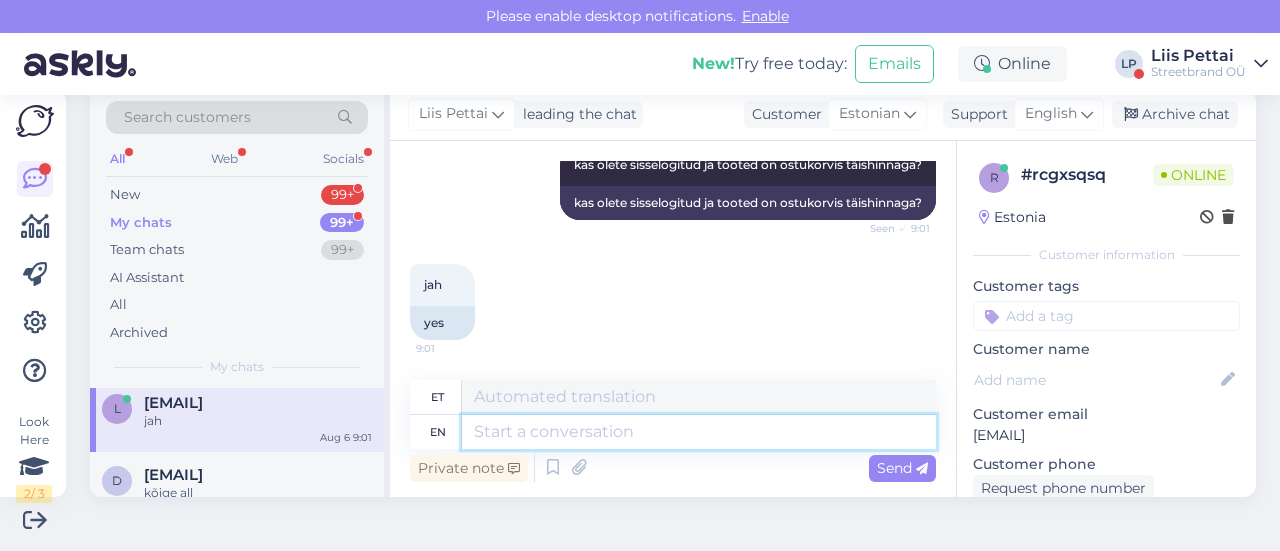 click at bounding box center [699, 432] 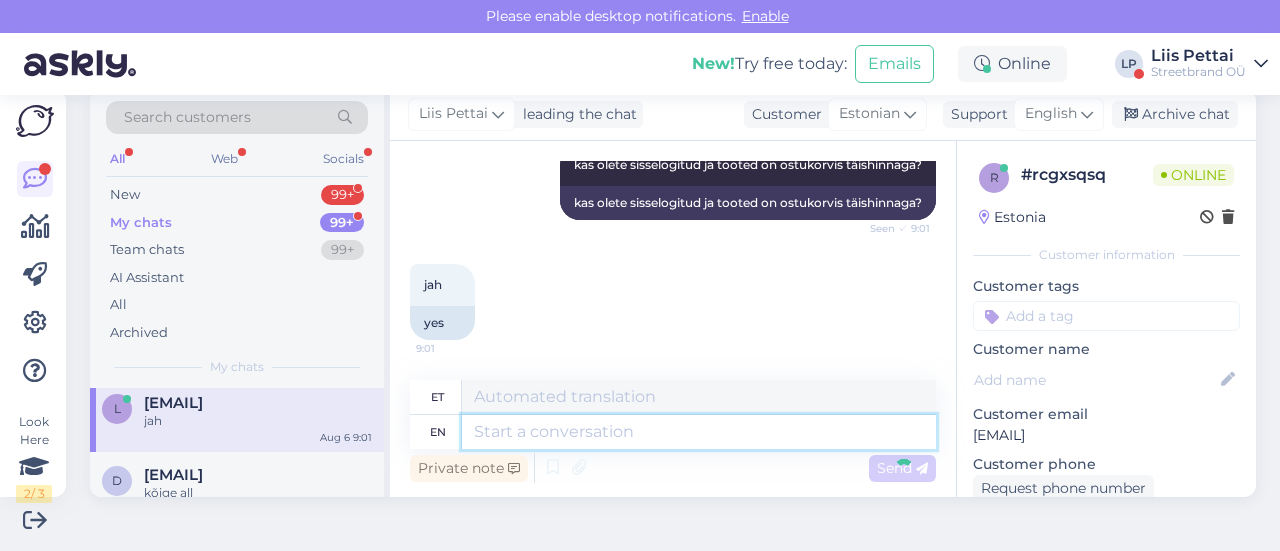 scroll, scrollTop: 800, scrollLeft: 0, axis: vertical 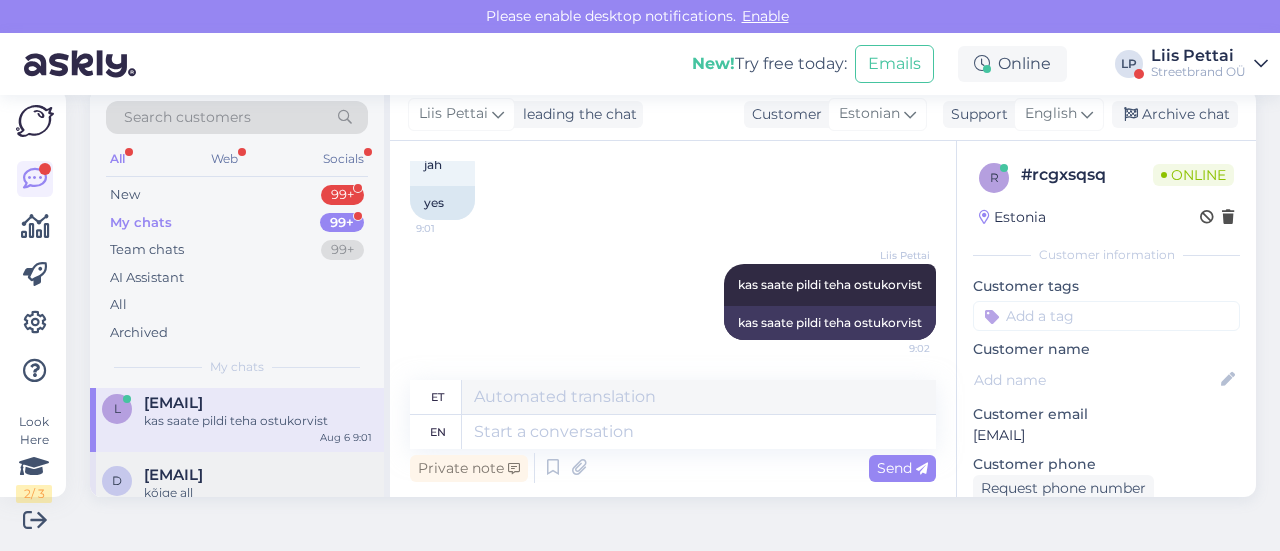 click on "[EMAIL]" at bounding box center [173, 475] 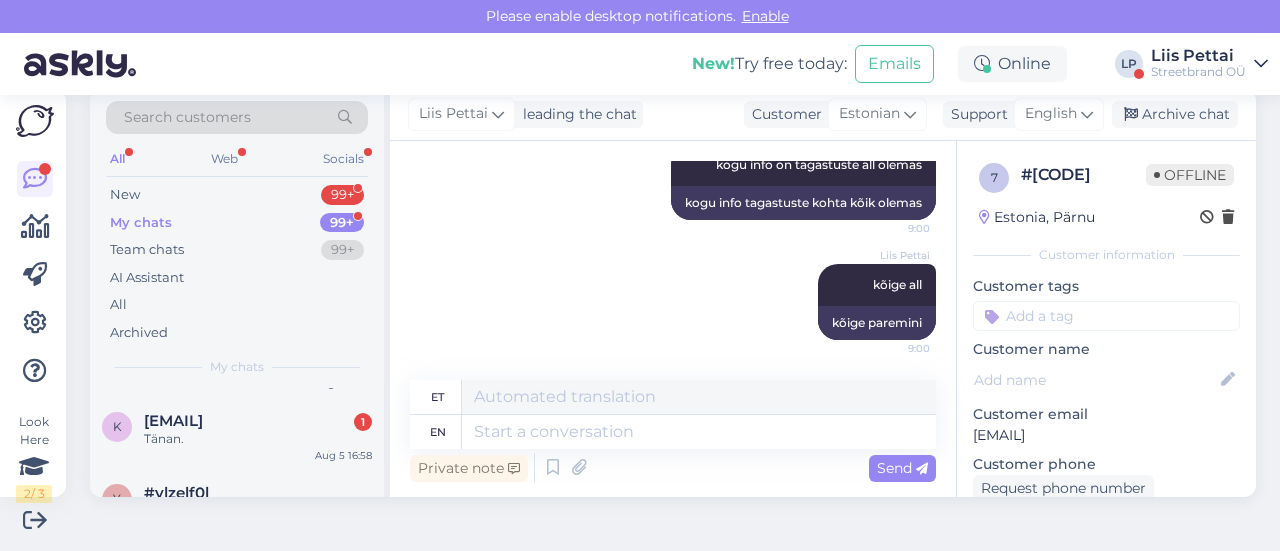 click on "Tänan." at bounding box center (258, 439) 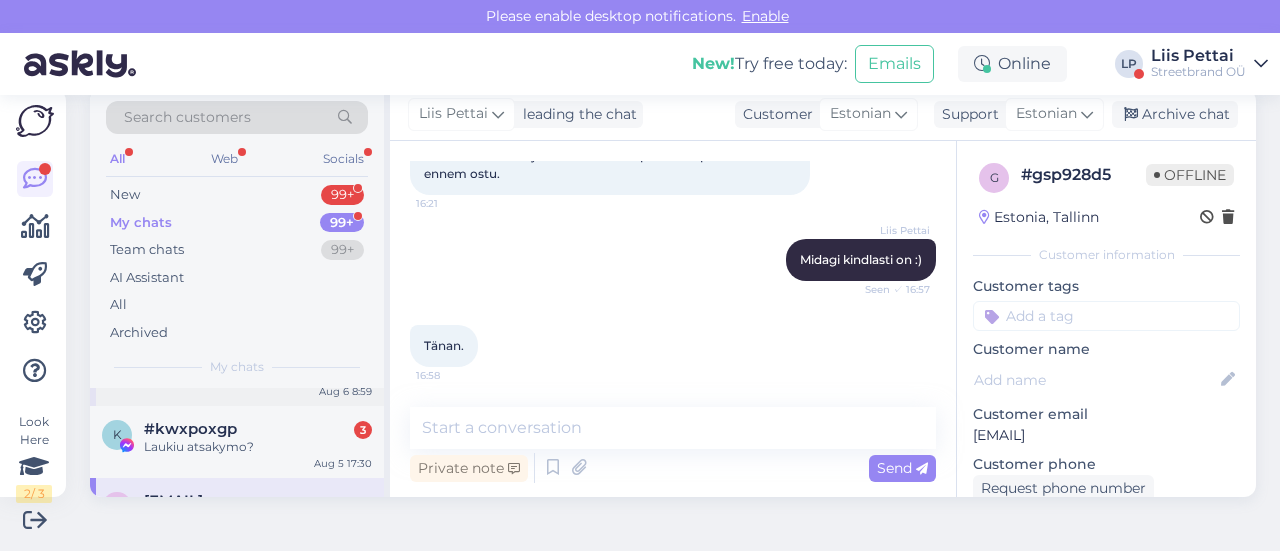 click on "Laukiu atsakymo?" at bounding box center [258, 447] 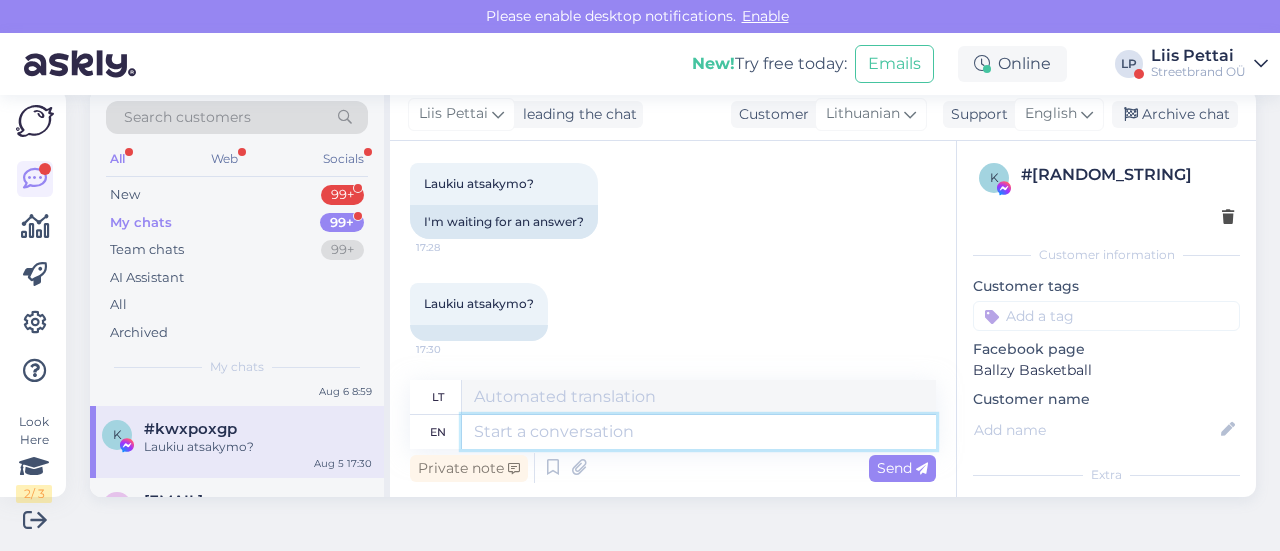 click at bounding box center [699, 432] 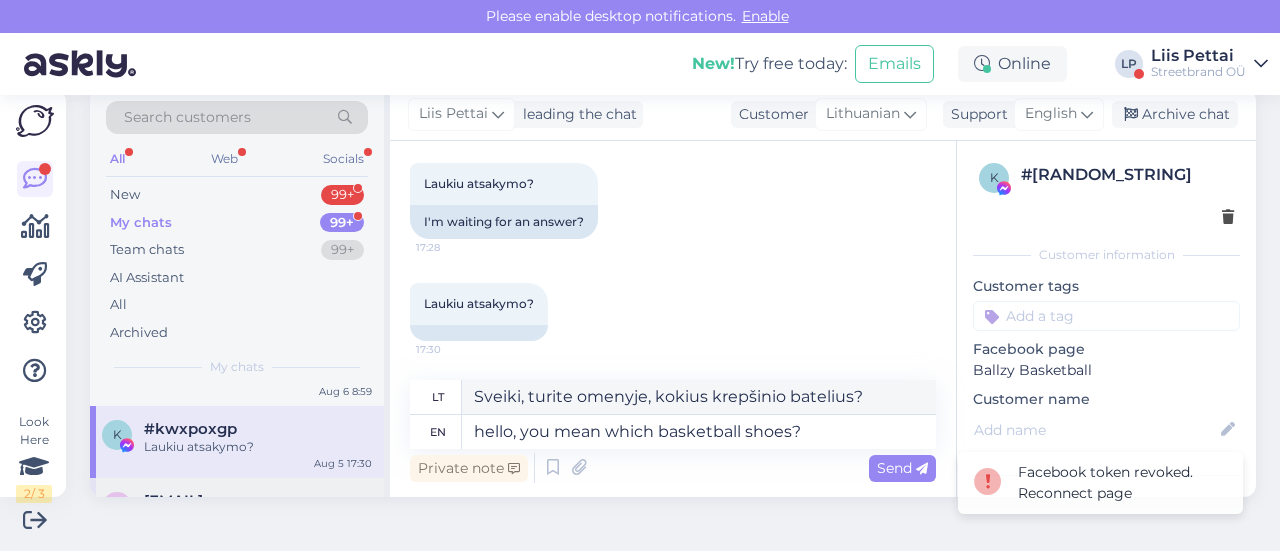 click on "[EMAIL] Tänan.  Aug 5 16:58" at bounding box center [237, 514] 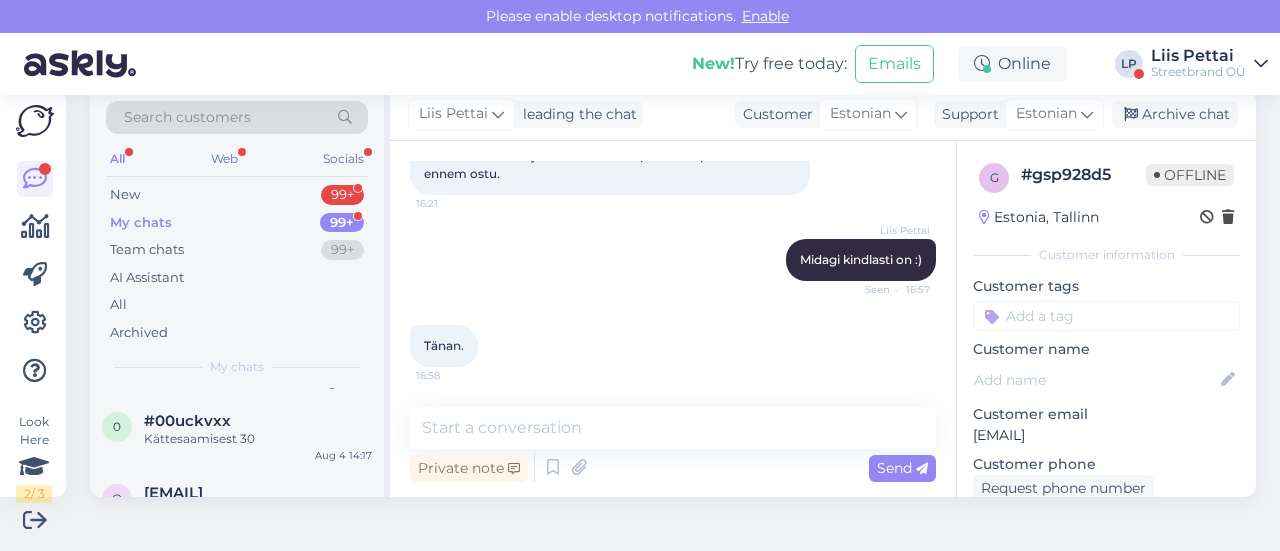 scroll, scrollTop: 1560, scrollLeft: 0, axis: vertical 